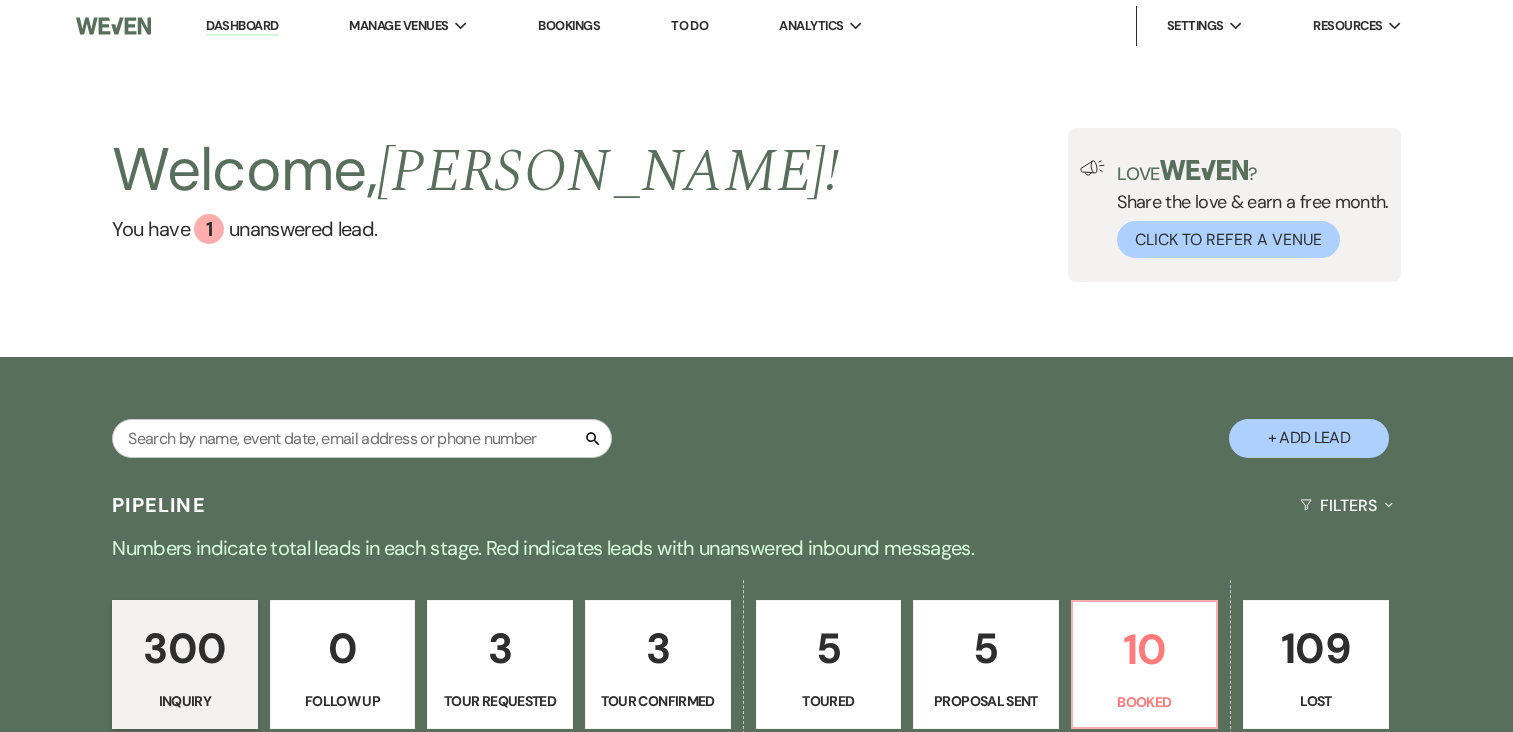scroll, scrollTop: 0, scrollLeft: 0, axis: both 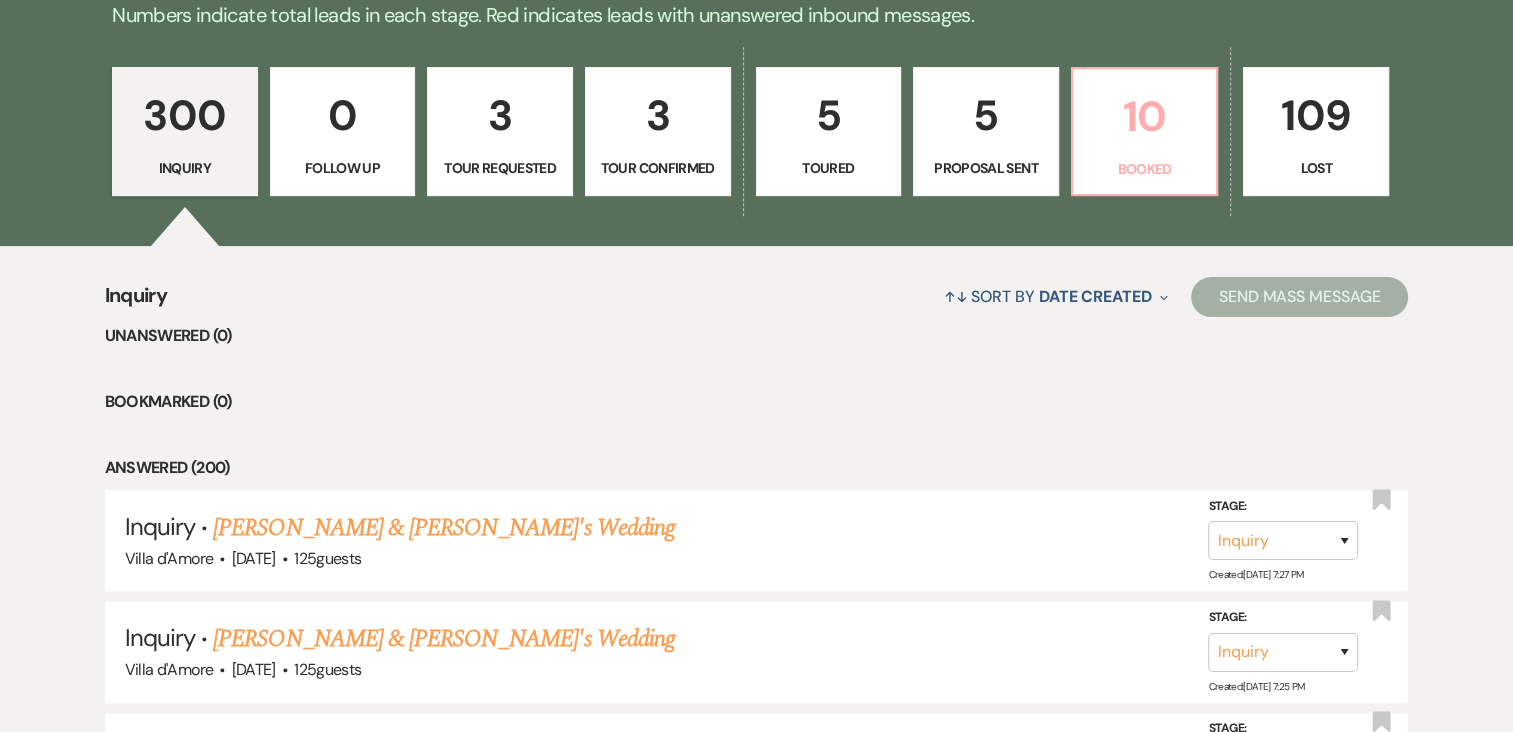 click on "10" at bounding box center (1145, 116) 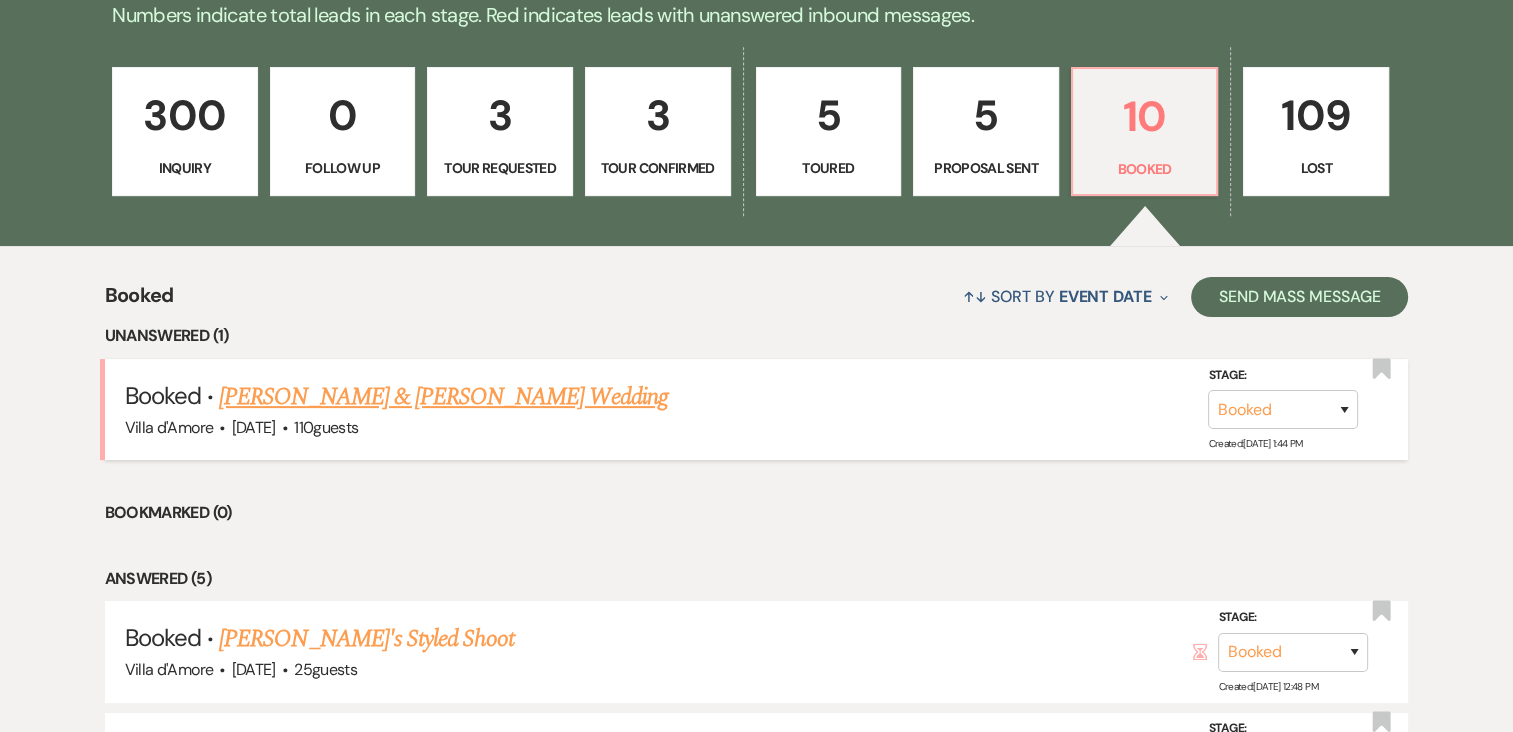 click on "Villa d'Amore · [DATE] · 110  guests" at bounding box center (757, 428) 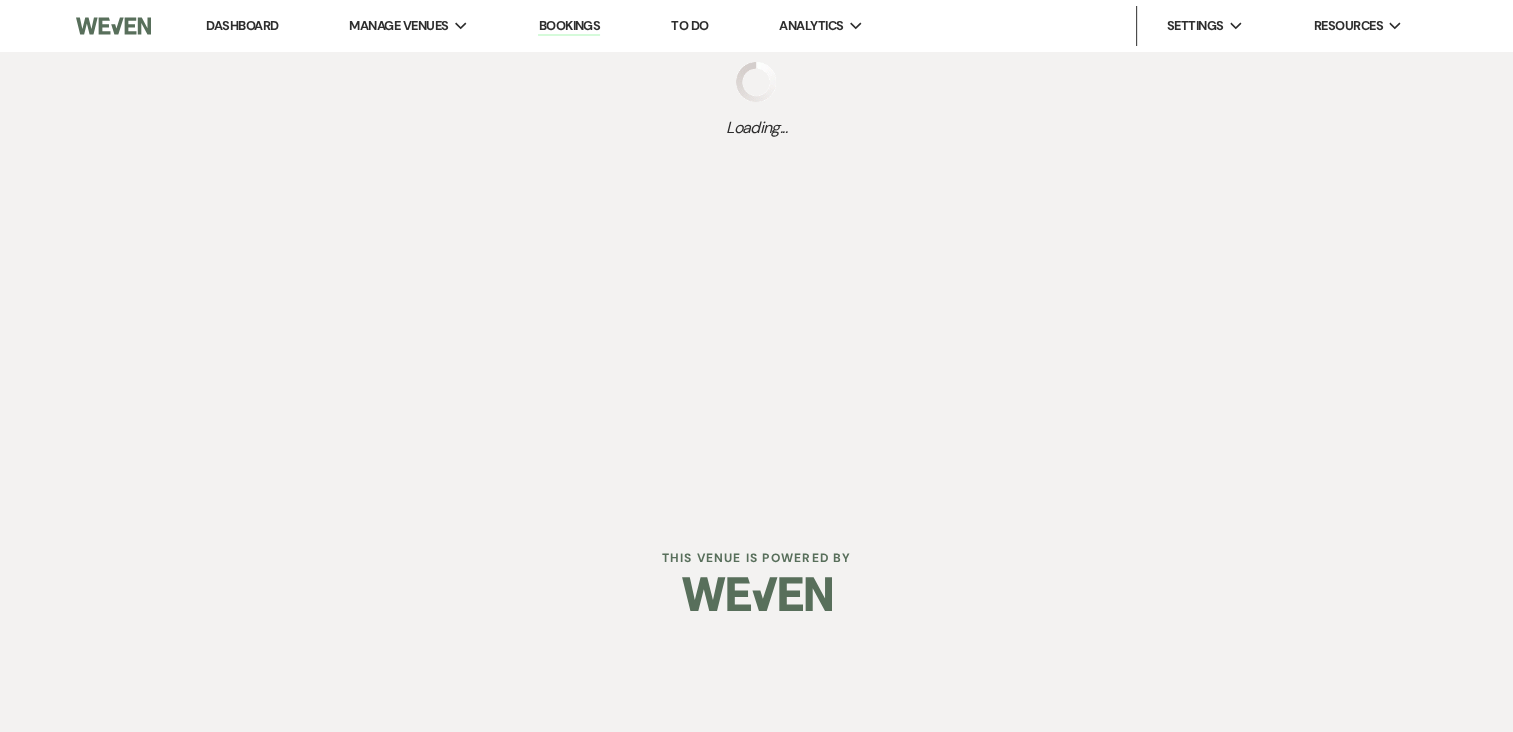 scroll, scrollTop: 0, scrollLeft: 0, axis: both 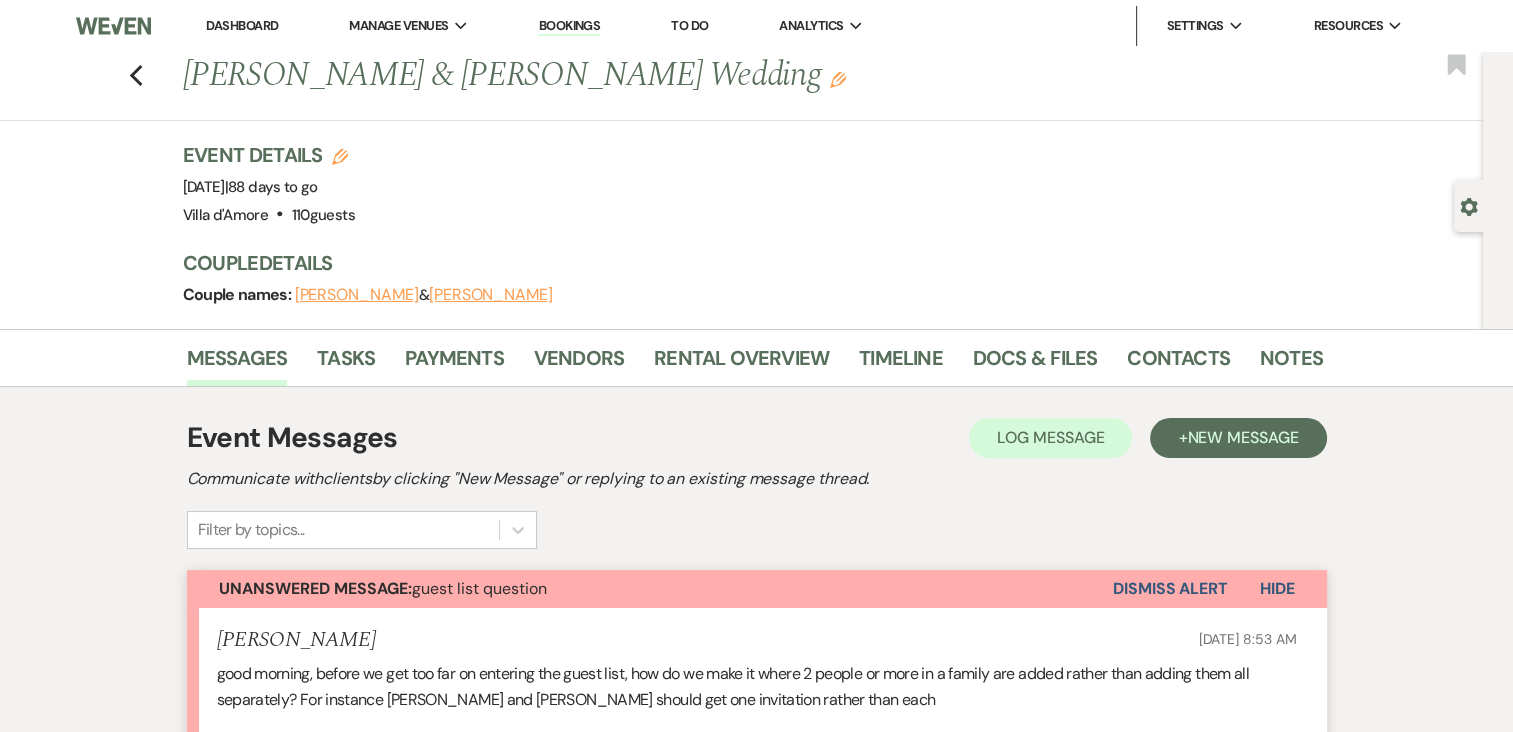 click on "Dismiss Alert" at bounding box center [1170, 589] 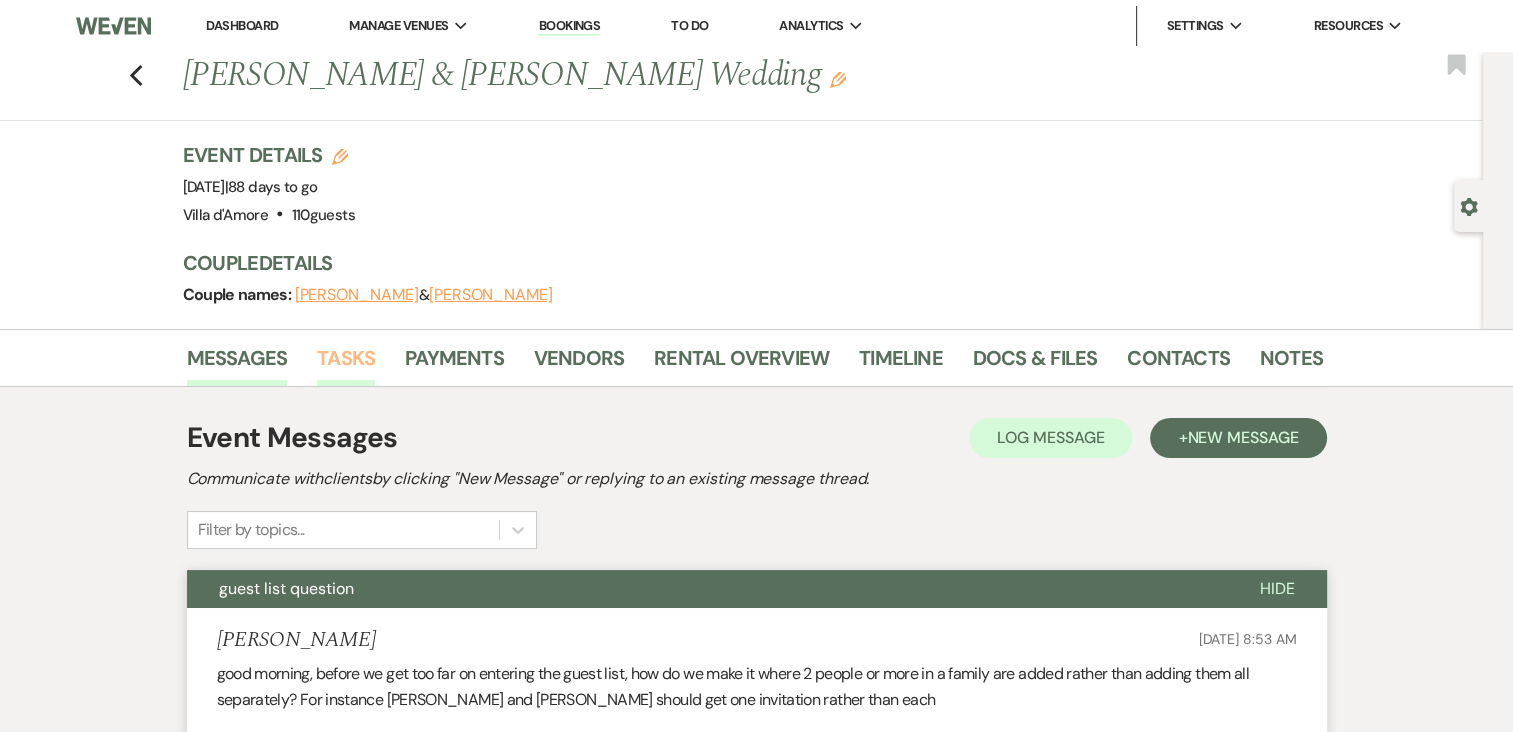 click on "Tasks" at bounding box center [346, 364] 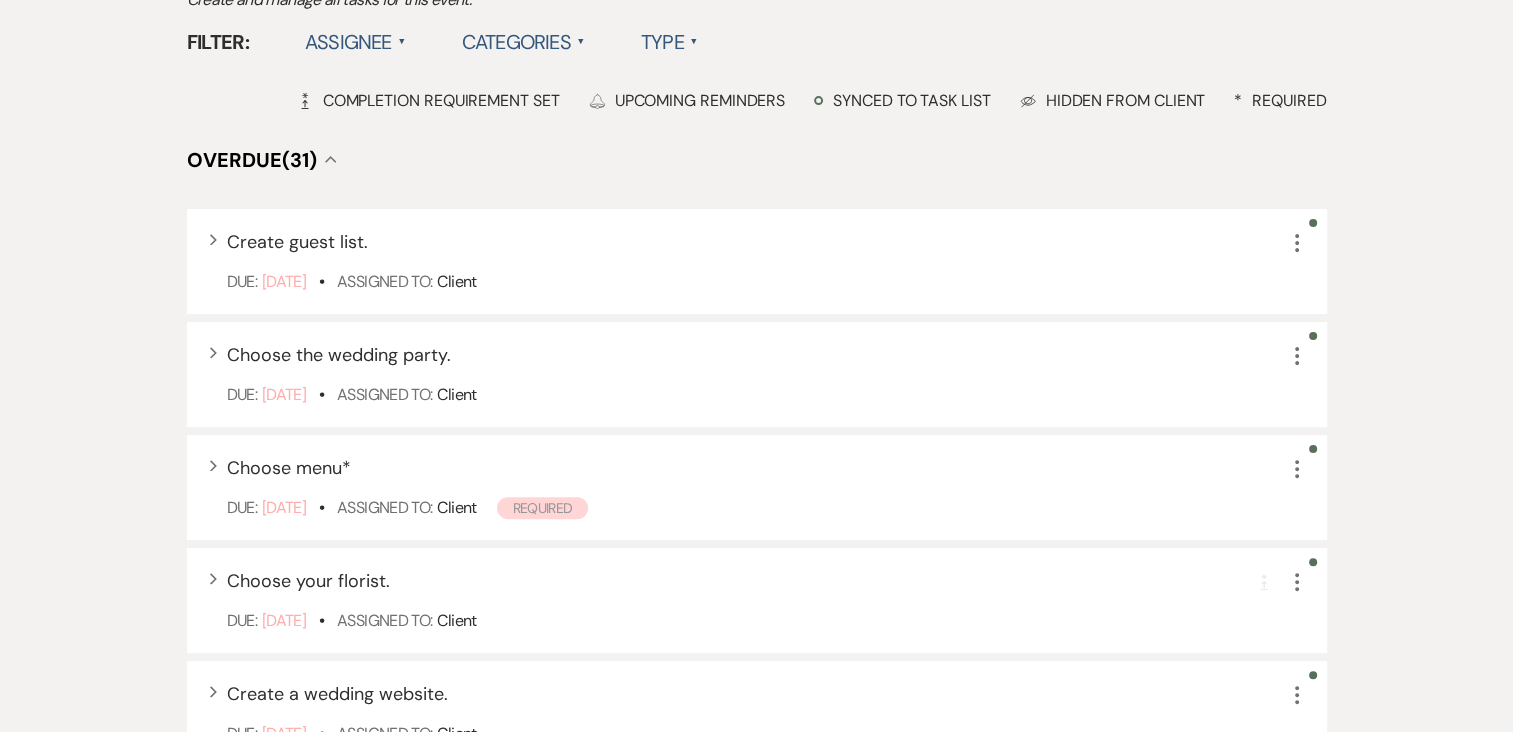 scroll, scrollTop: 507, scrollLeft: 0, axis: vertical 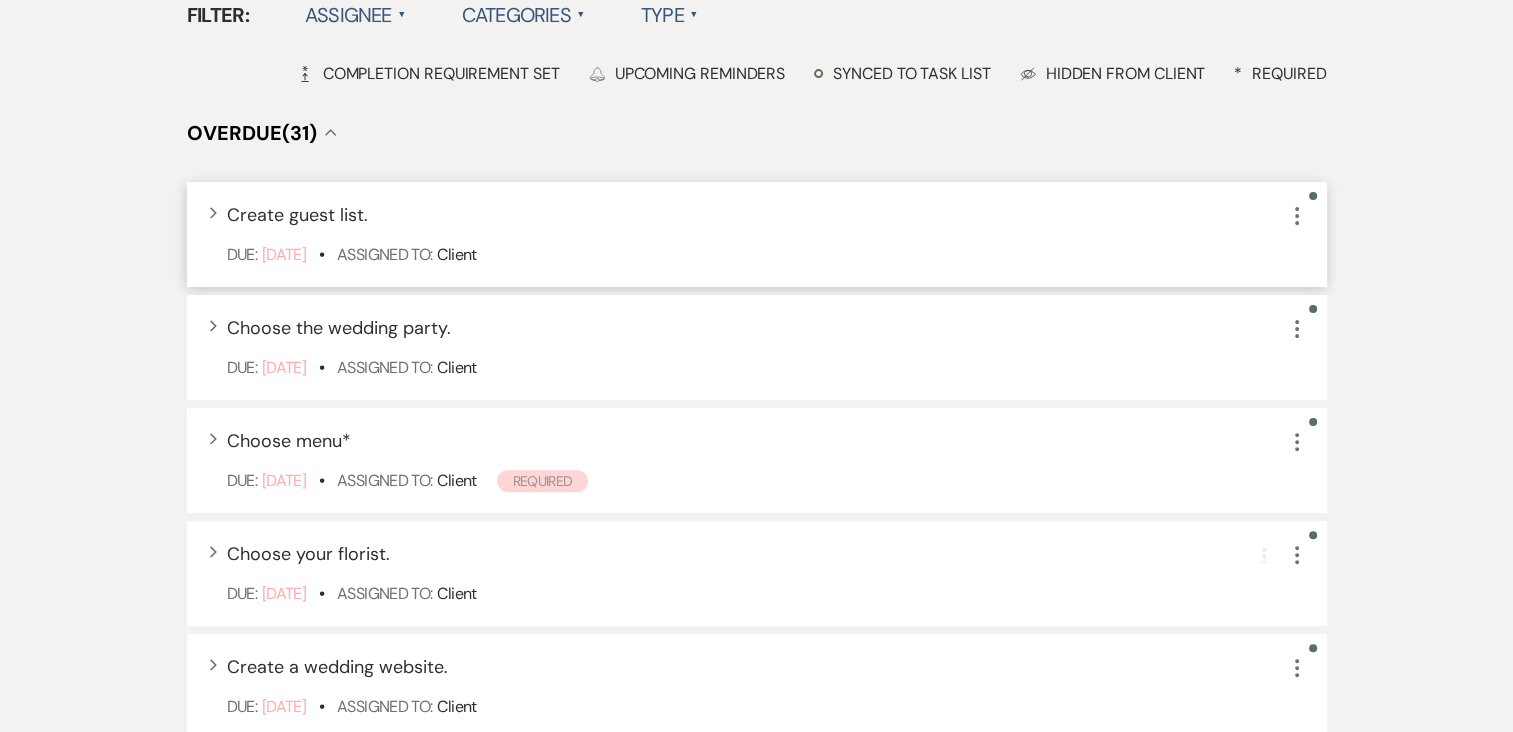 click on "More" 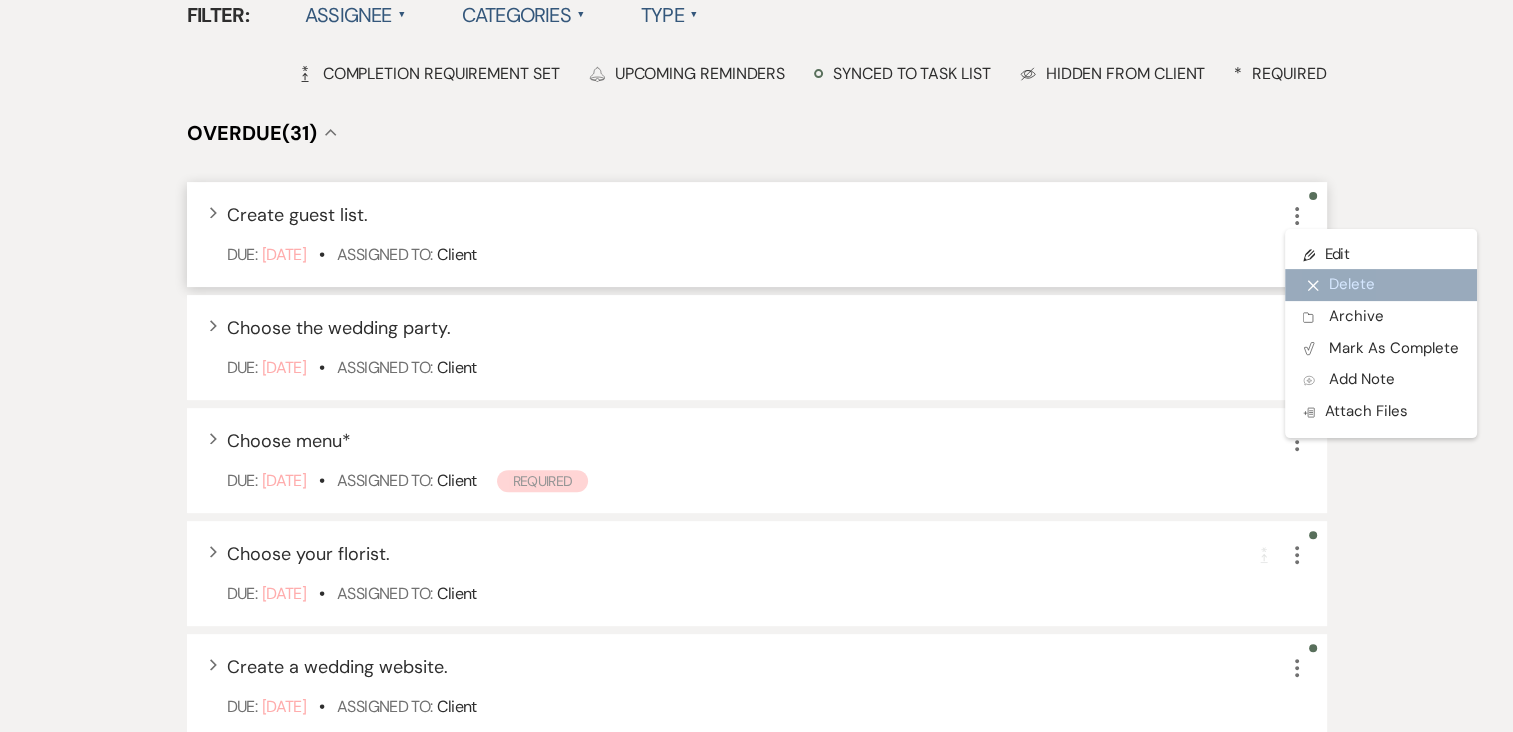 click on "X Delete" at bounding box center [1381, 285] 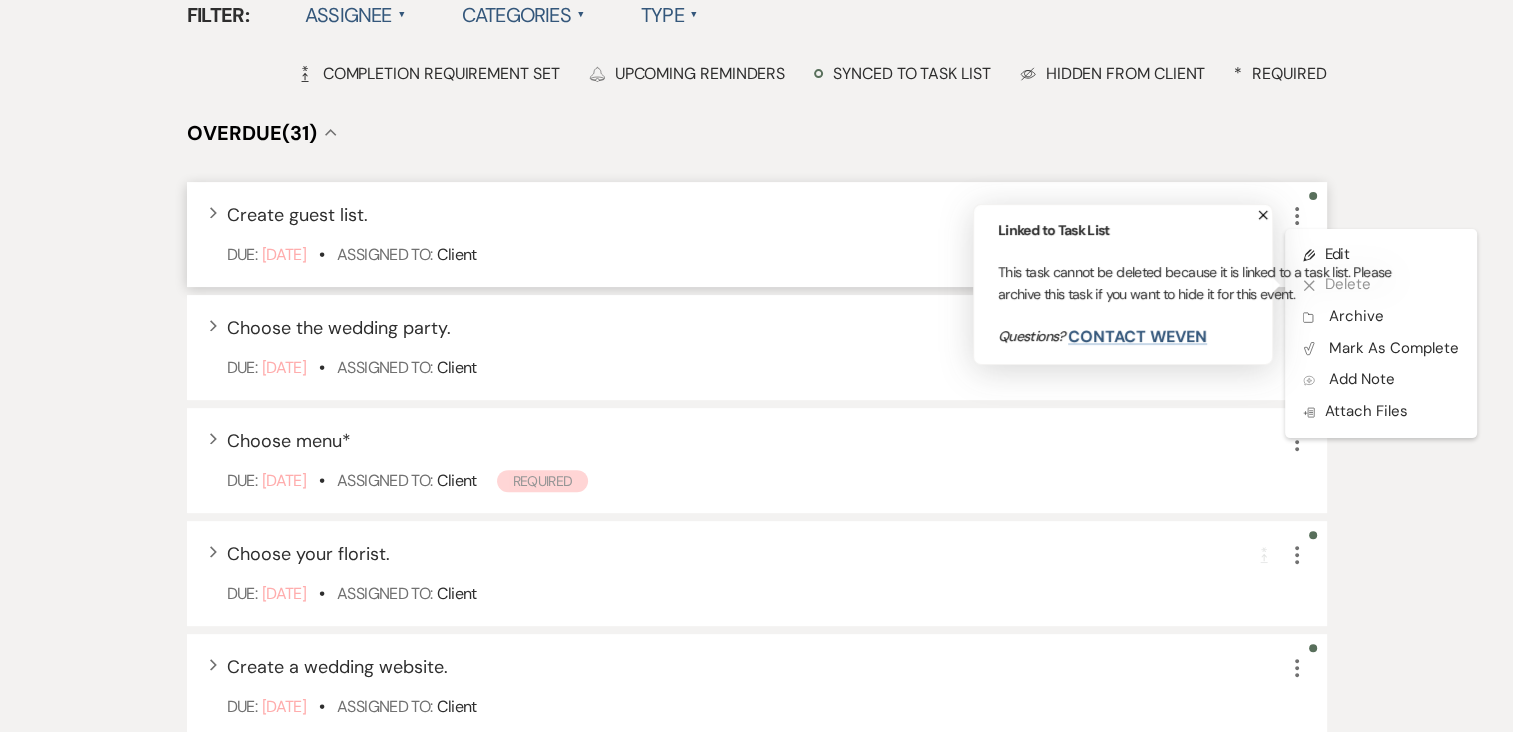 click 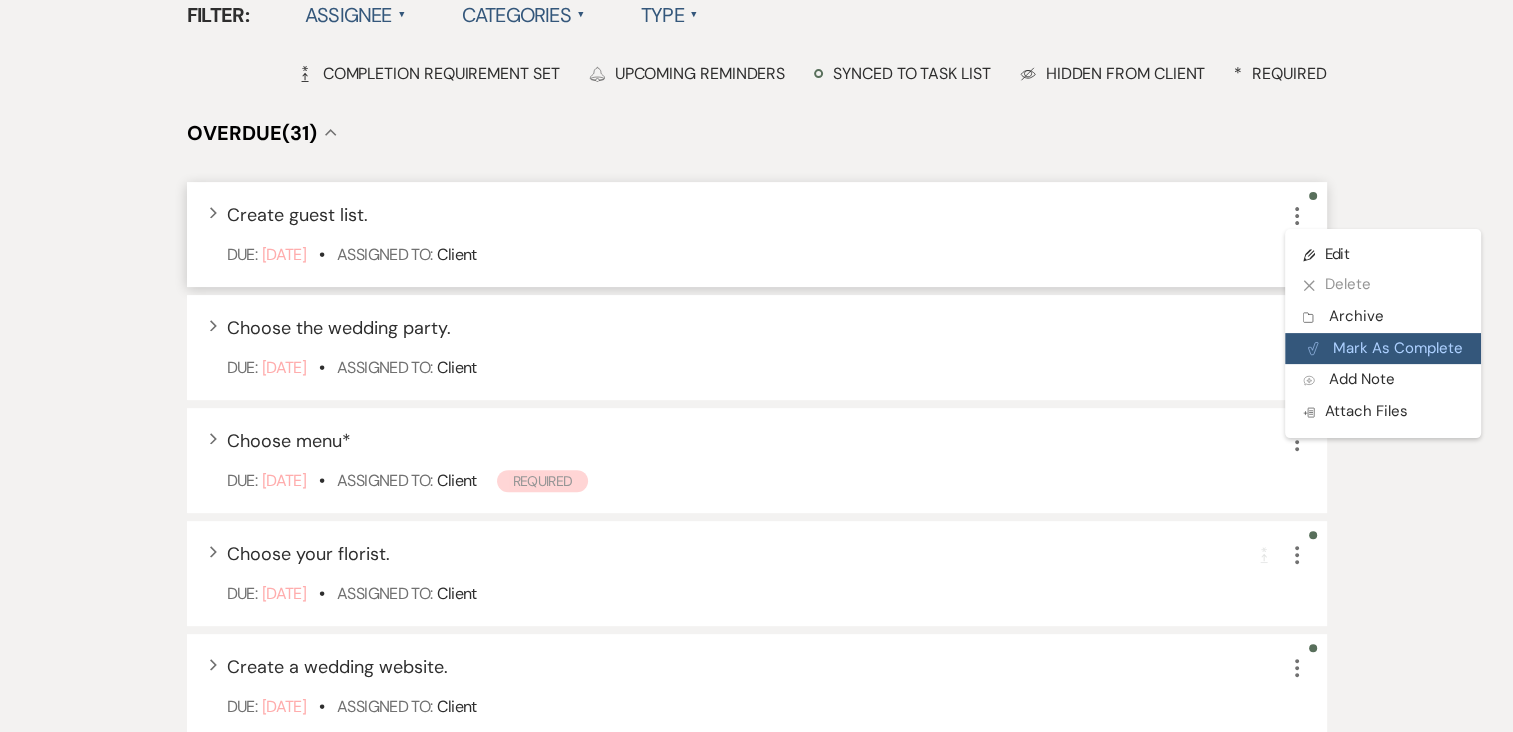 click on "Plan Portal Link   Mark As Complete" at bounding box center (1383, 349) 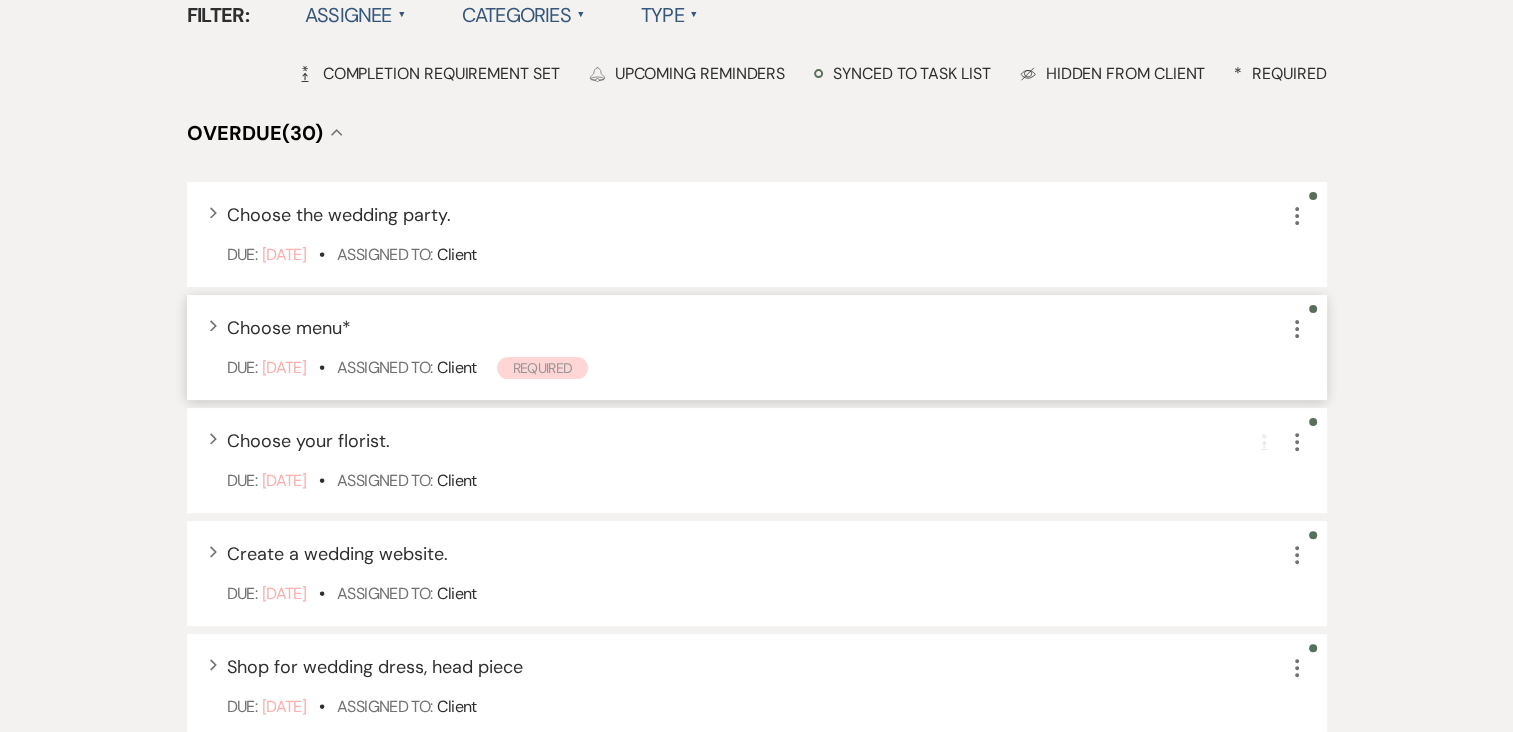 click on "More" 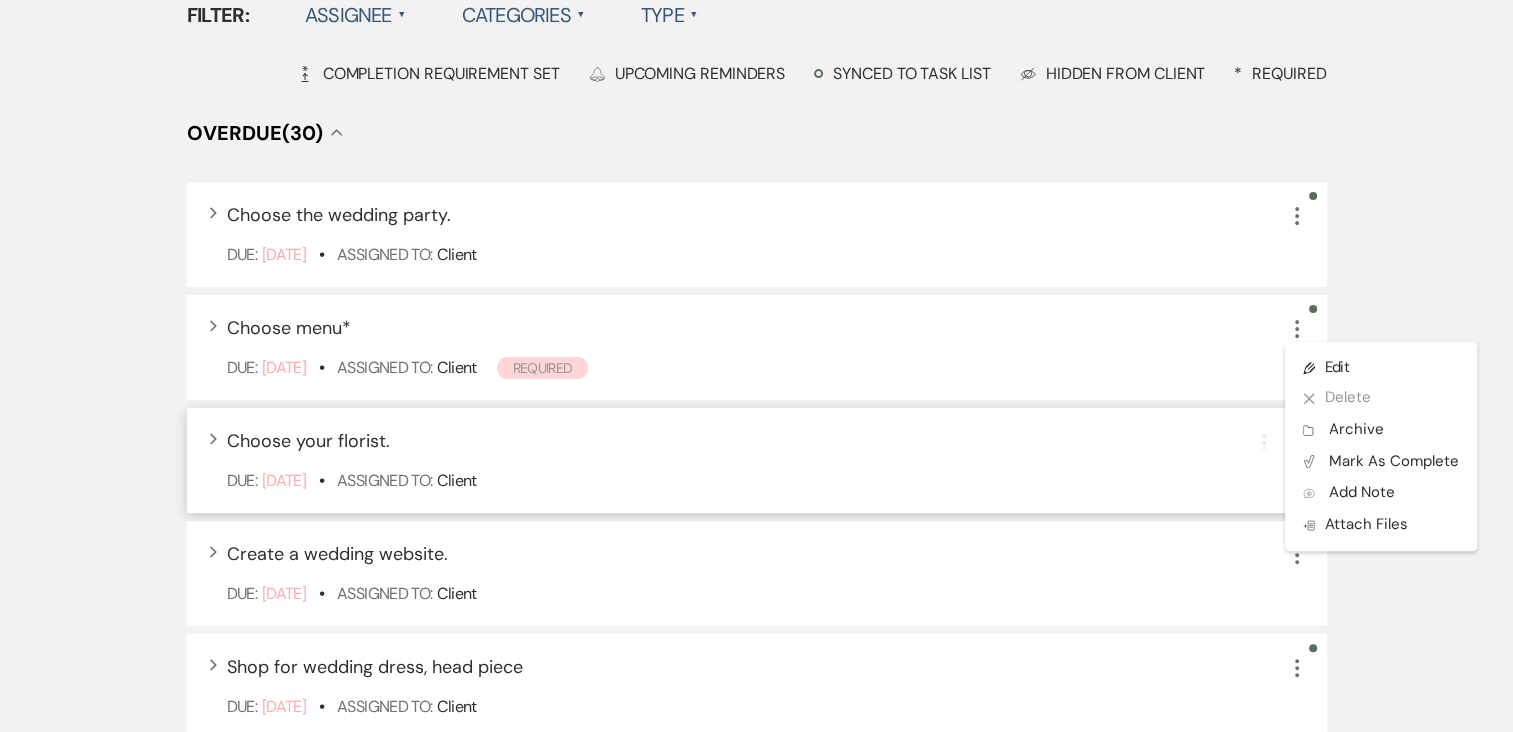 click on "Due:  [DATE] • Assigned To:  Client" at bounding box center (767, 481) 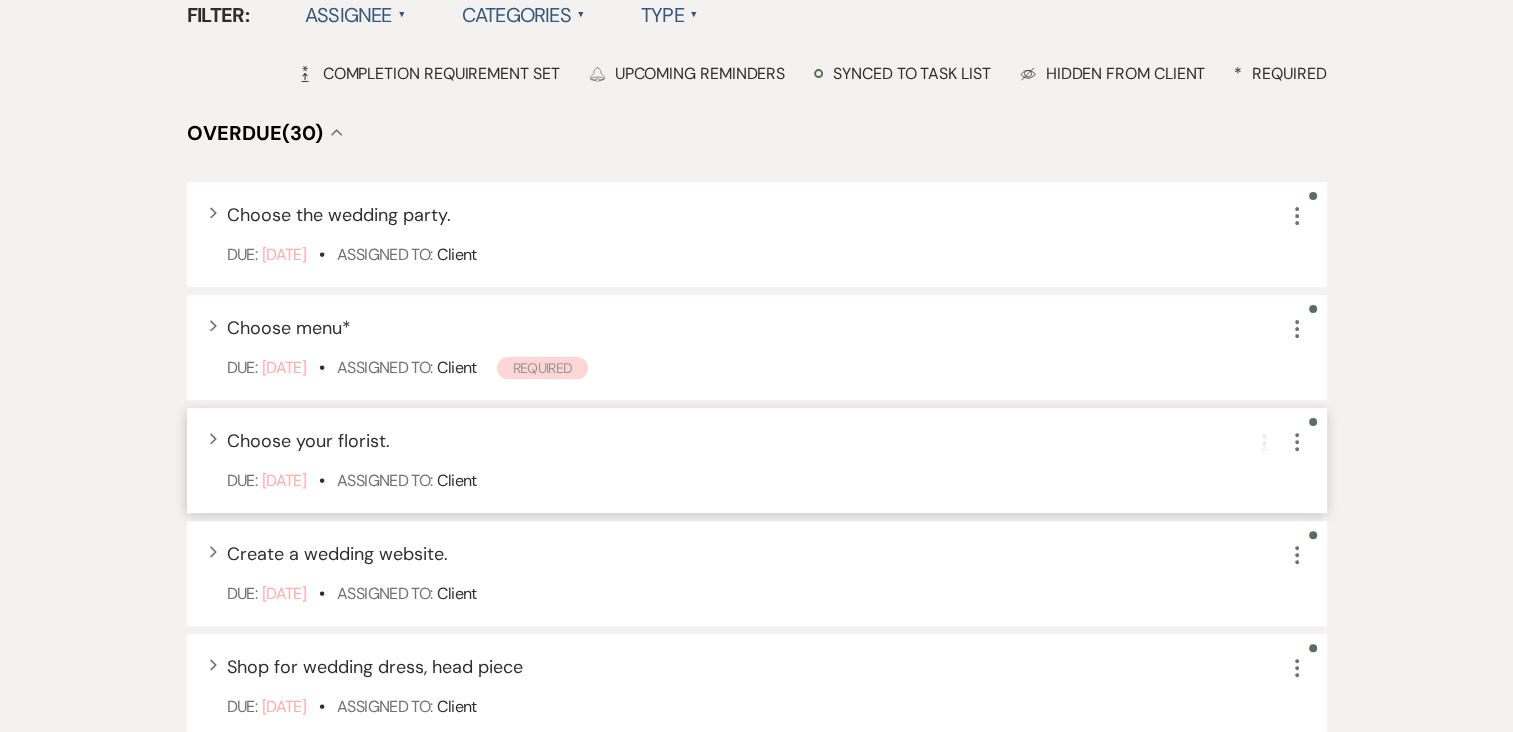 click on "More" 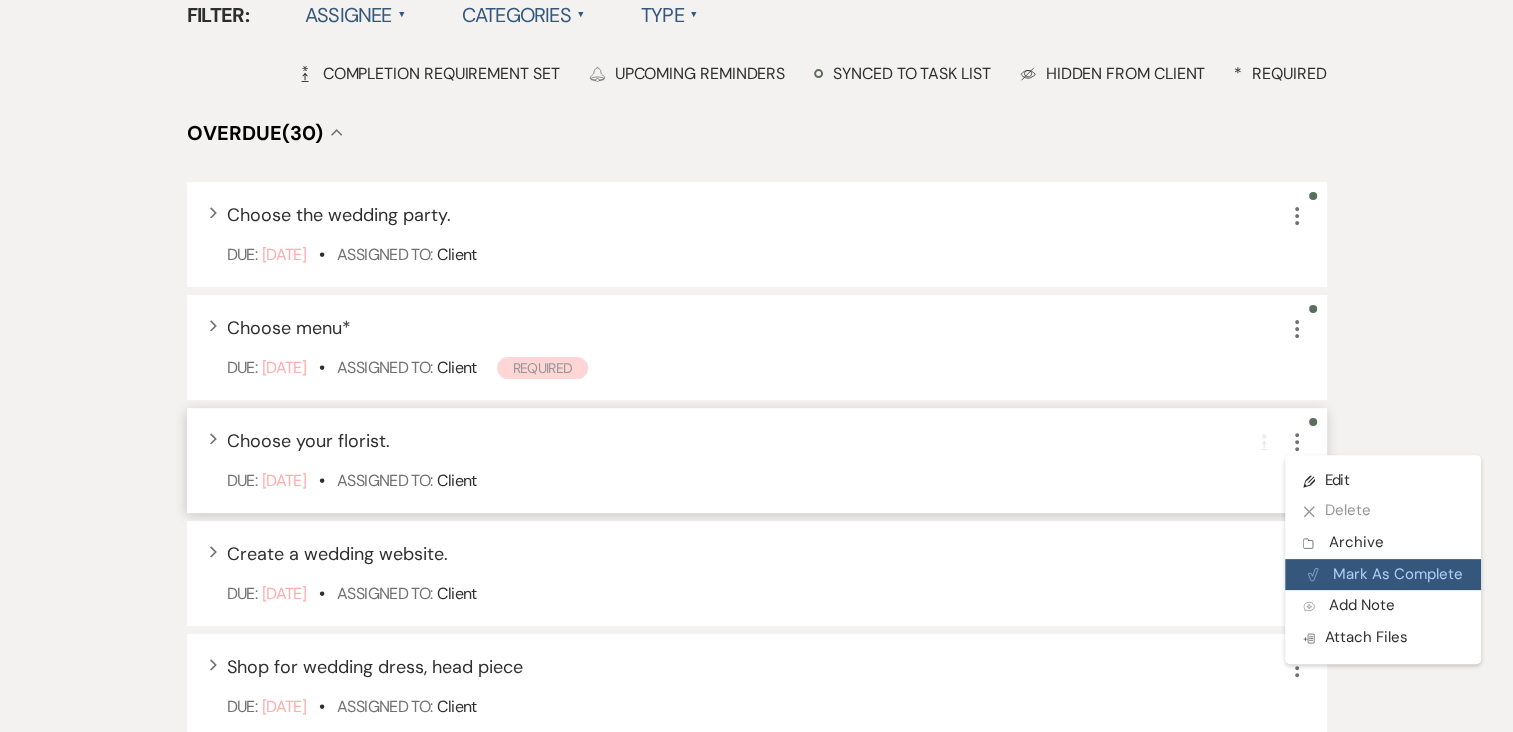 click on "Plan Portal Link   Mark As Complete" at bounding box center (1383, 575) 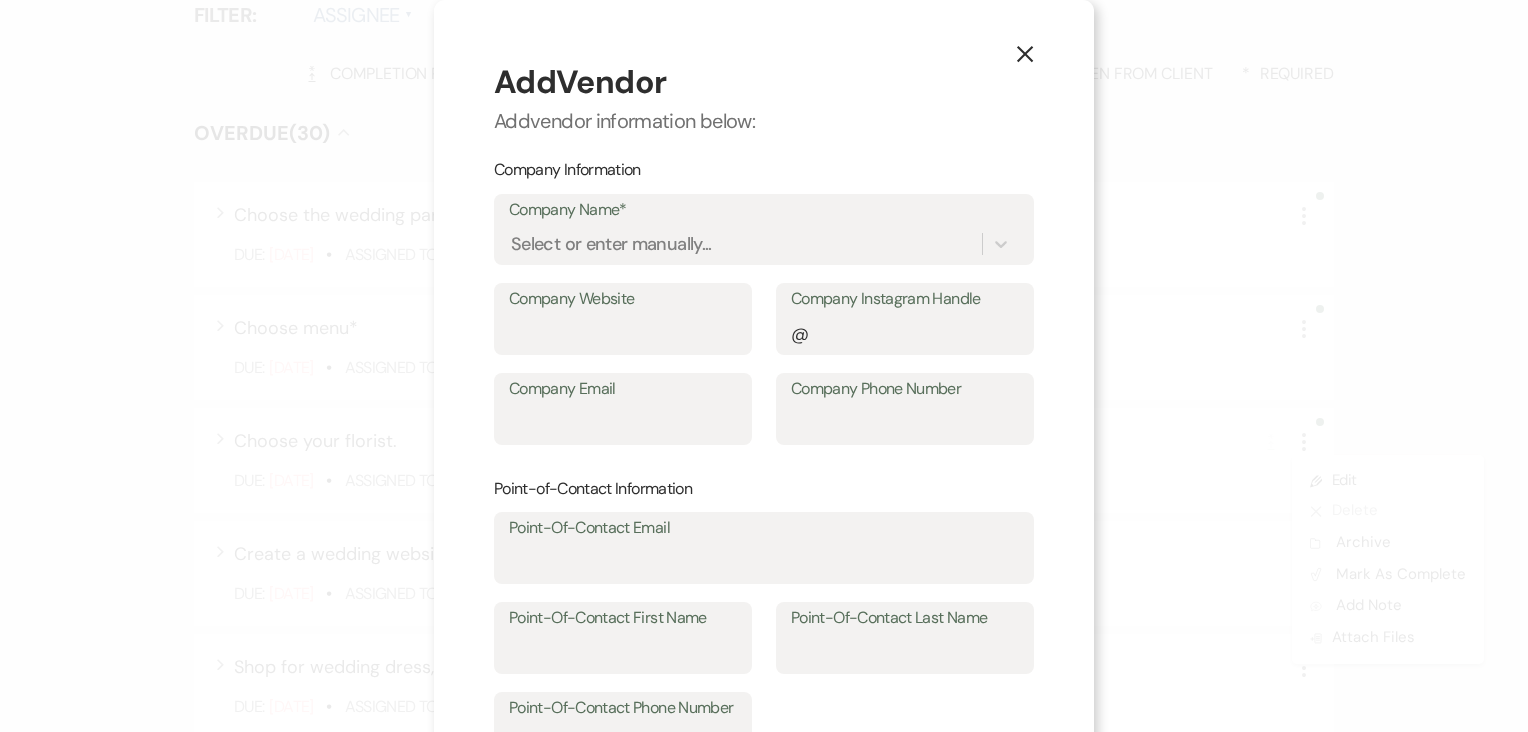 click 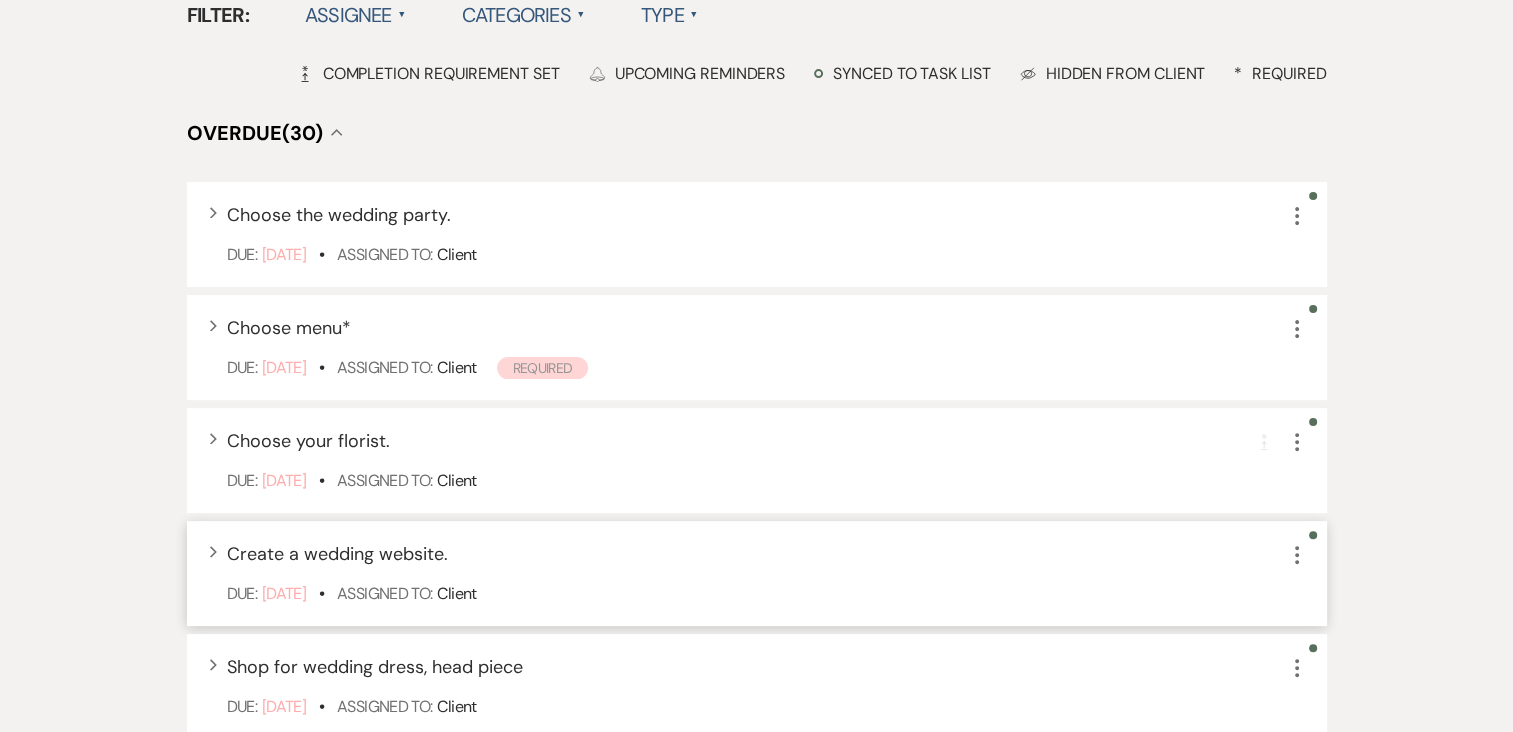 click on "More" 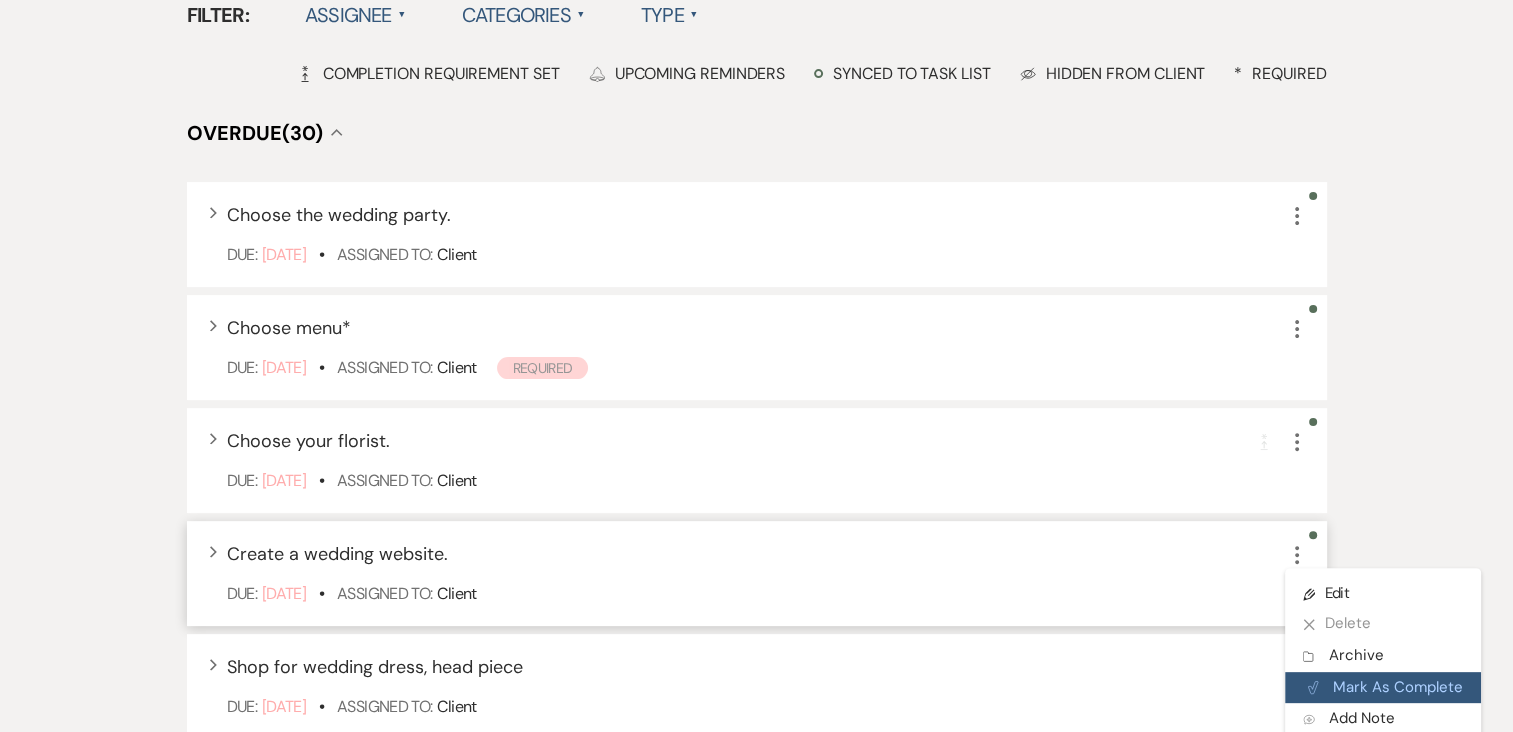 click on "Plan Portal Link   Mark As Complete" at bounding box center (1383, 688) 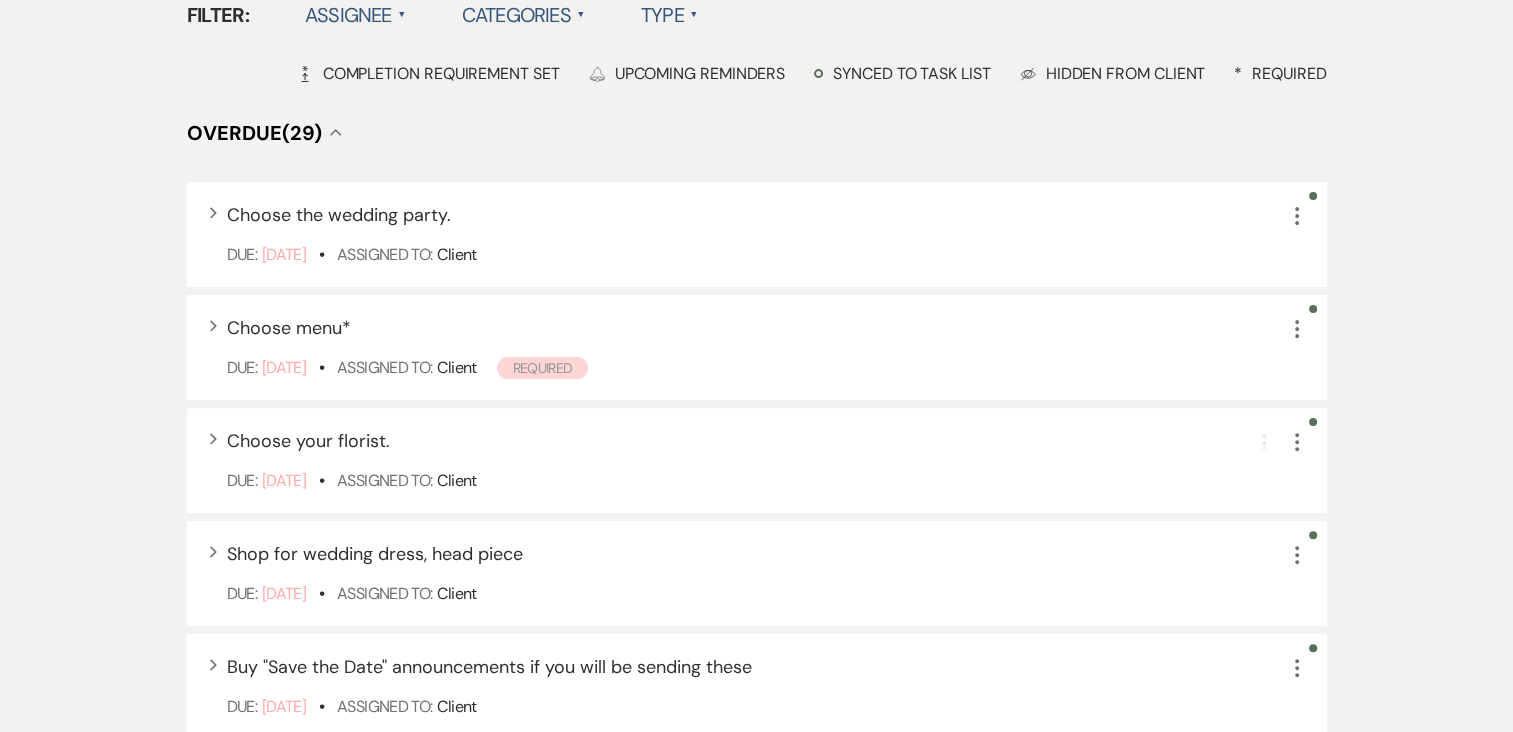click on "Messages Tasks Payments Vendors Rental Overview Timeline Docs & Files Contacts Notes +  Add Task Tasks Create and manage all tasks for this event. Filter: Assignee   ▲ Categories   ▲ Type   ▲ Completion Requirement Completion Requirement Set Reminder Bell Upcoming Reminders Synced to task list Hidden Eye Hidden from Client * Required Overdue  (29) Collapse Expand Choose the wedding party.  More Due:  [DATE] • Assigned To:  Client Expand Choose menu * More Due:  [DATE] • Assigned To:  Client Required Expand Choose your florist. Completion Requirement More Due:  [DATE] • Assigned To:  Client Expand Shop for wedding dress, head piece More Due:  [DATE] • Assigned To:  Client Expand Buy "Save the Date" announcements if you will be sending these More Due:  [DATE] • Assigned To:  Client Expand Book a photographer. Completion Requirement More Due:  [DATE] • Assigned To:  Client Expand Find your Bridal Stylist Completion Requirement More Due:  [DATE] • Assigned To:  Client More" at bounding box center (756, 1205) 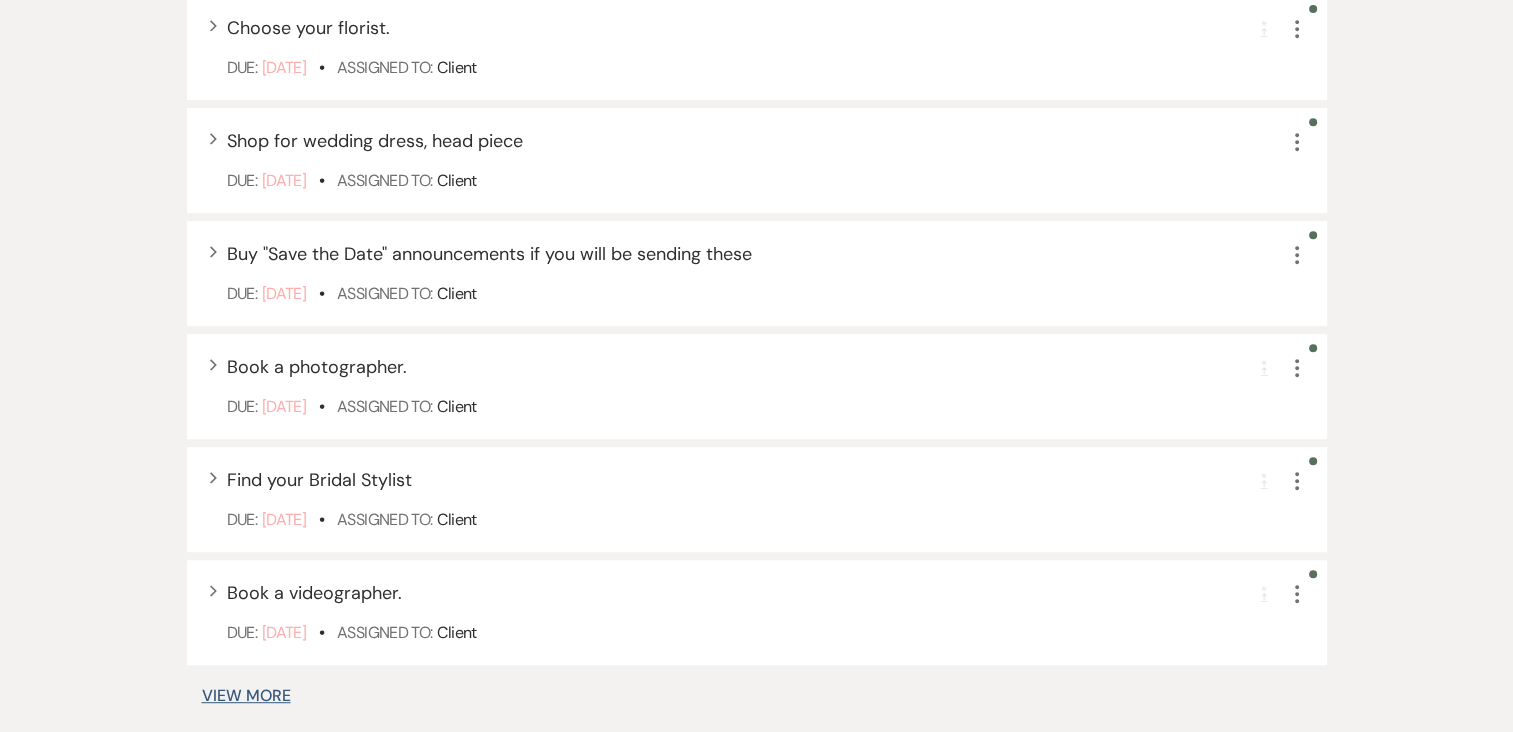 scroll, scrollTop: 933, scrollLeft: 0, axis: vertical 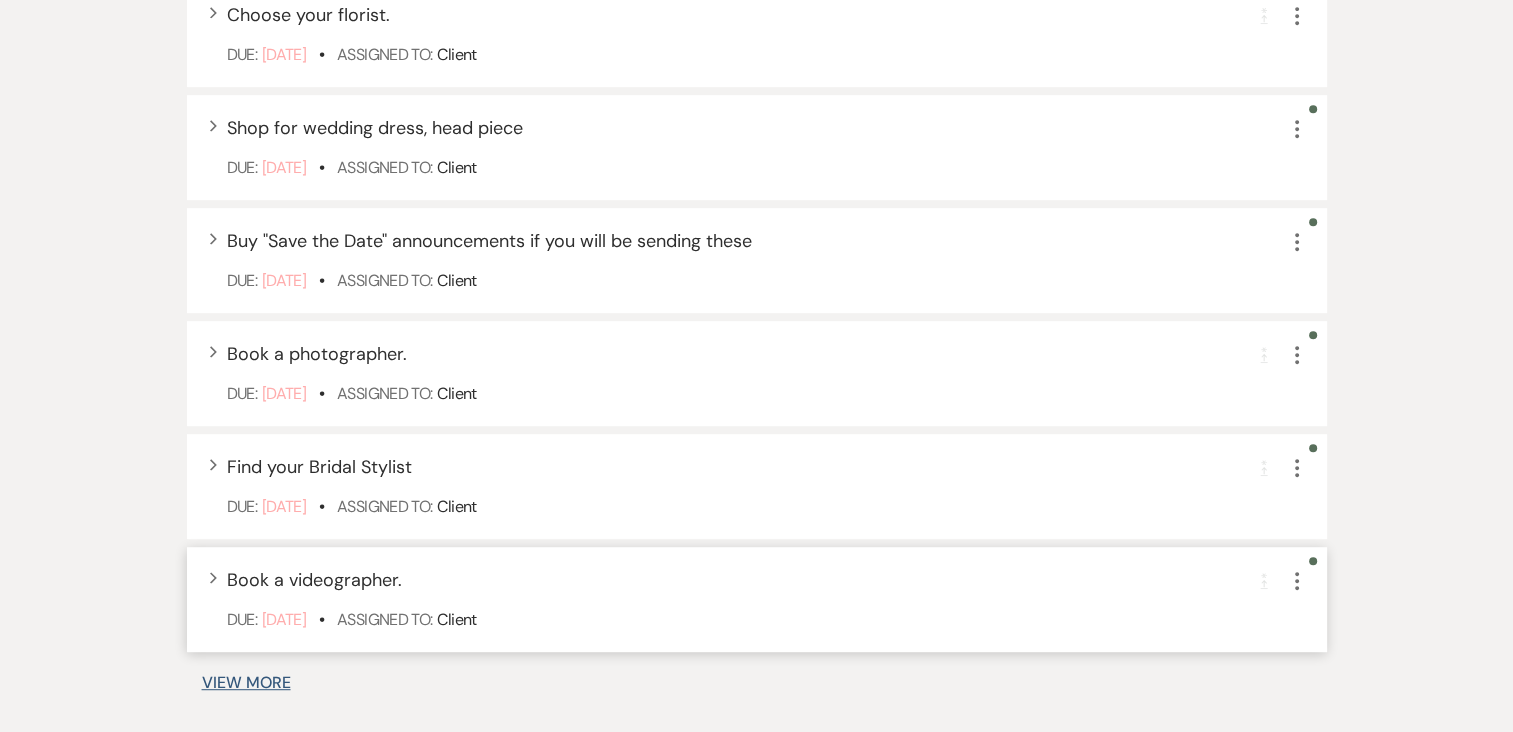 click on "More" 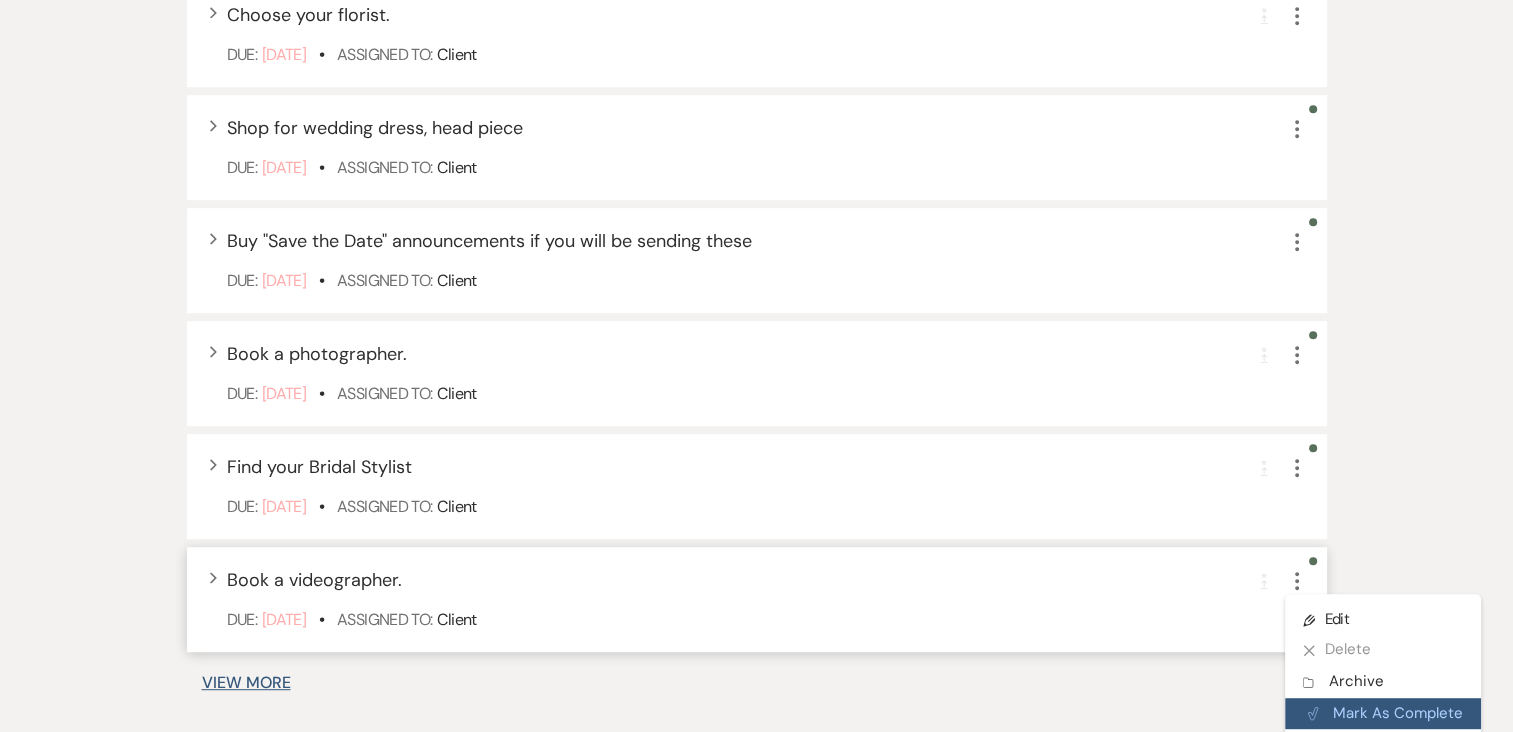 click on "Plan Portal Link   Mark As Complete" at bounding box center (1383, 714) 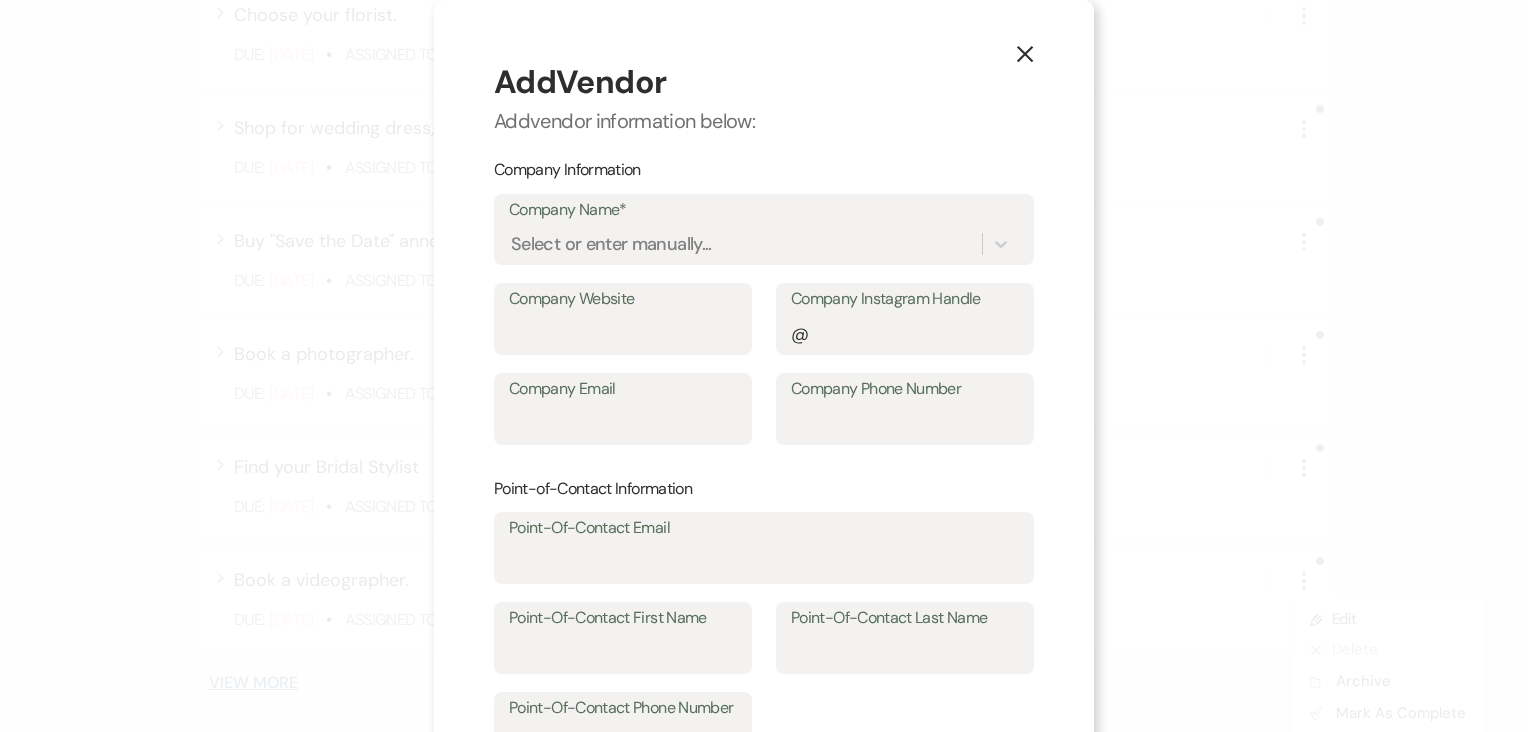 click on "X" 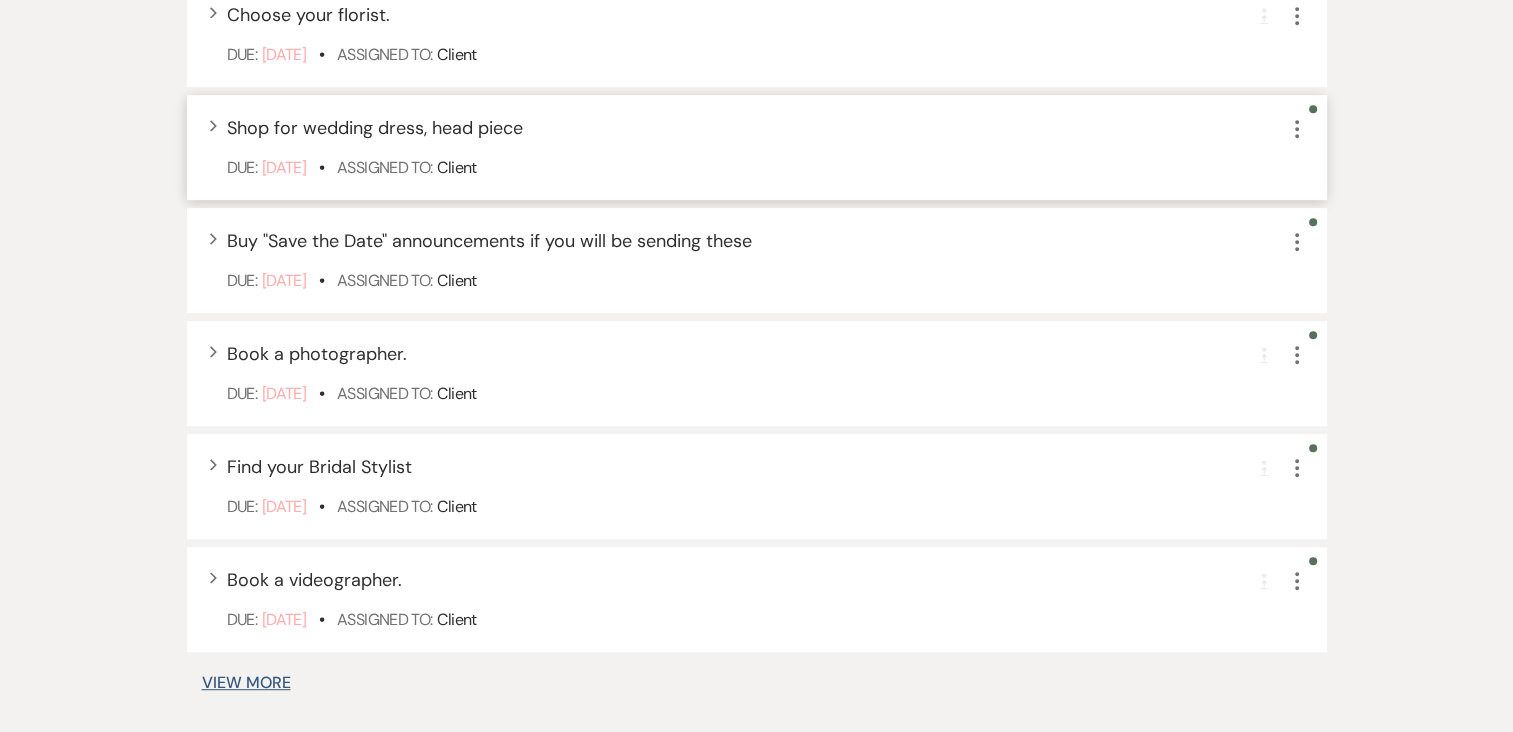 click 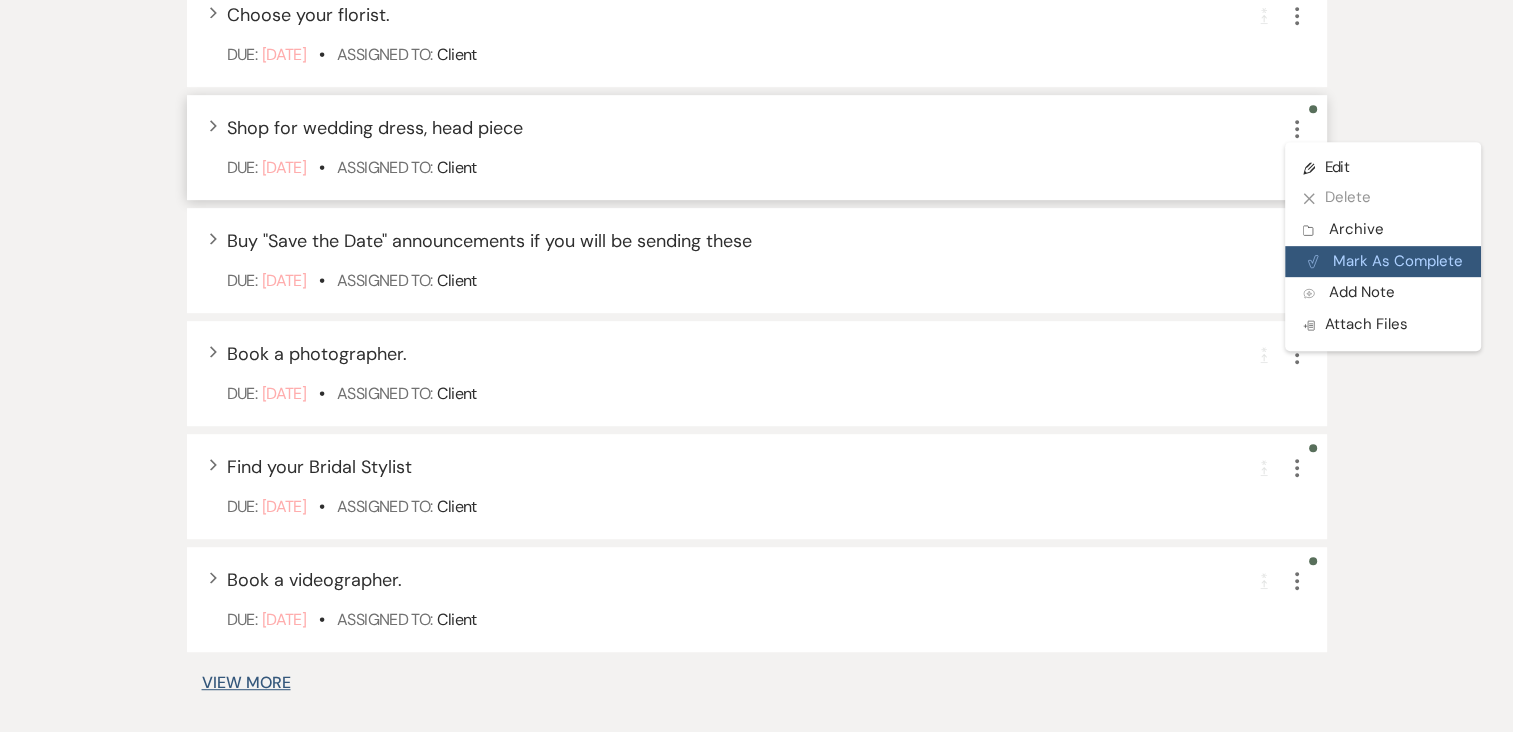 click on "Plan Portal Link   Mark As Complete" at bounding box center (1383, 262) 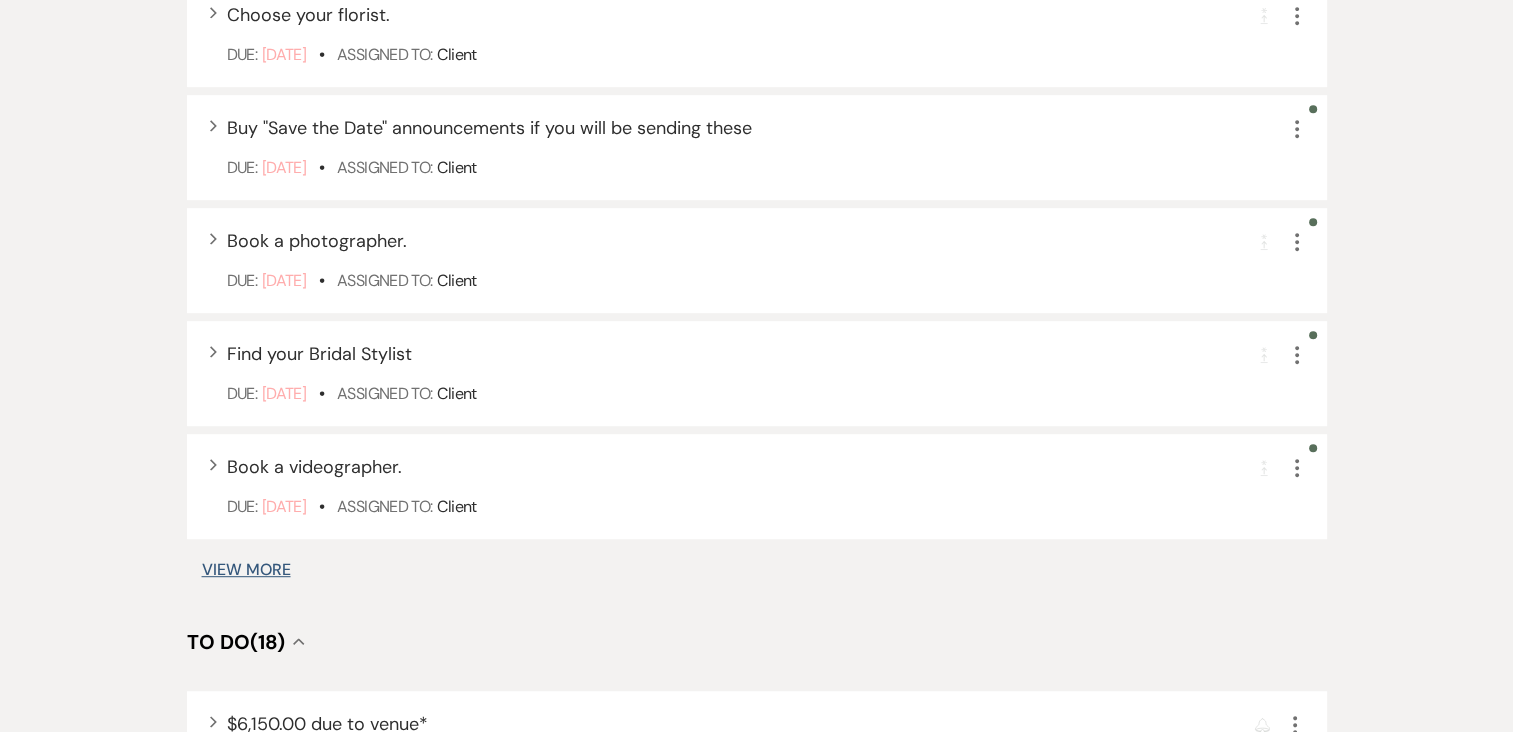 click on "Messages Tasks Payments Vendors Rental Overview Timeline Docs & Files Contacts Notes +  Add Task Tasks Create and manage all tasks for this event. Filter: Assignee   ▲ Categories   ▲ Type   ▲ Completion Requirement Completion Requirement Set Reminder Bell Upcoming Reminders Synced to task list Hidden Eye Hidden from Client * Required Overdue  (28) Collapse Expand Choose the wedding party.  More Due:  [DATE] • Assigned To:  Client Expand Choose menu * More Due:  [DATE] • Assigned To:  Client Required Expand Choose your florist. Completion Requirement More Due:  [DATE] • Assigned To:  Client Expand Buy "Save the Date" announcements if you will be sending these More Due:  [DATE] • Assigned To:  Client Expand Book a photographer. Completion Requirement More Due:  [DATE] • Assigned To:  Client Expand Find your Bridal Stylist Completion Requirement More Due:  [DATE] • Assigned To:  Client Expand Book a videographer. Completion Requirement More Due:  [DATE] • Assigned To:  *" at bounding box center (756, 722) 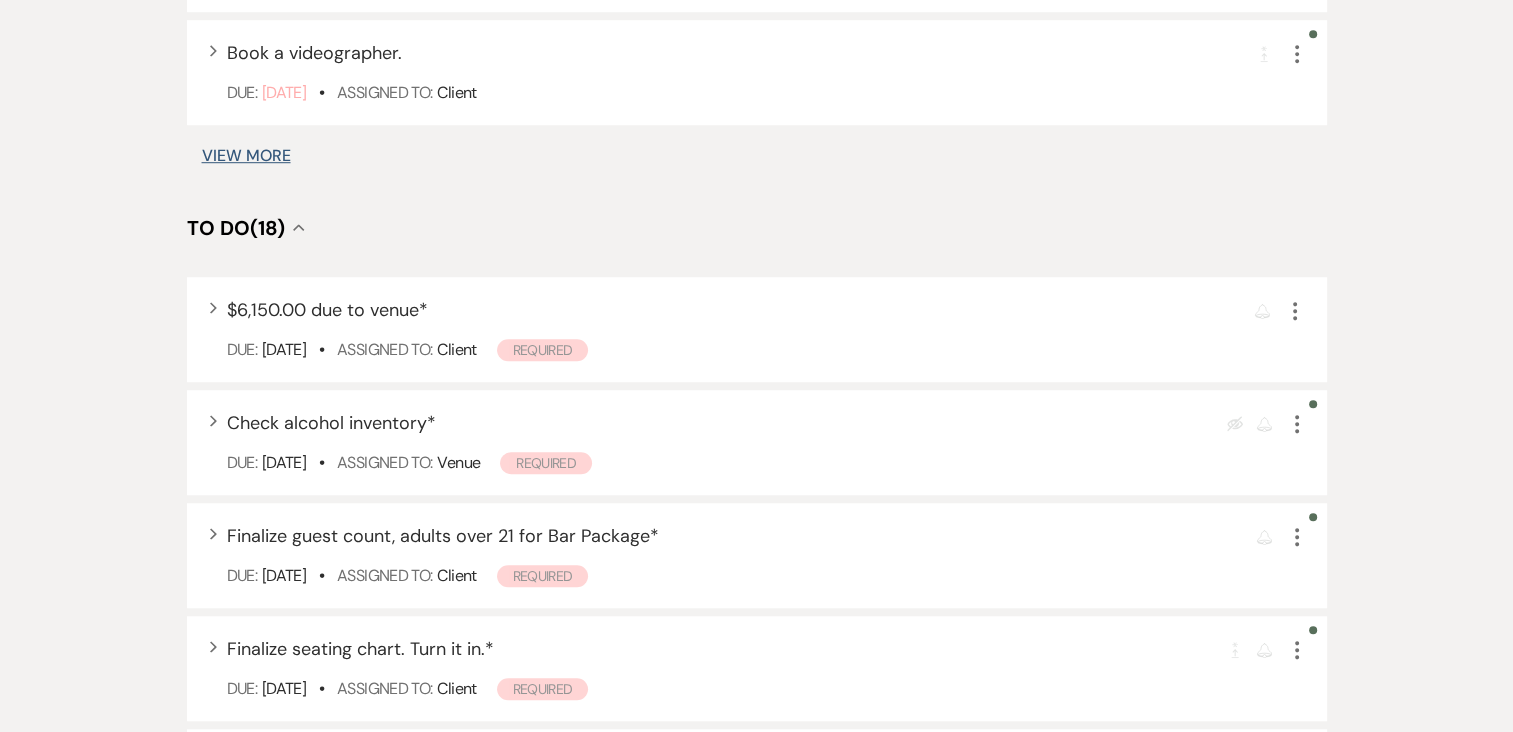 scroll, scrollTop: 1440, scrollLeft: 0, axis: vertical 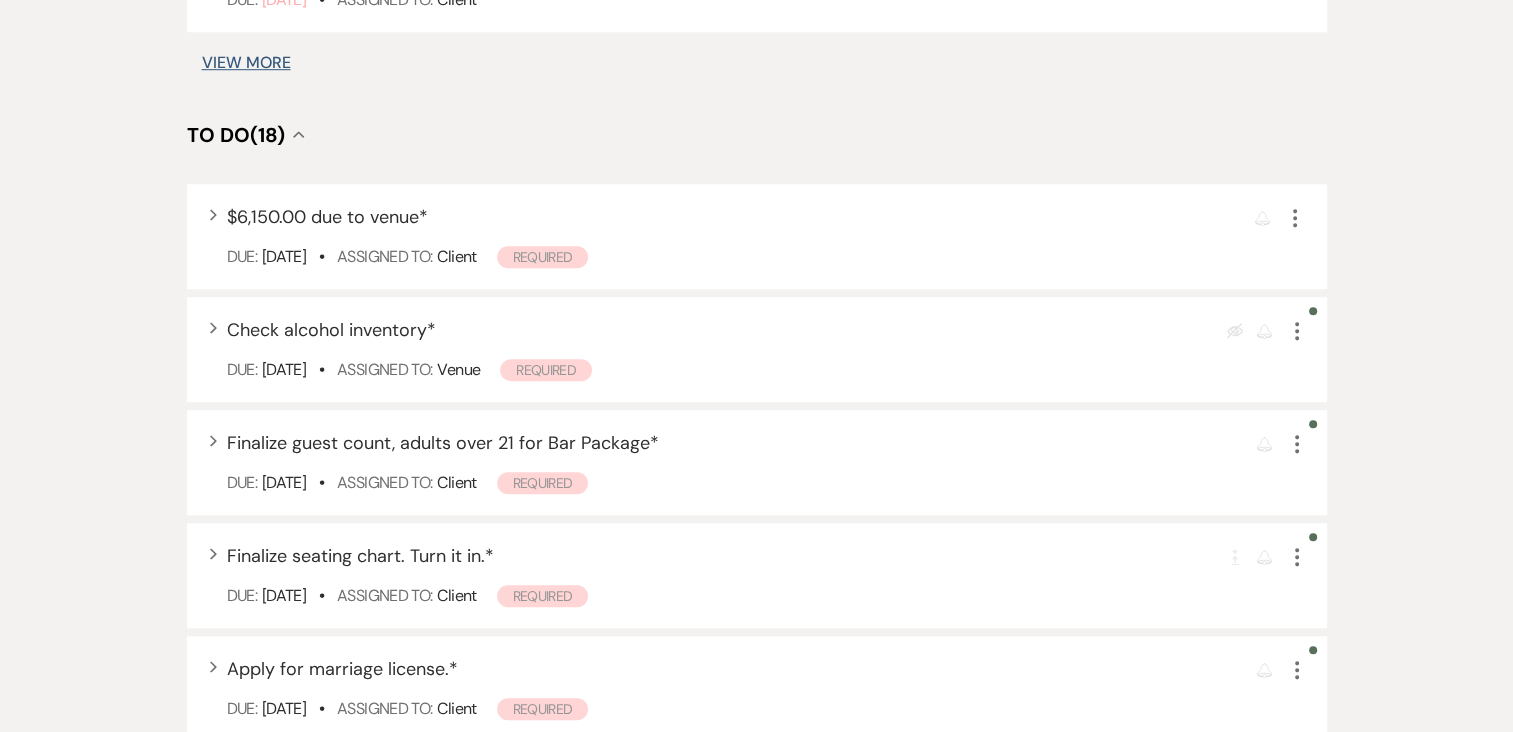 drag, startPoint x: 1527, startPoint y: 7, endPoint x: 1119, endPoint y: 110, distance: 420.8004 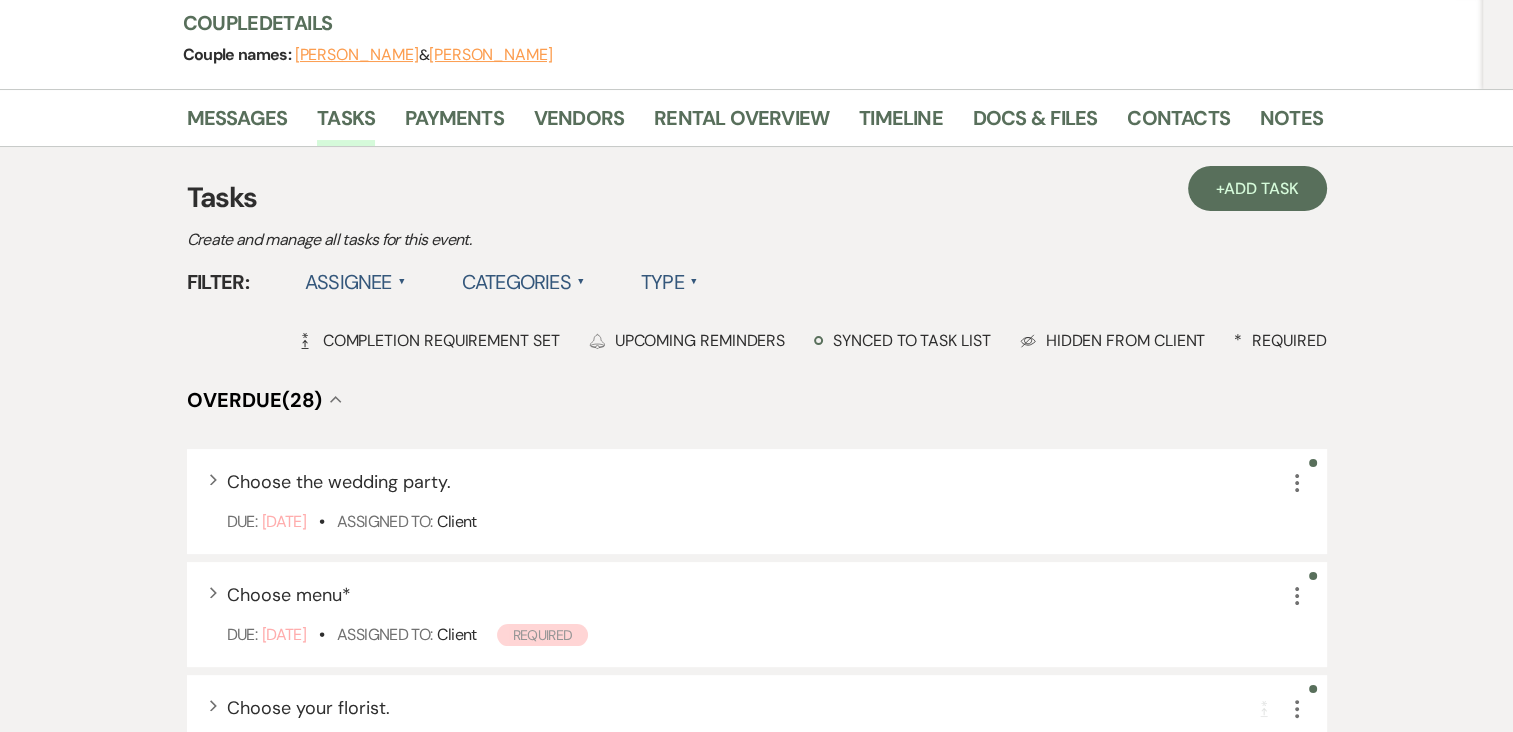 scroll, scrollTop: 147, scrollLeft: 0, axis: vertical 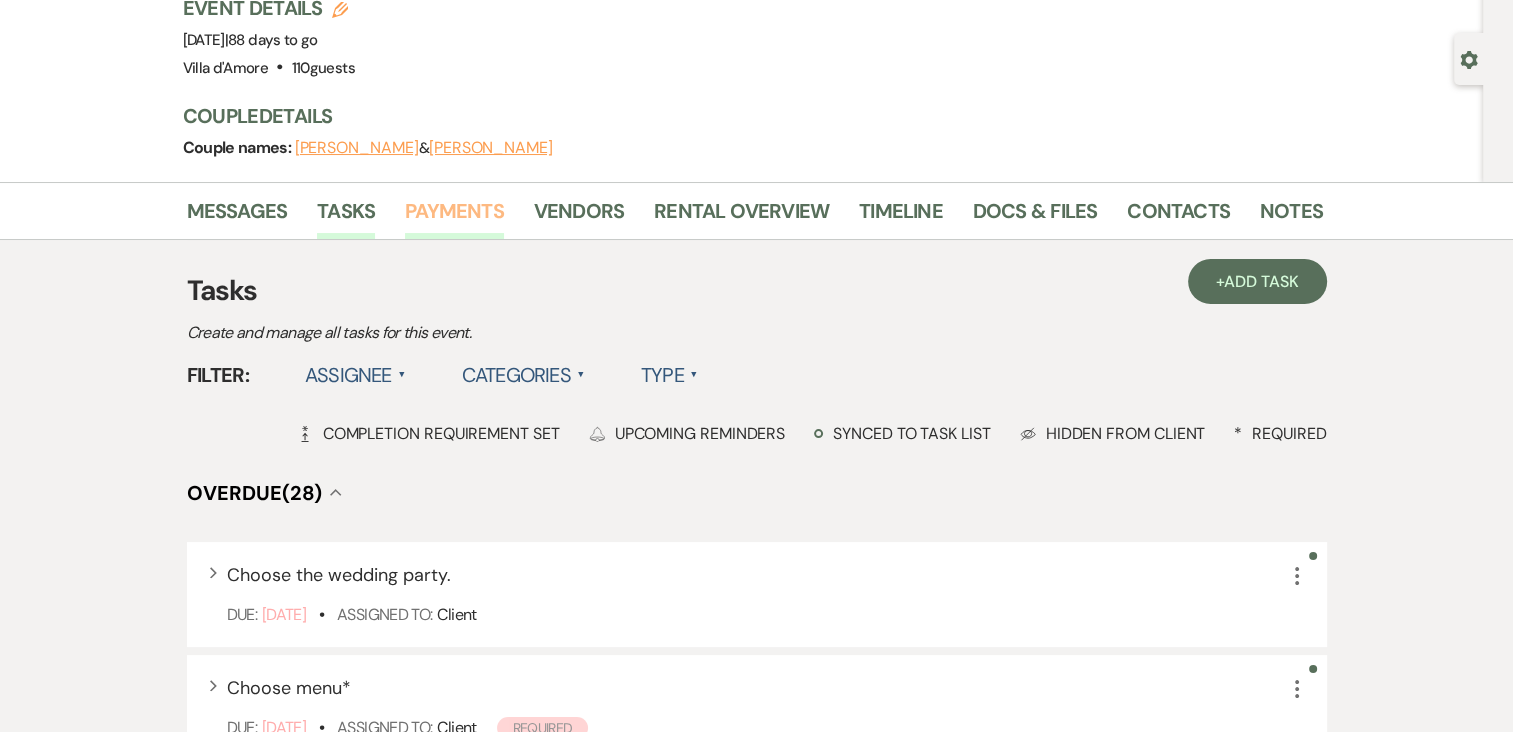 click on "Payments" at bounding box center (454, 217) 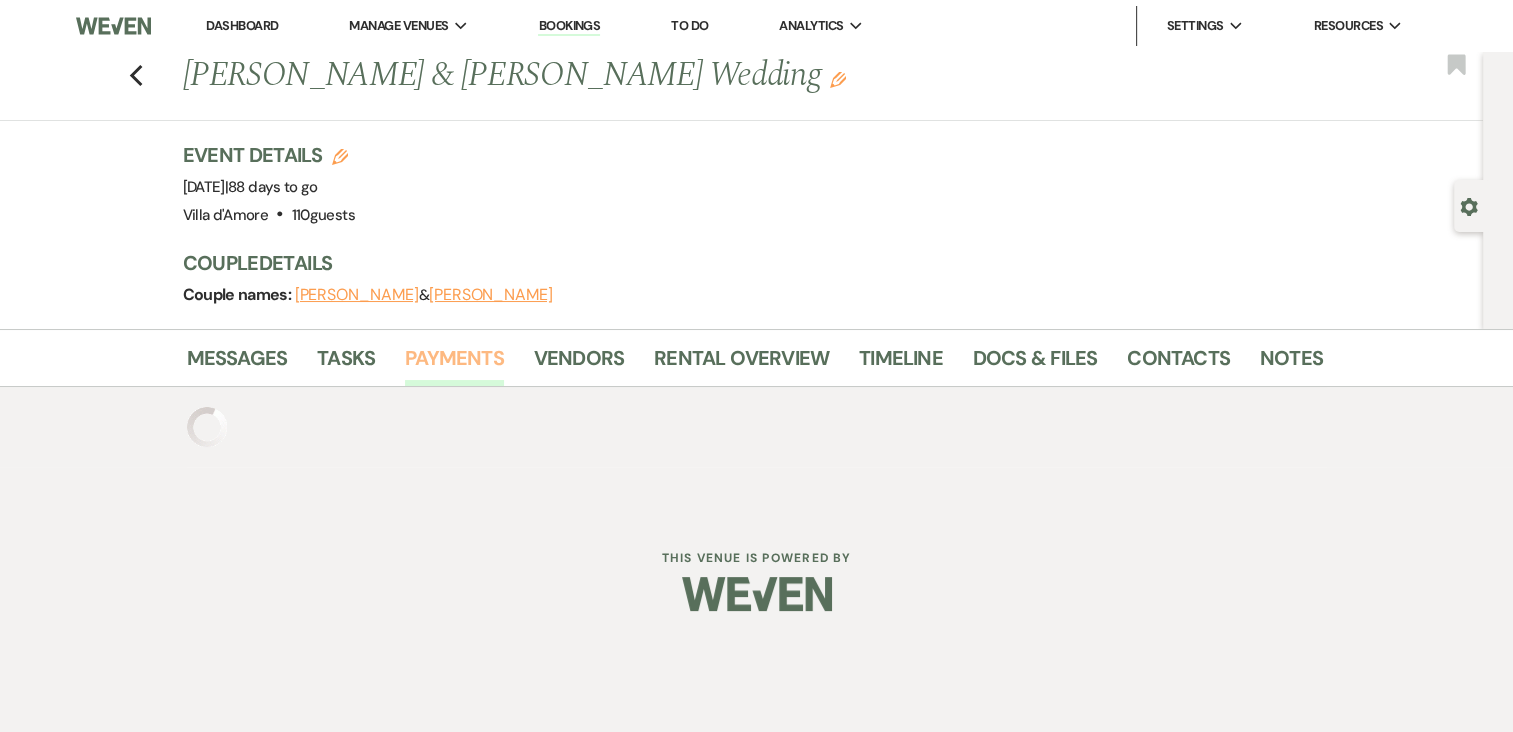 scroll, scrollTop: 0, scrollLeft: 0, axis: both 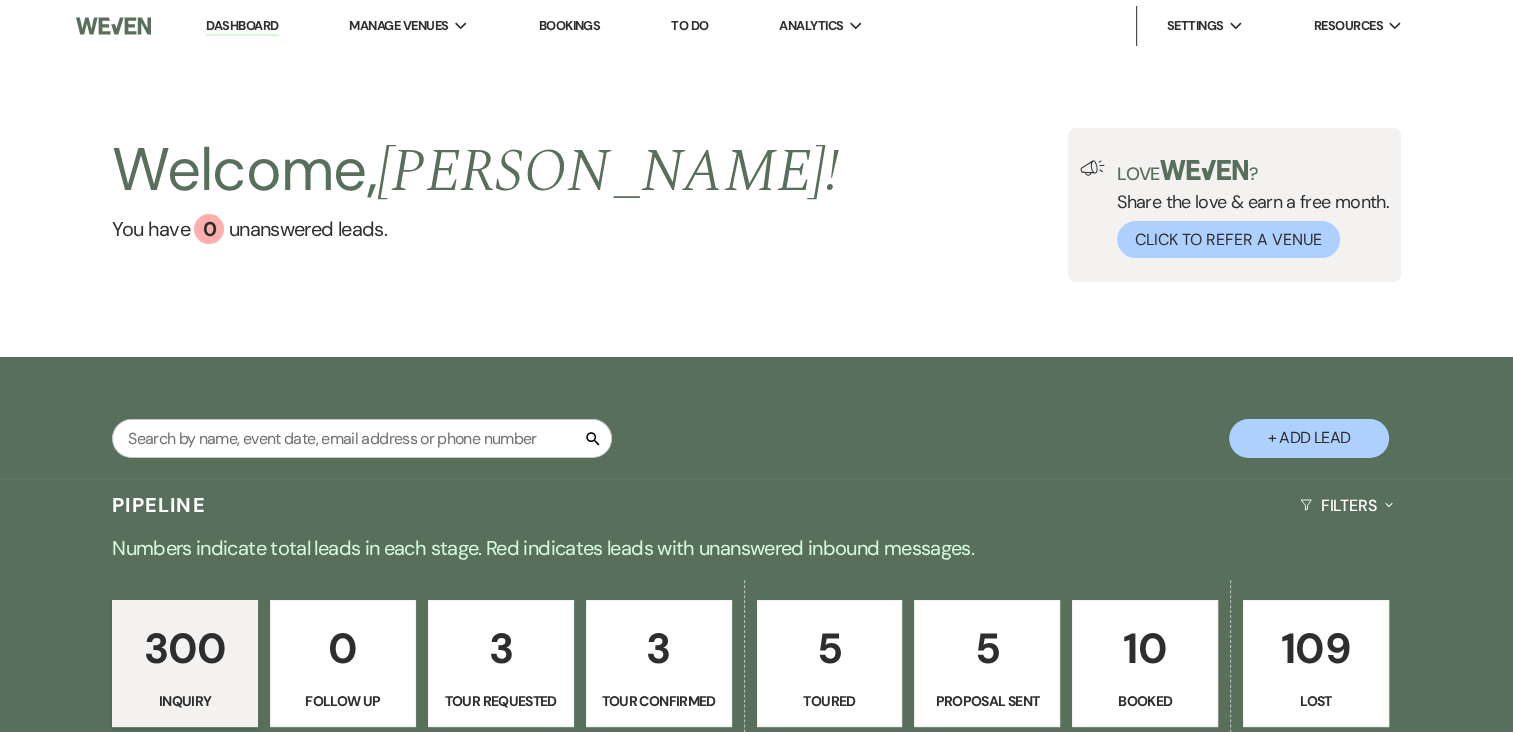 click on "3" at bounding box center (659, 648) 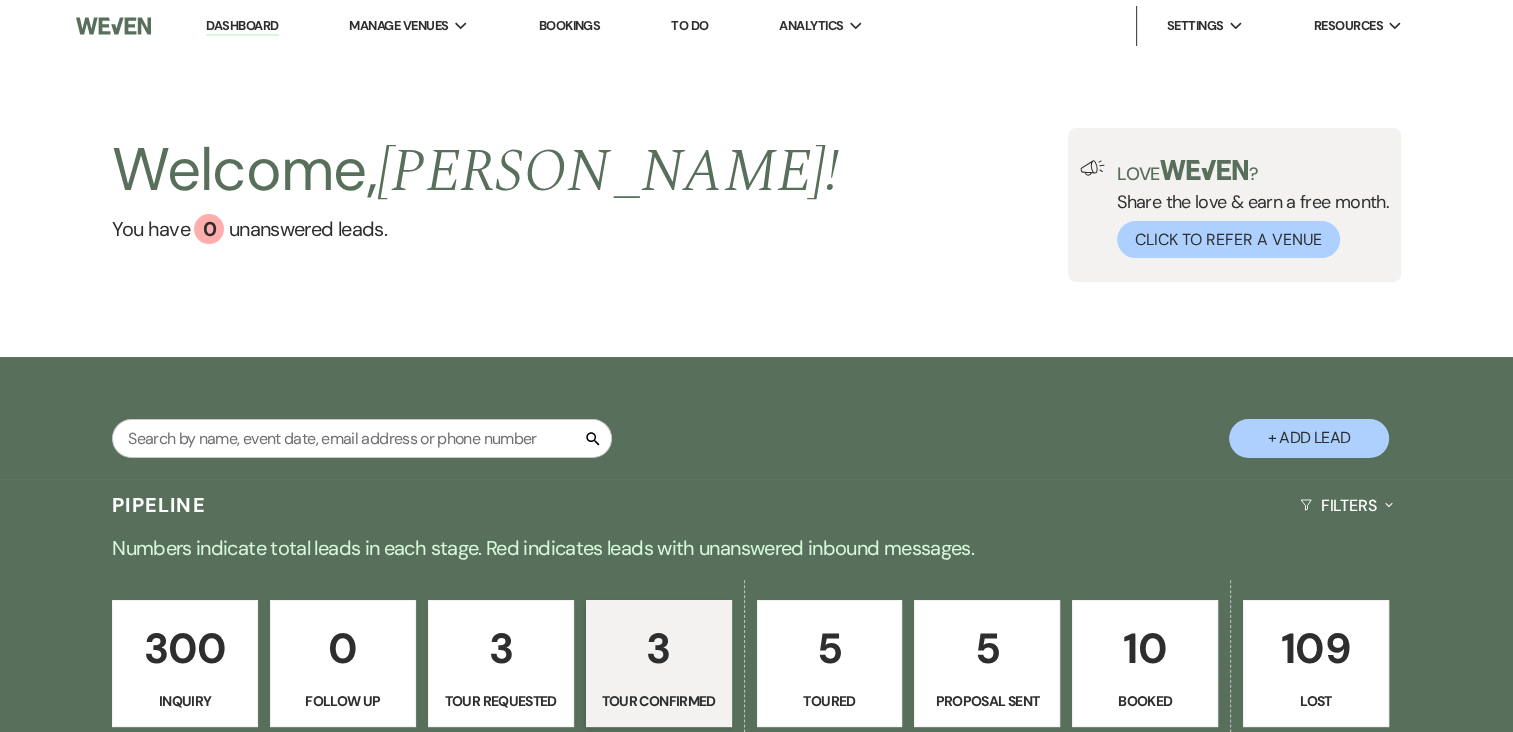select on "4" 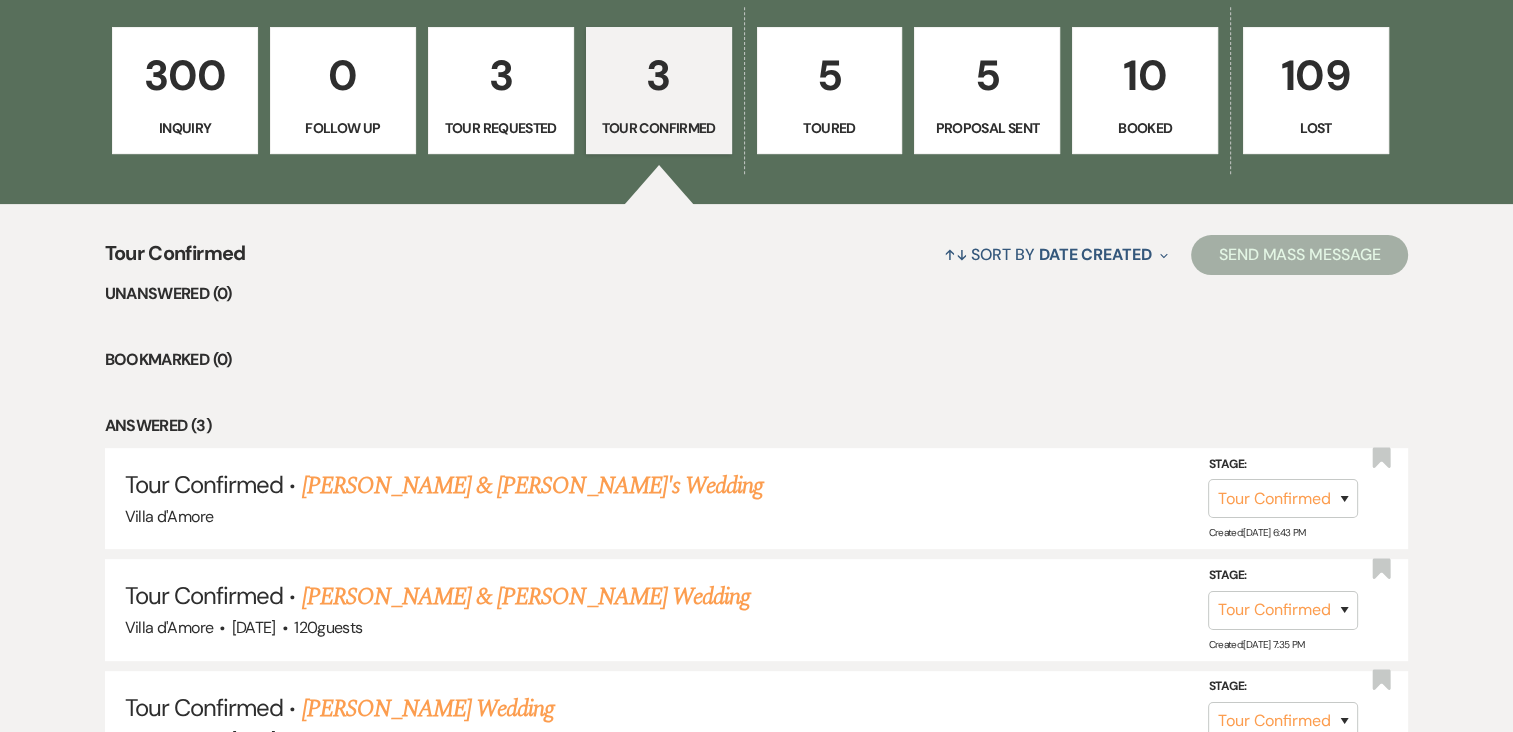 scroll, scrollTop: 693, scrollLeft: 0, axis: vertical 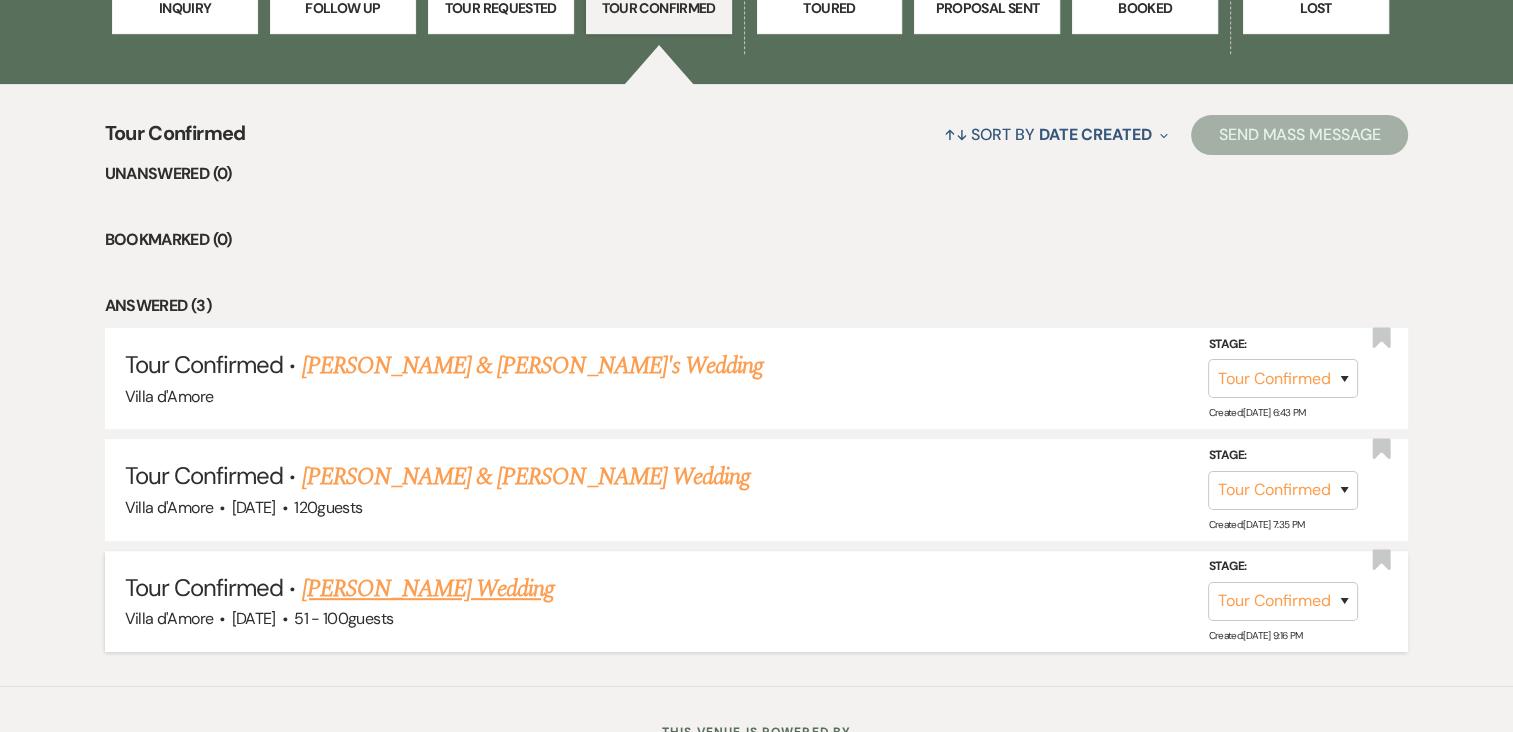 drag, startPoint x: 412, startPoint y: 588, endPoint x: 372, endPoint y: 588, distance: 40 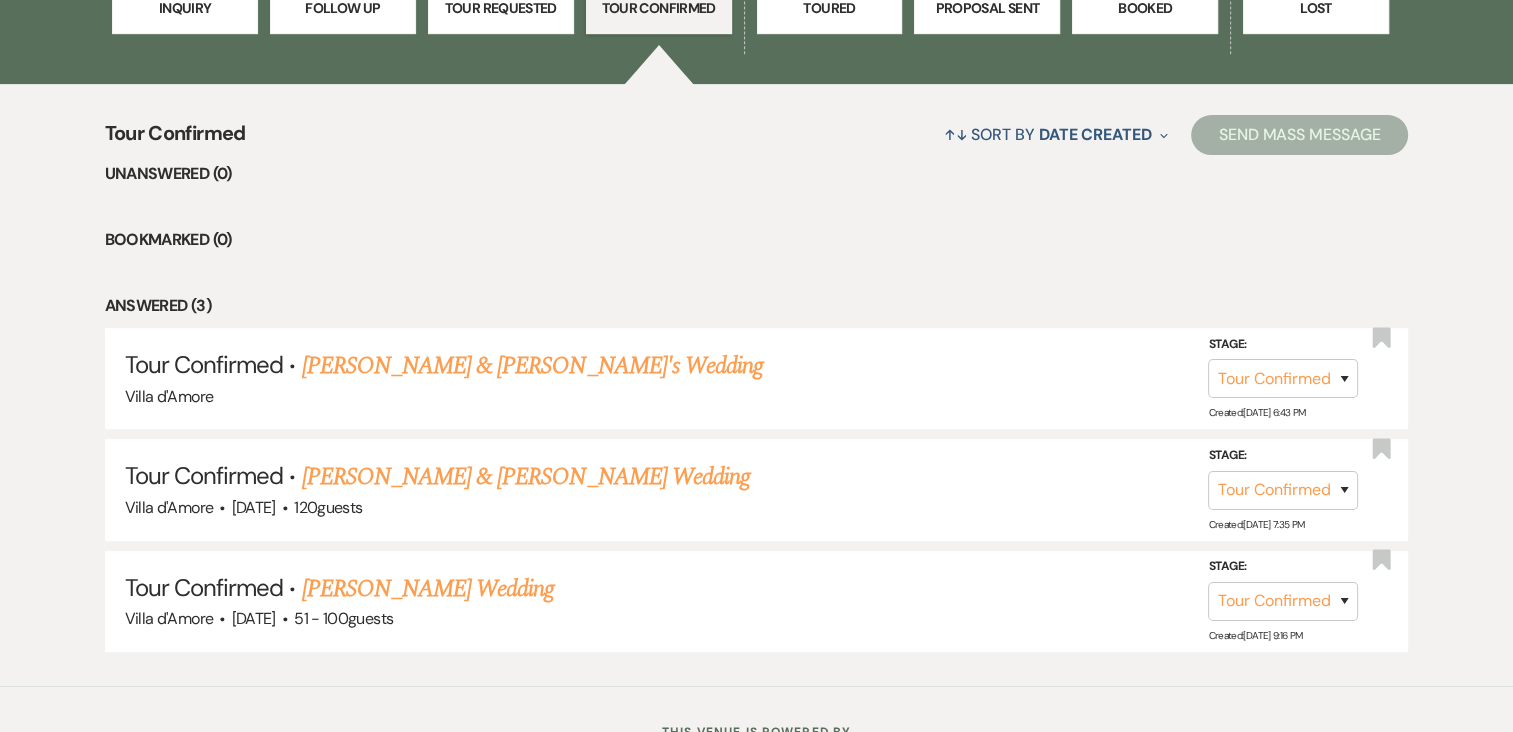 scroll, scrollTop: 0, scrollLeft: 0, axis: both 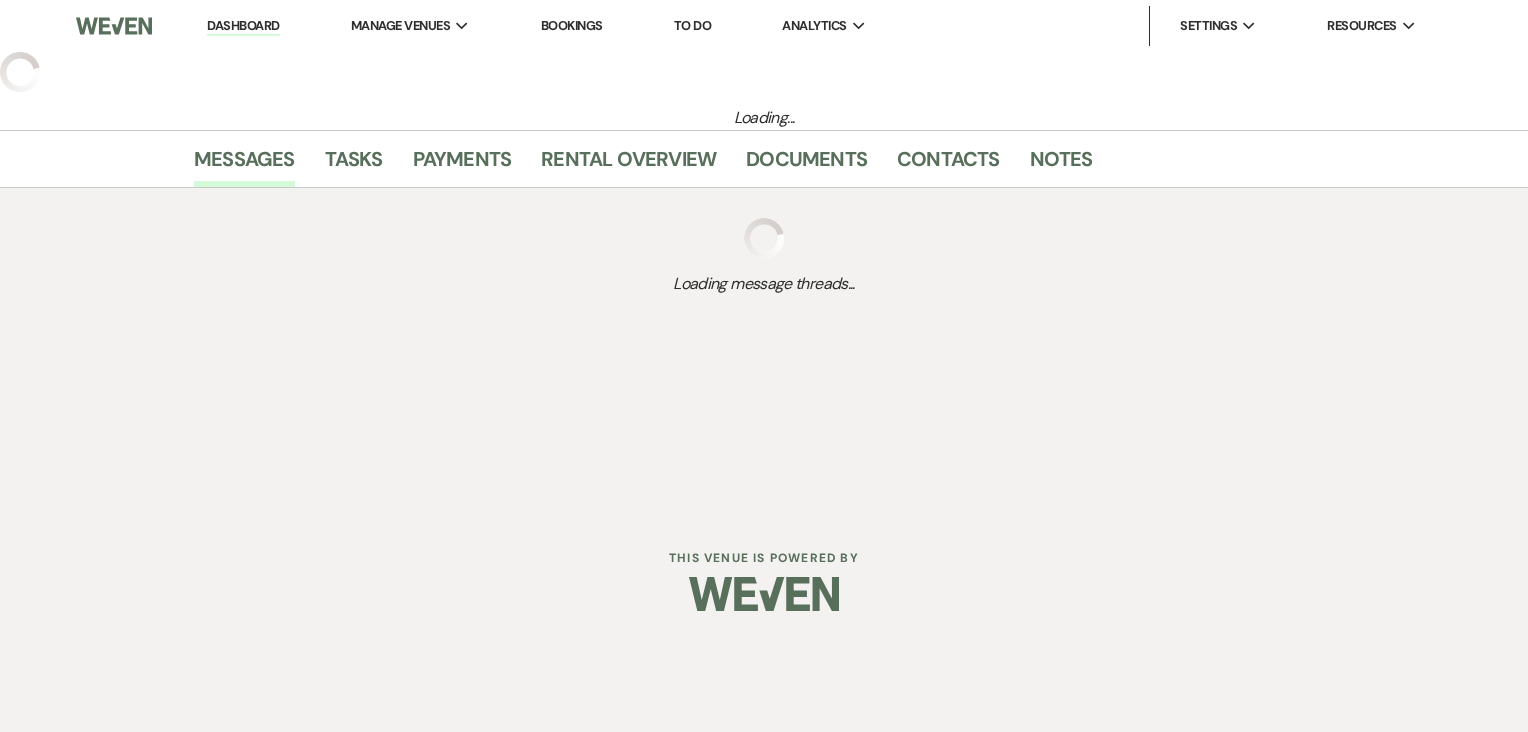 select on "4" 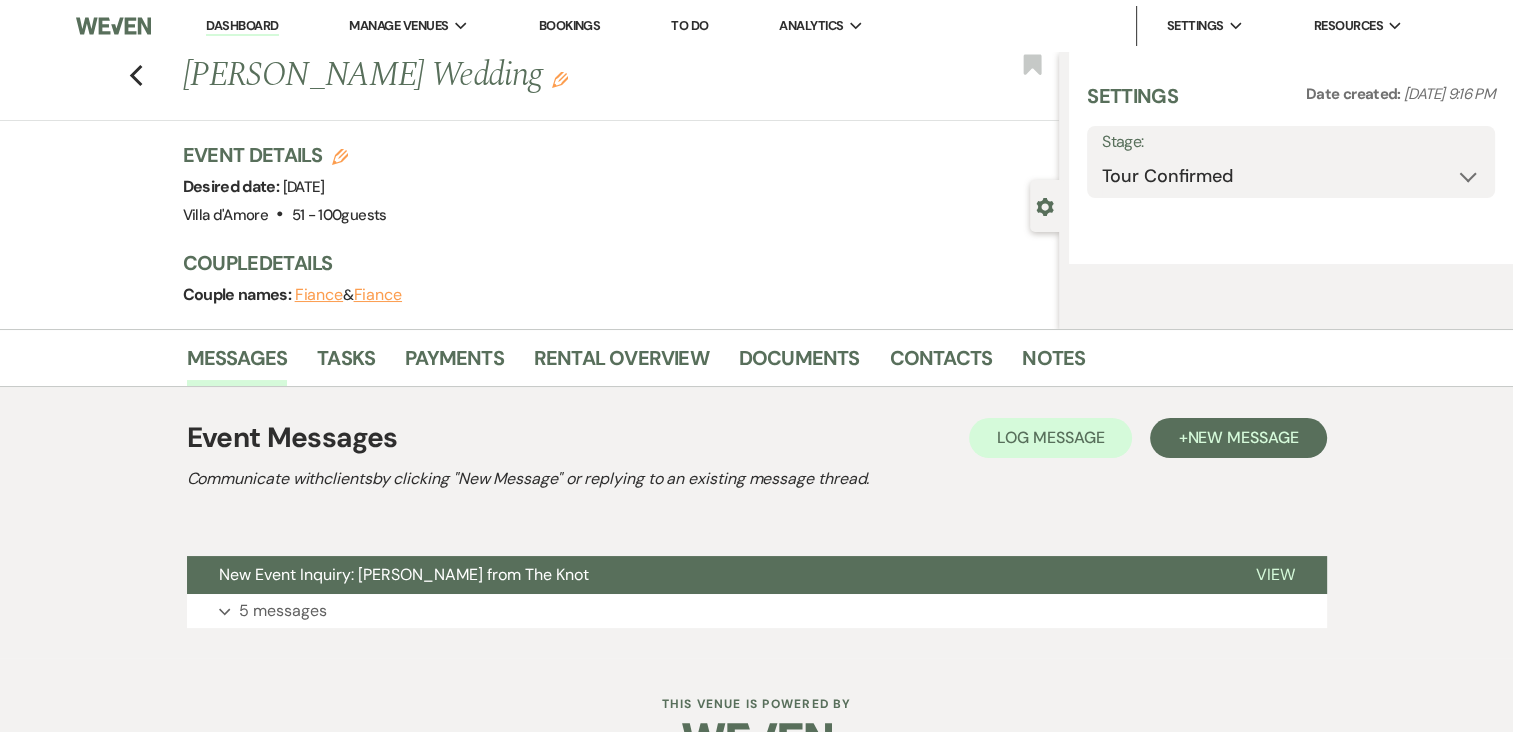 select on "2" 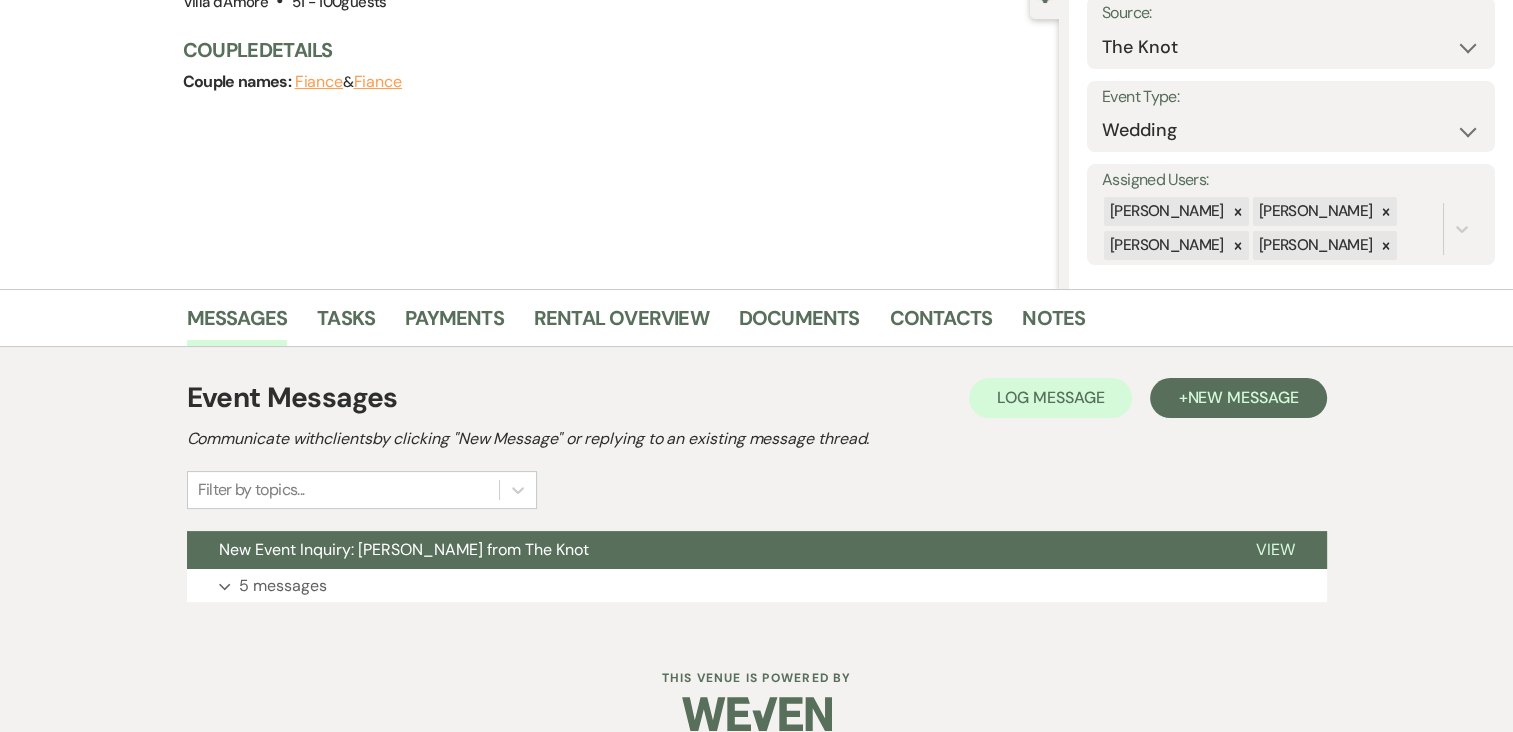 scroll, scrollTop: 241, scrollLeft: 0, axis: vertical 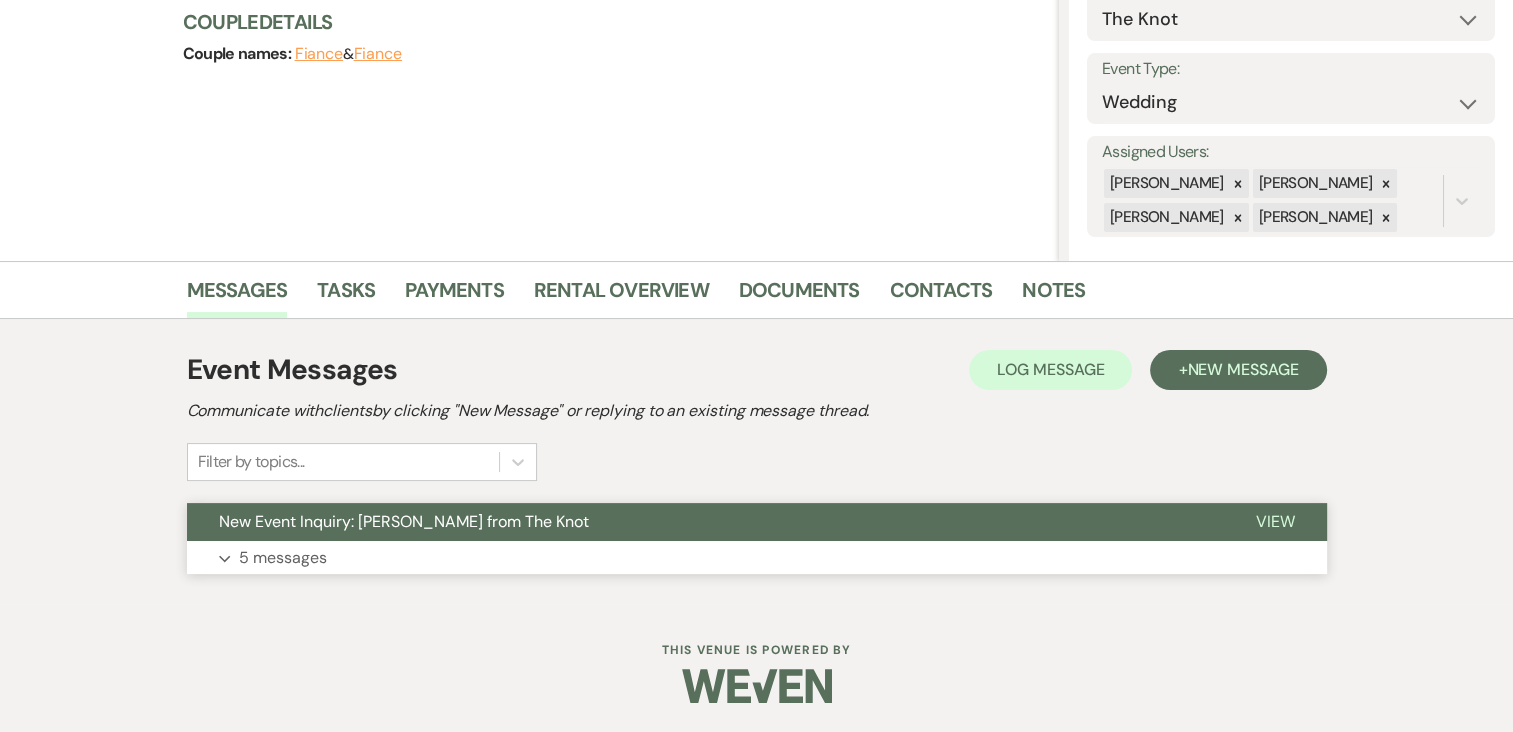 click on "5 messages" at bounding box center [283, 558] 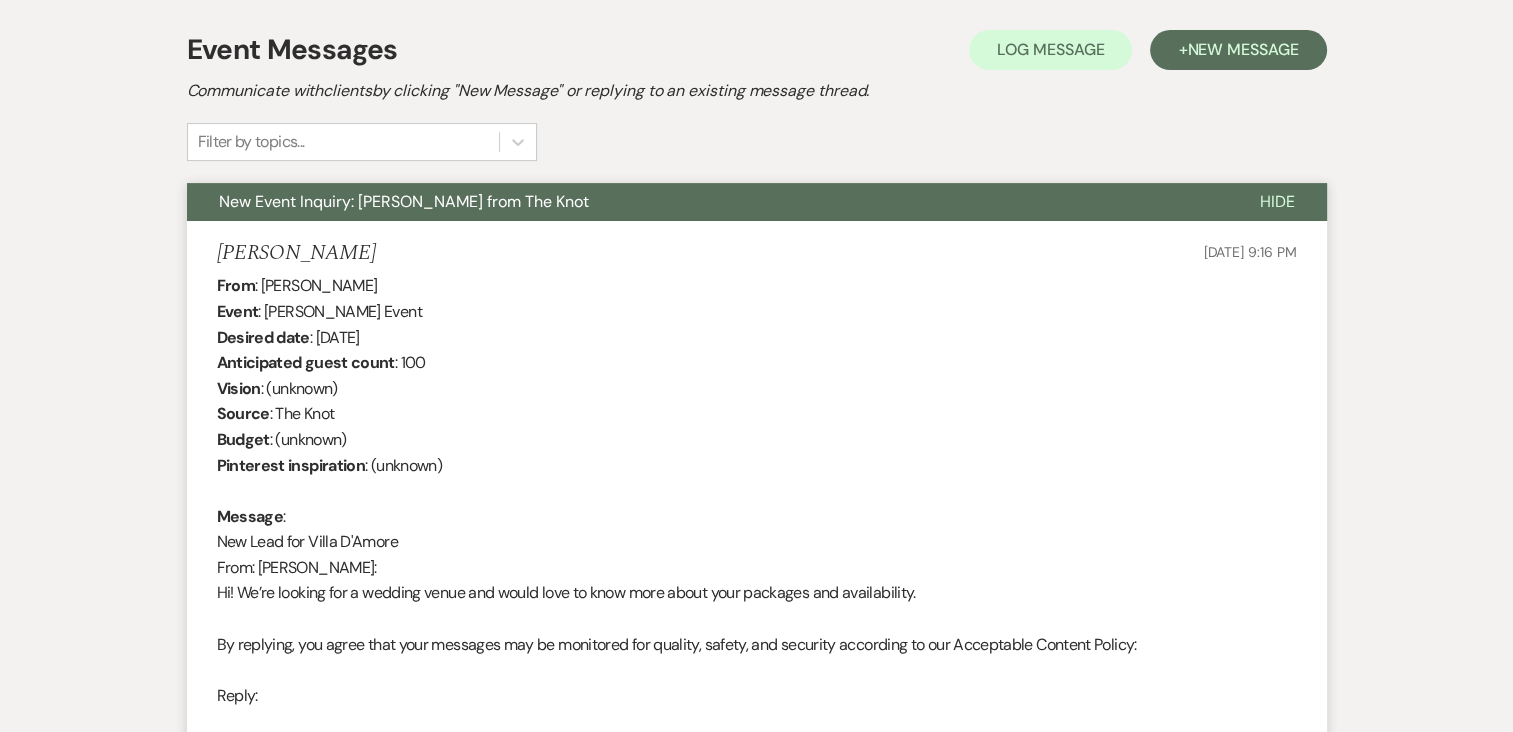 scroll, scrollTop: 575, scrollLeft: 0, axis: vertical 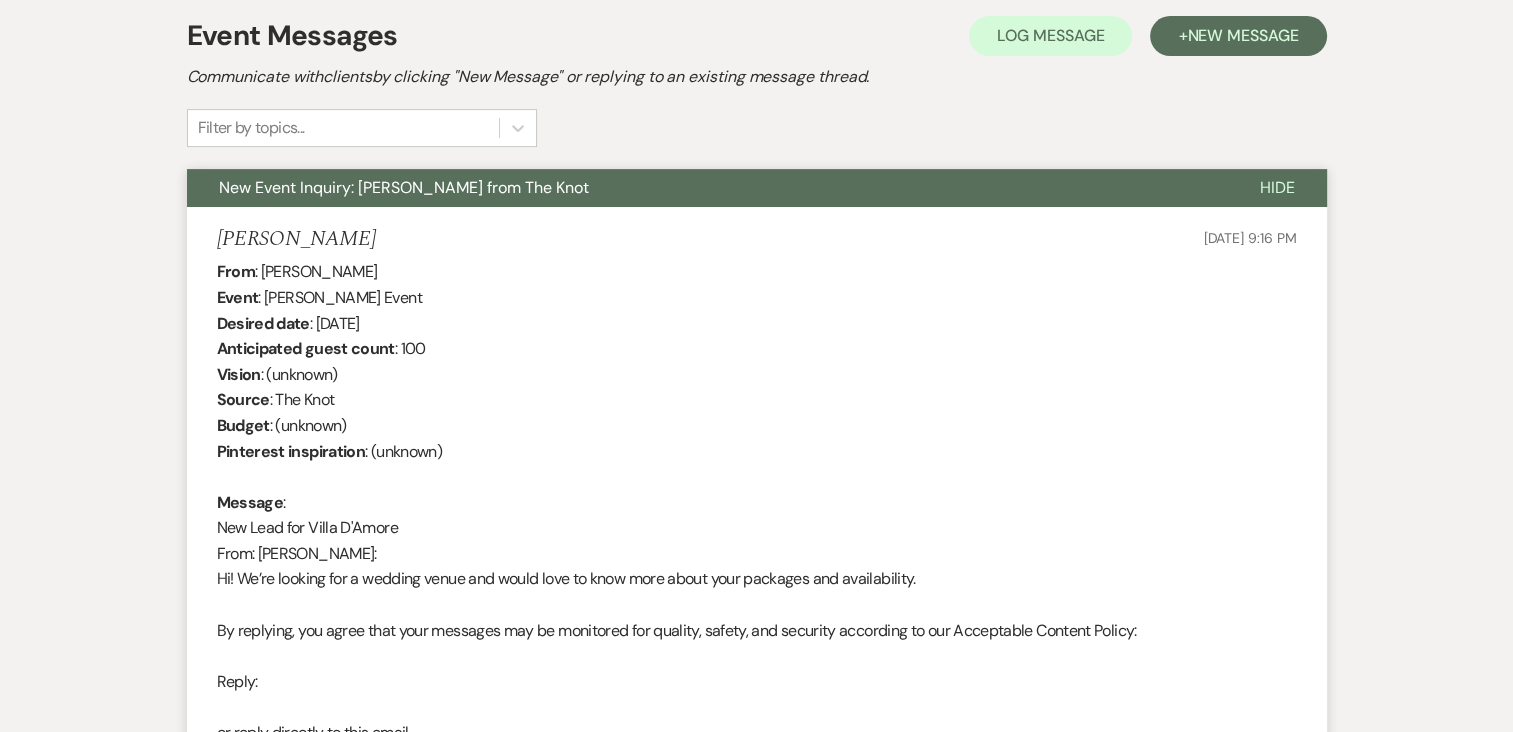 drag, startPoint x: 1518, startPoint y: 717, endPoint x: 1114, endPoint y: 576, distance: 427.89835 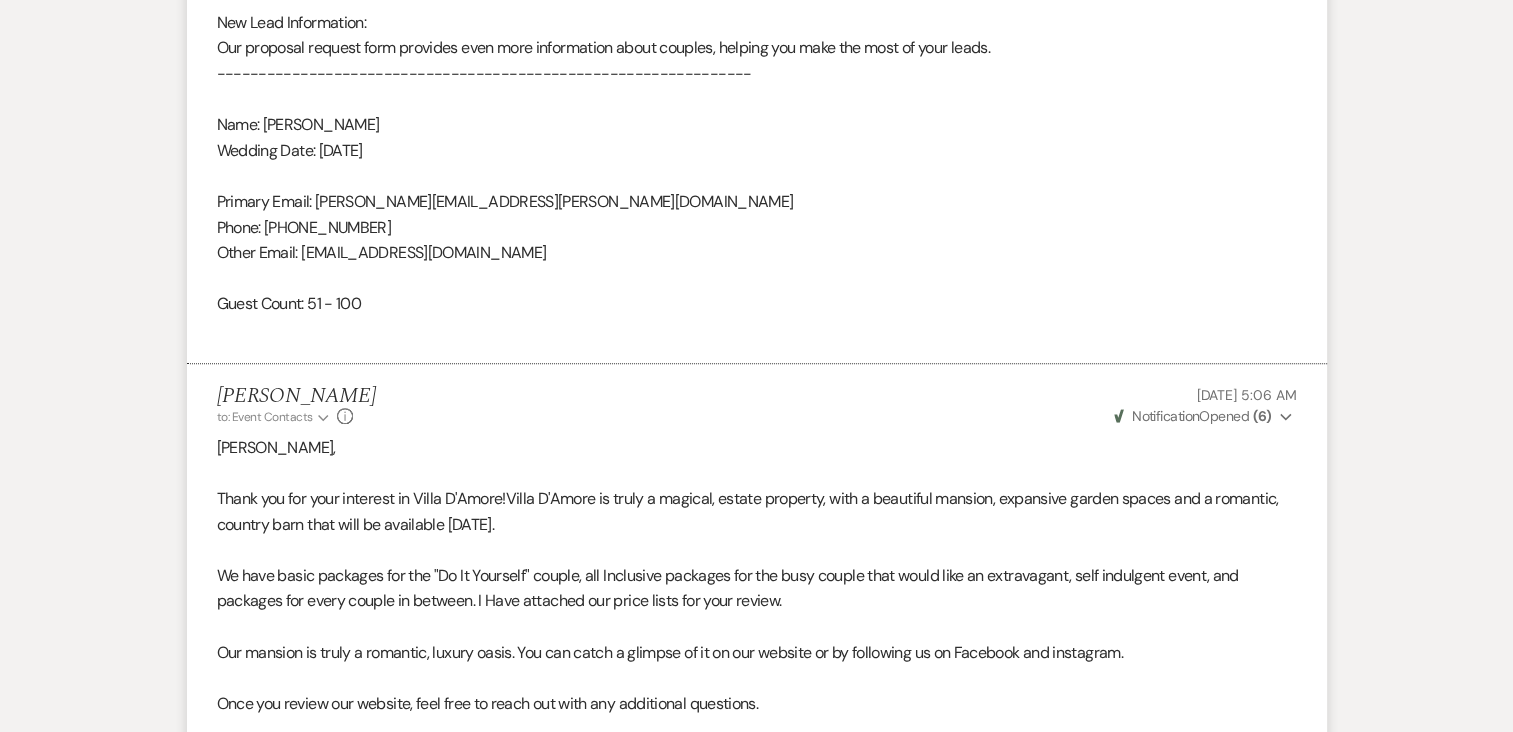 scroll, scrollTop: 1415, scrollLeft: 0, axis: vertical 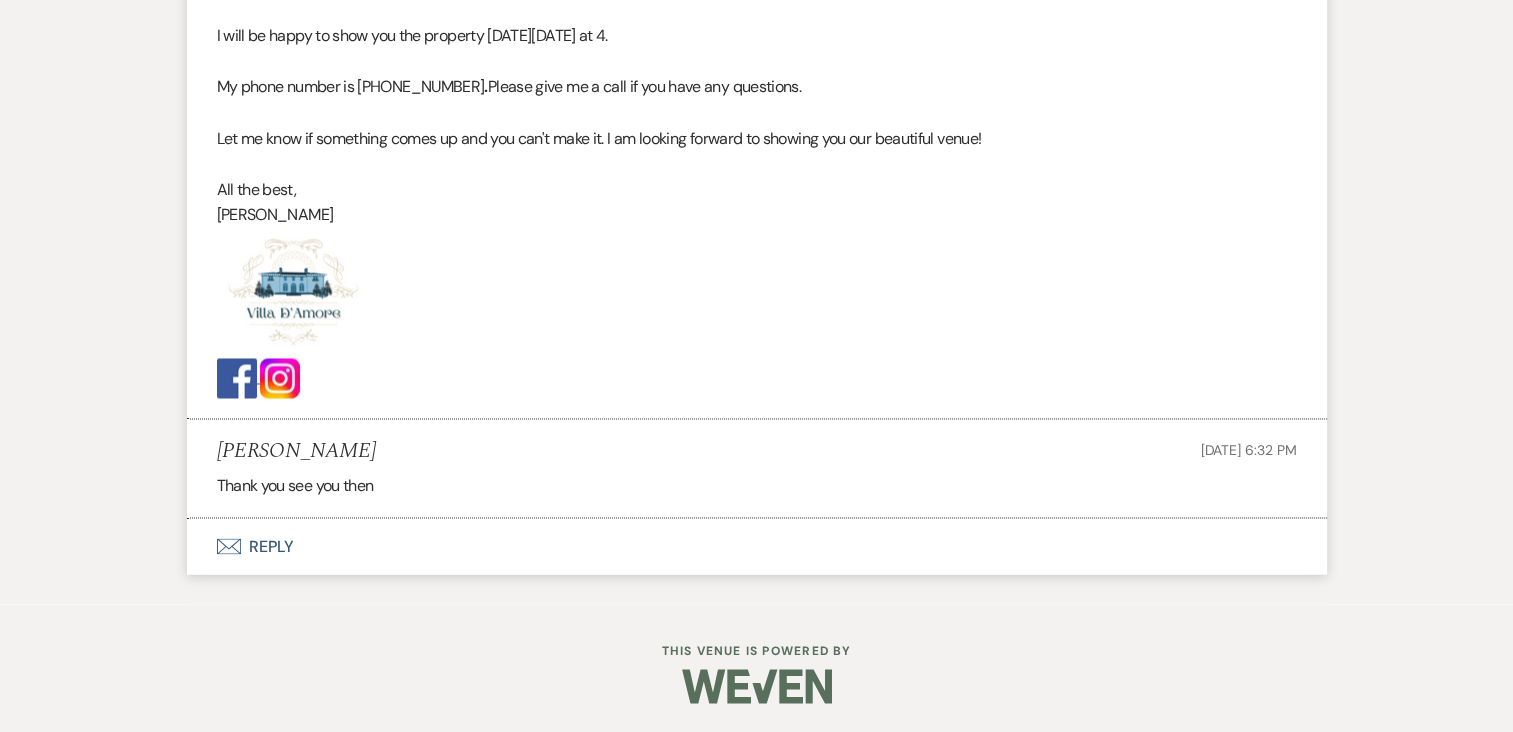click on "Envelope" 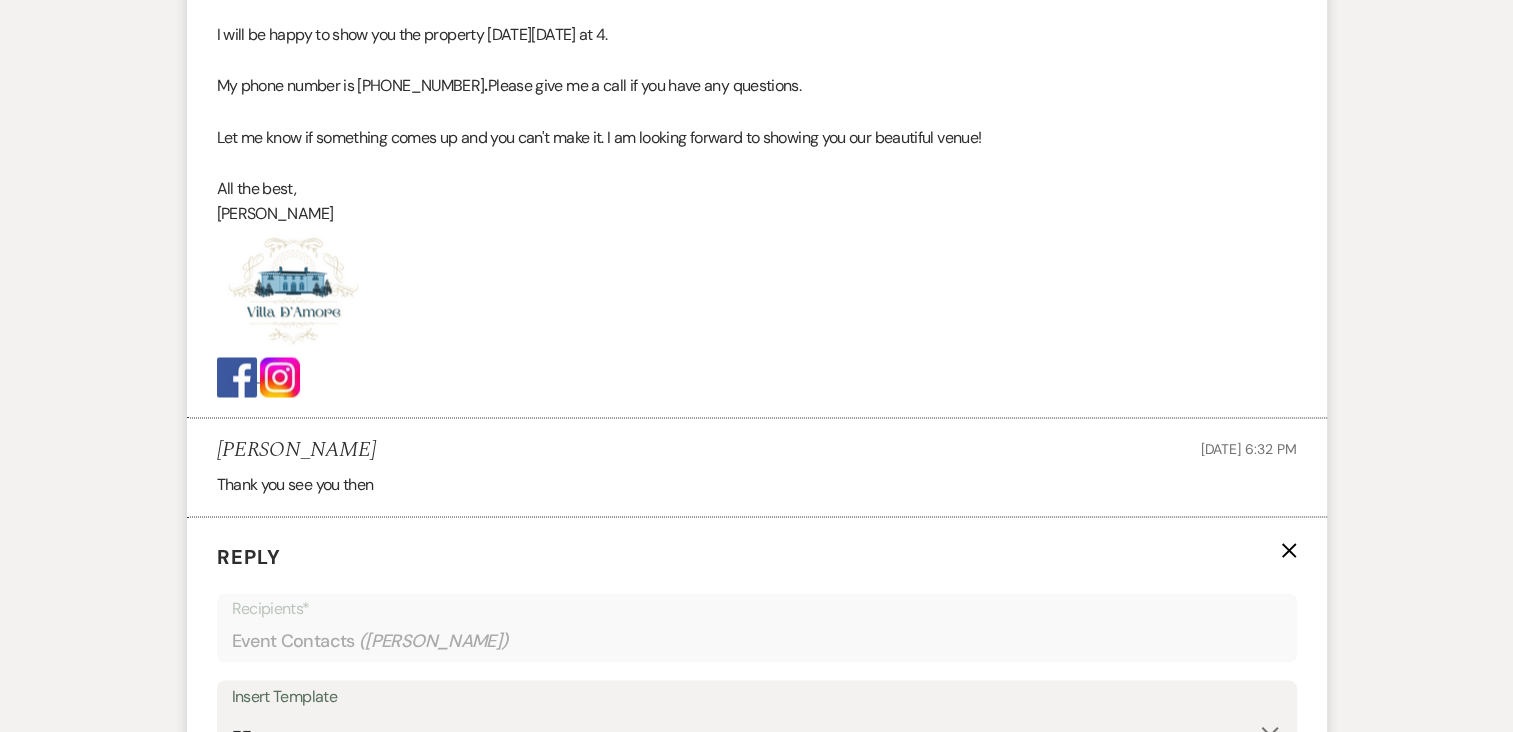 scroll, scrollTop: 3676, scrollLeft: 0, axis: vertical 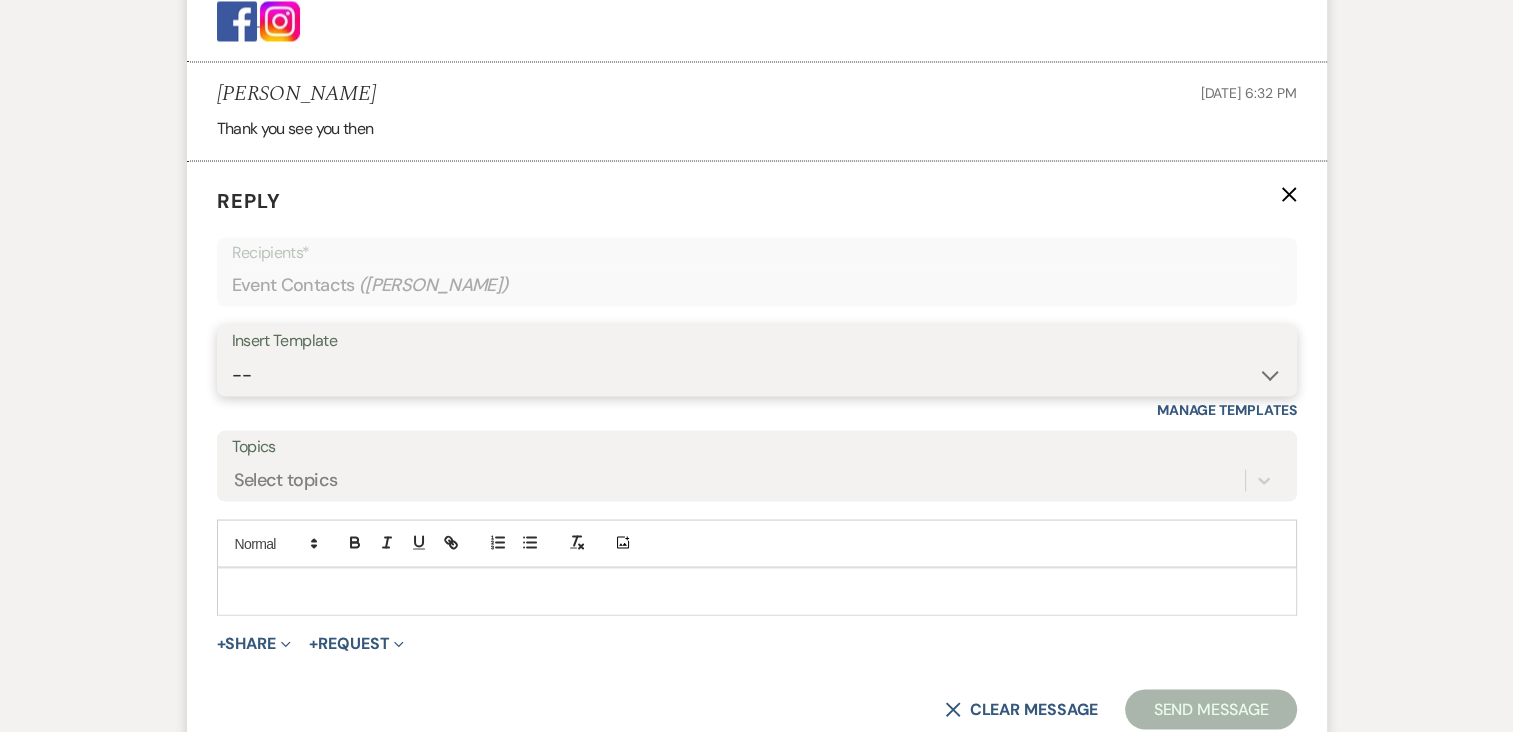 click on "-- auto responce weekends Tour Request Response Follow Up #1 (wedding) Weven Planning Portal Introduction, contract and invoice (Booked Events) Initial Inquiry Response (wedding) duplicate inquiry Follow Up #4 (event) follow up #5 (event) Follow up #6 (event) Email Signature follow up #2 (wedding) Follow up #3 (wedding) Follow Up # 4 (wedding) follow up #5 (wedding) Follow up #6 (wedding) Tour confirmation Follow Up #1 (event) Initial Inquiry Response (other event) Follow up #2 (event) Follow up #3 (event) bar and A La Cart All Inclusive Wedding new prices luxury event space" at bounding box center (757, 374) 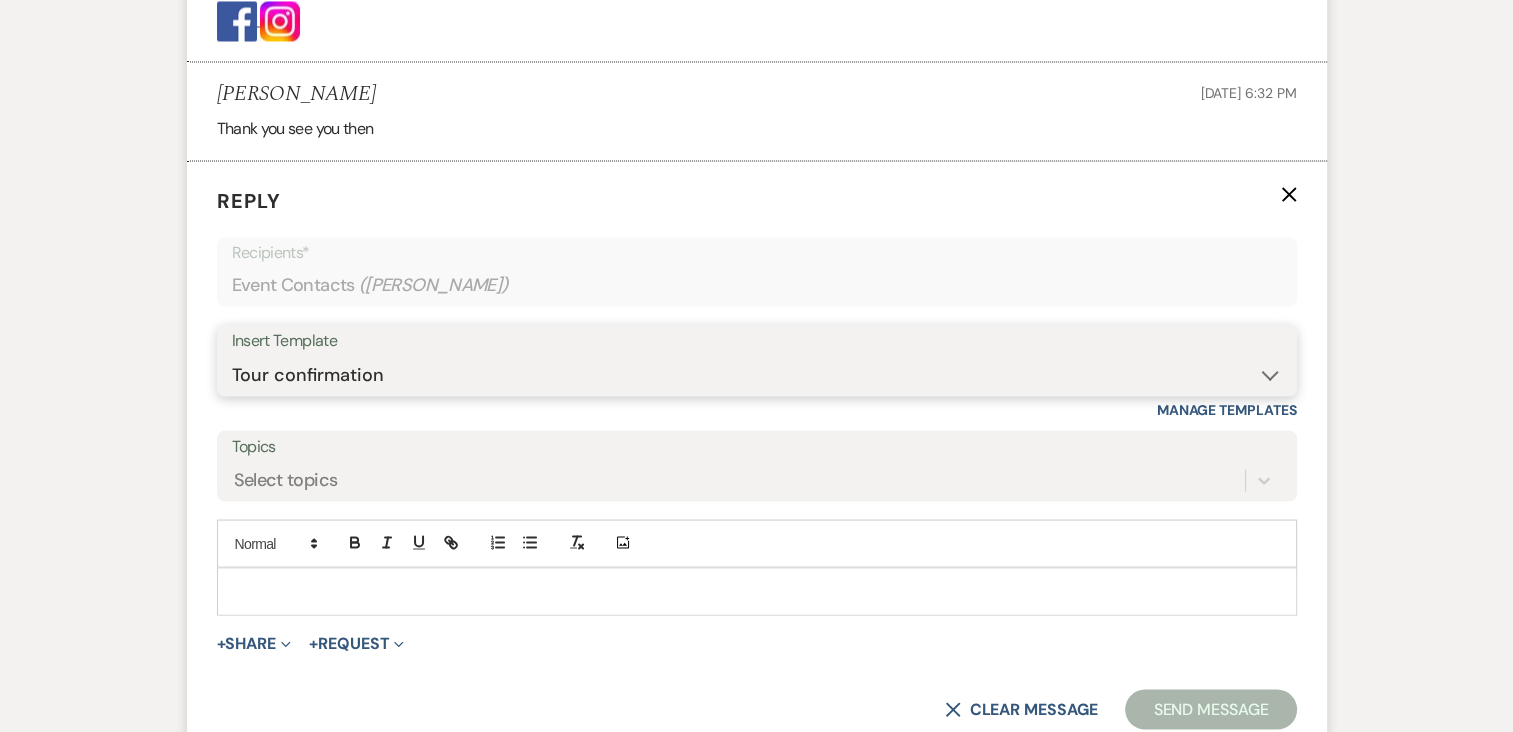 click on "-- auto responce weekends Tour Request Response Follow Up #1 (wedding) Weven Planning Portal Introduction, contract and invoice (Booked Events) Initial Inquiry Response (wedding) duplicate inquiry Follow Up #4 (event) follow up #5 (event) Follow up #6 (event) Email Signature follow up #2 (wedding) Follow up #3 (wedding) Follow Up # 4 (wedding) follow up #5 (wedding) Follow up #6 (wedding) Tour confirmation Follow Up #1 (event) Initial Inquiry Response (other event) Follow up #2 (event) Follow up #3 (event) bar and A La Cart All Inclusive Wedding new prices luxury event space" at bounding box center (757, 374) 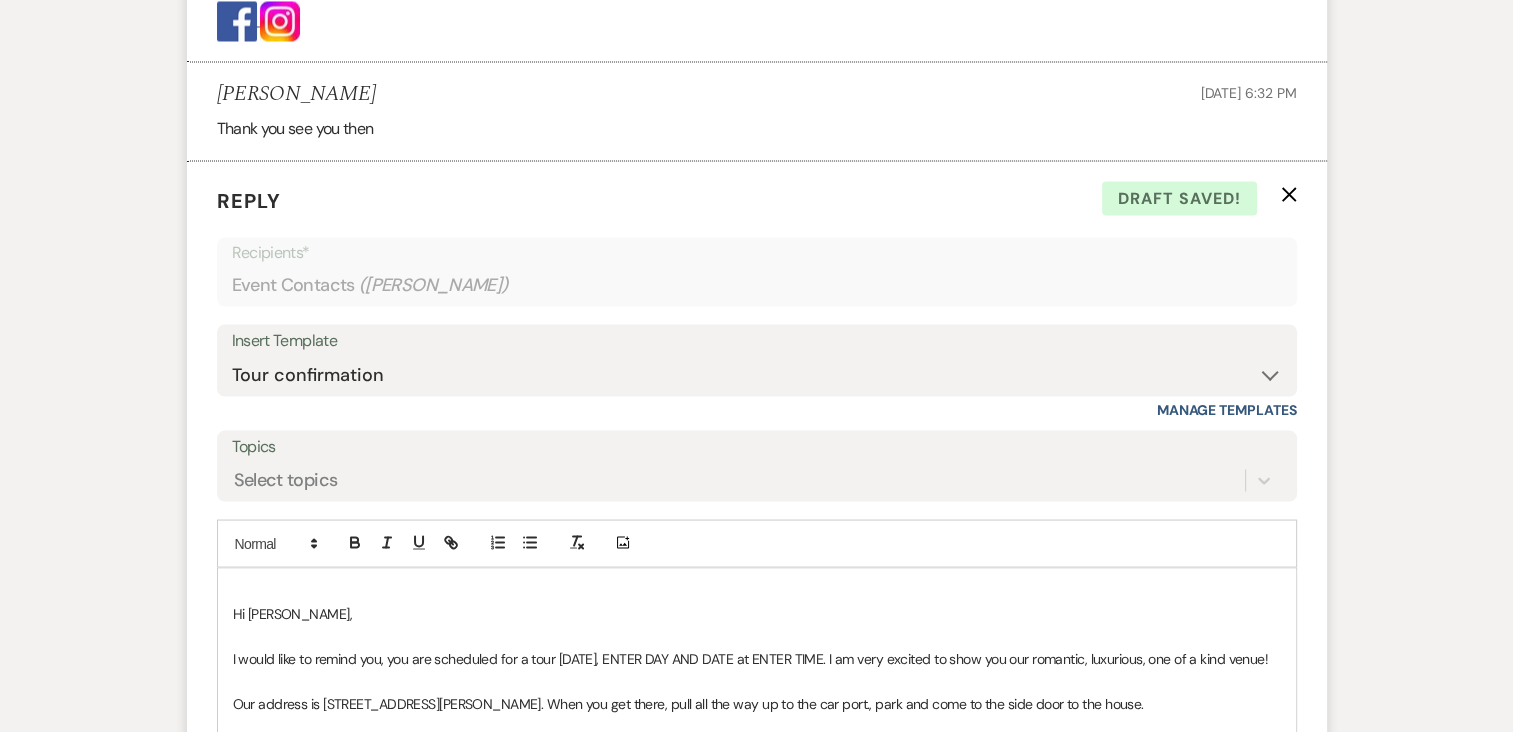 click on "I would like to remind you, you are scheduled for a tour tomorrow, ENTER DAY AND DATE at ENTER TIME. I am very excited to show you our romantic, luxurious, one of a kind venue!" at bounding box center [757, 658] 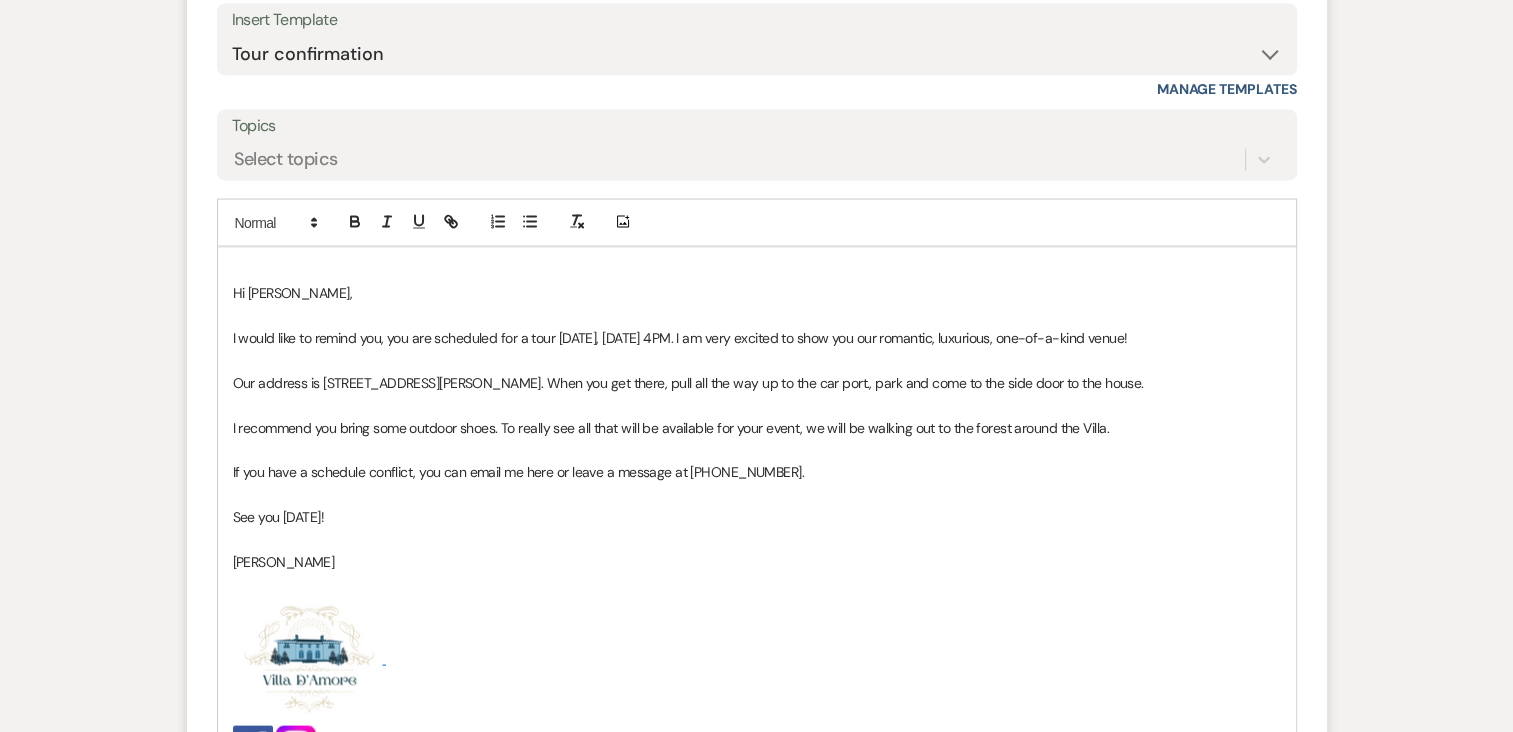 scroll, scrollTop: 4010, scrollLeft: 0, axis: vertical 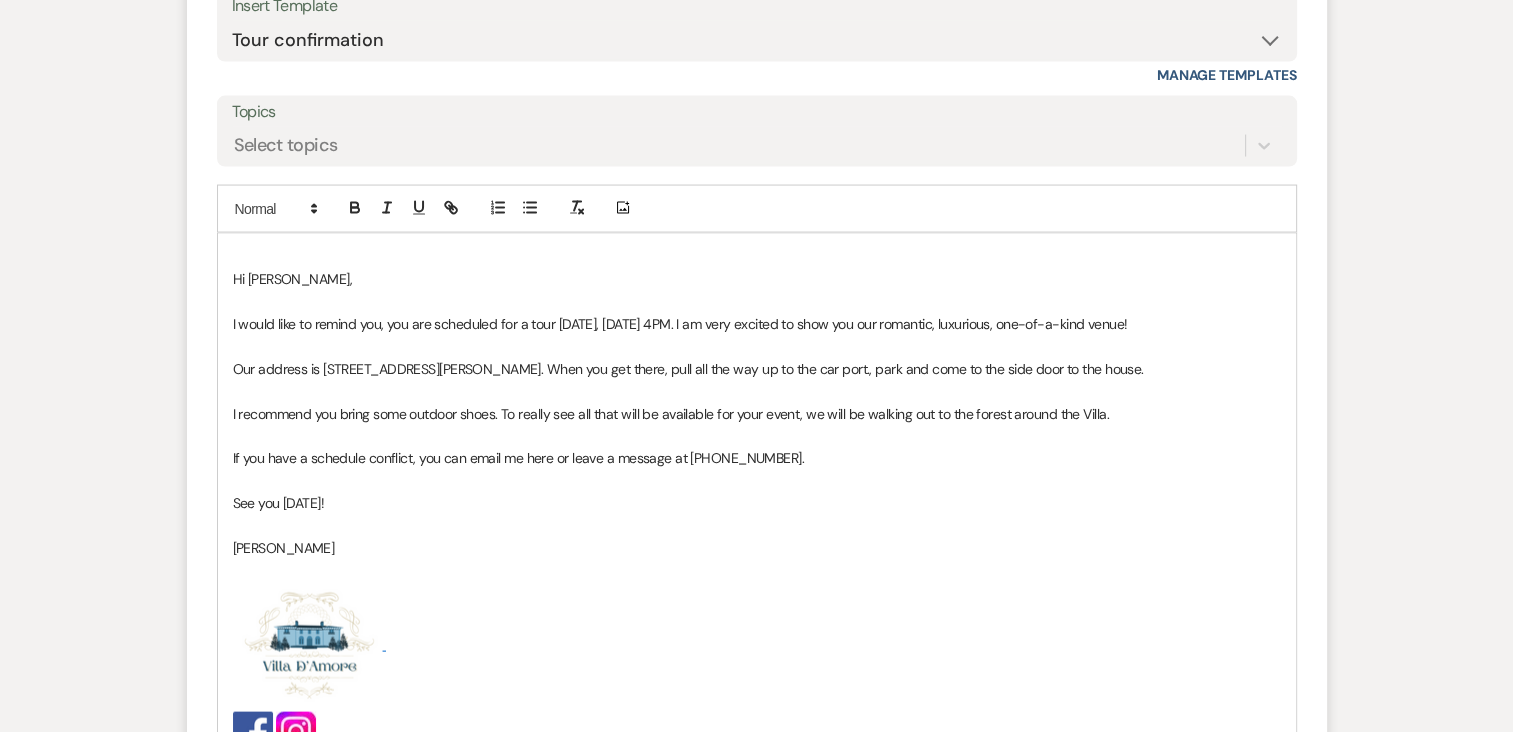 click on "Our address is 1096 Martin Gourd Rd. in Clarkton. When you get there, pull all the way up to the car port., park and come to the side door to the house." at bounding box center (757, 369) 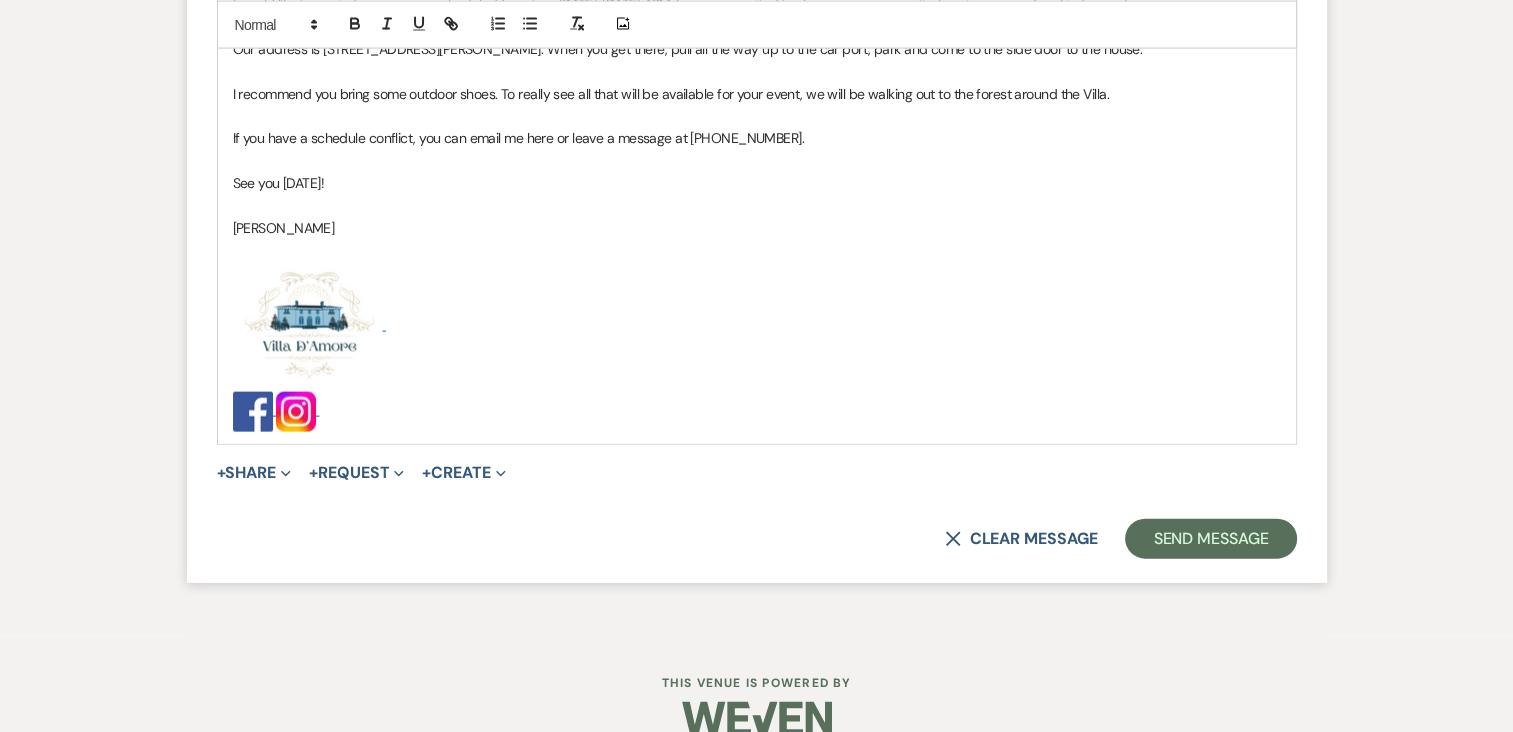 scroll, scrollTop: 4360, scrollLeft: 0, axis: vertical 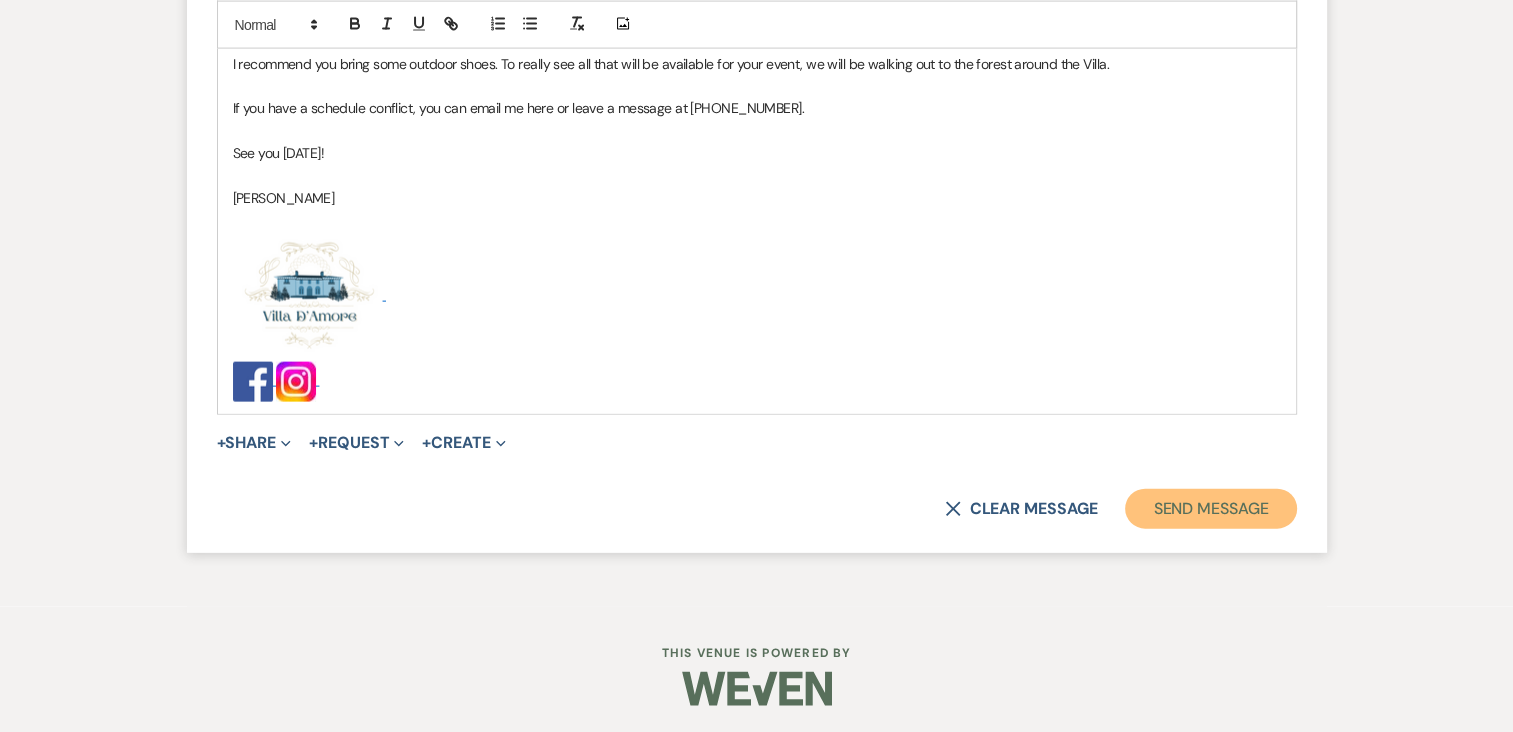 click on "Send Message" at bounding box center (1210, 509) 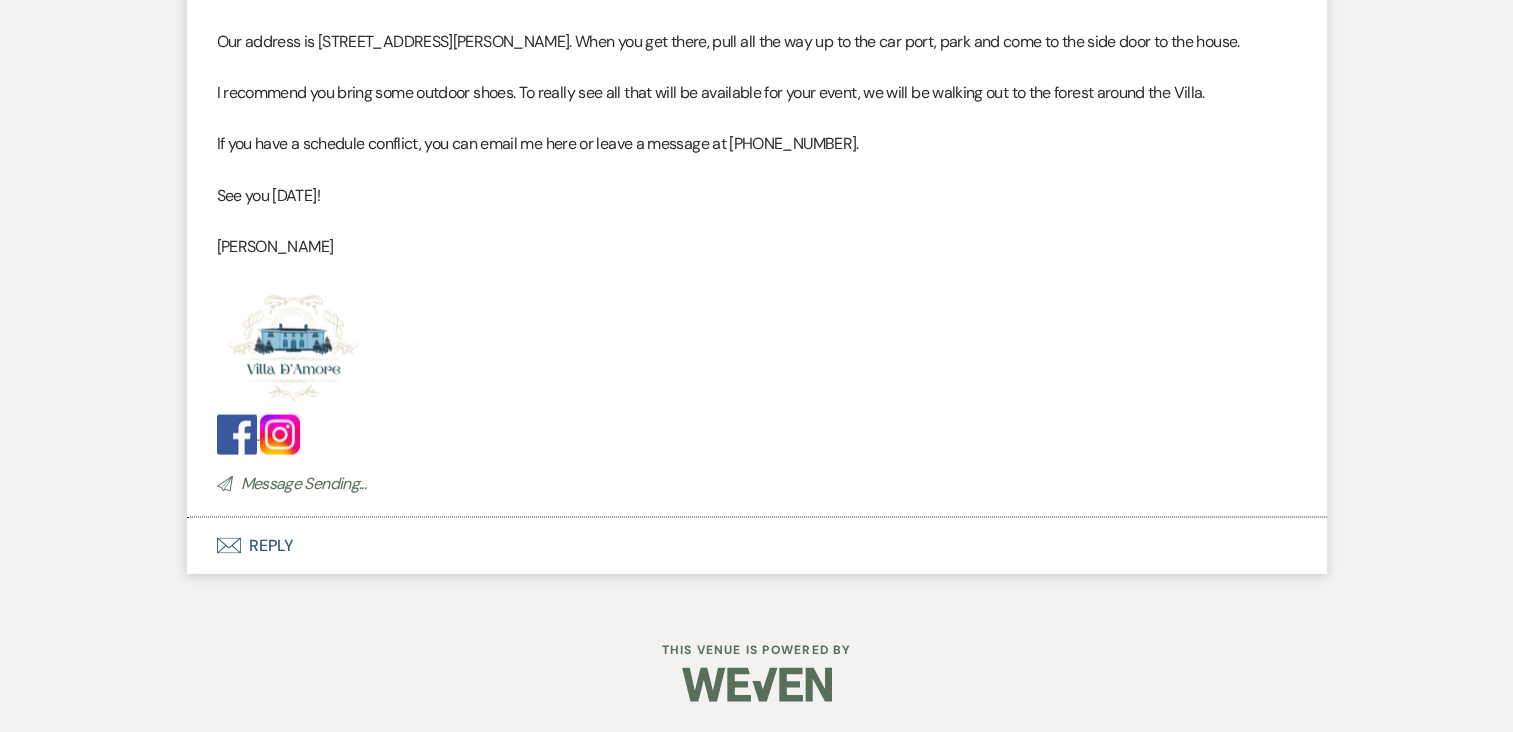 scroll, scrollTop: 3990, scrollLeft: 0, axis: vertical 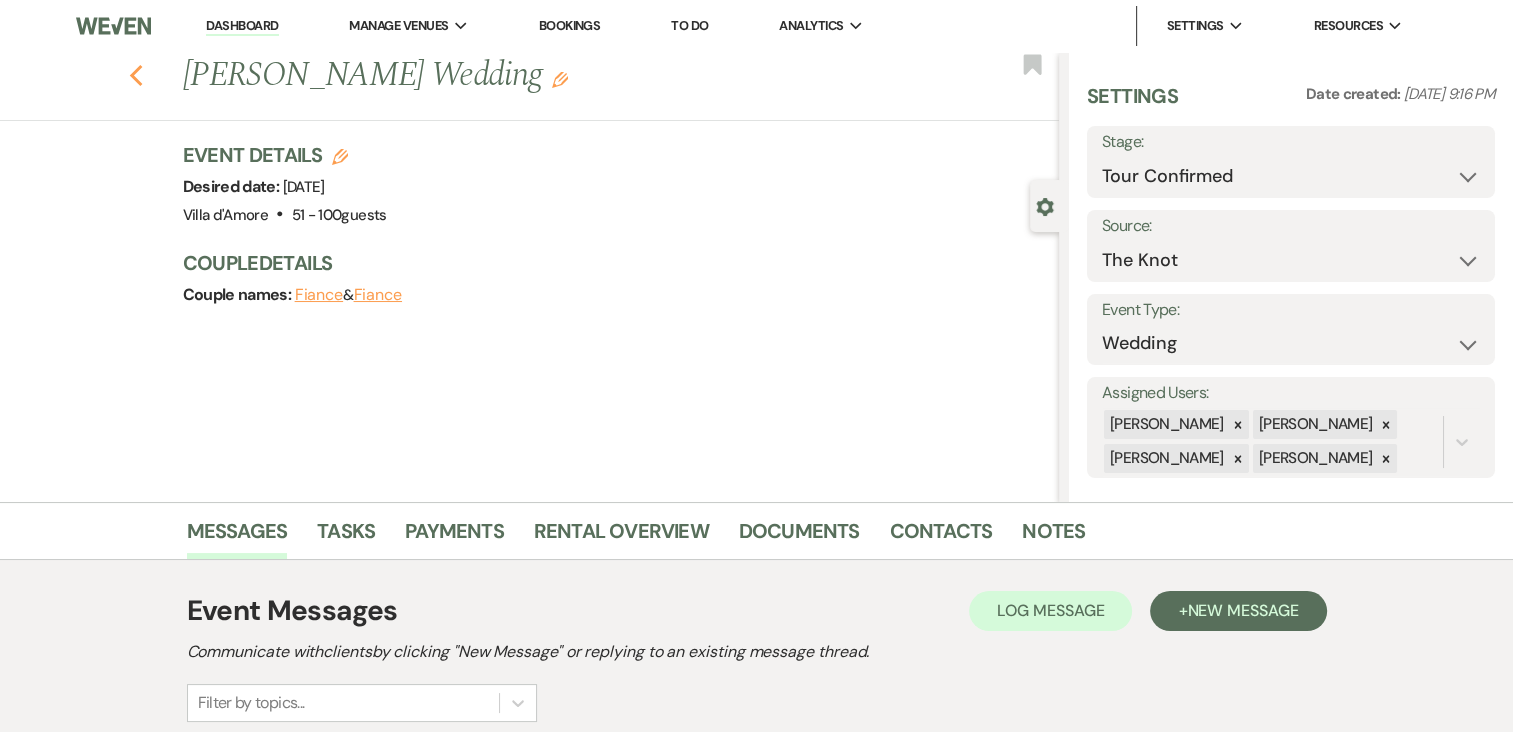 click on "Previous" 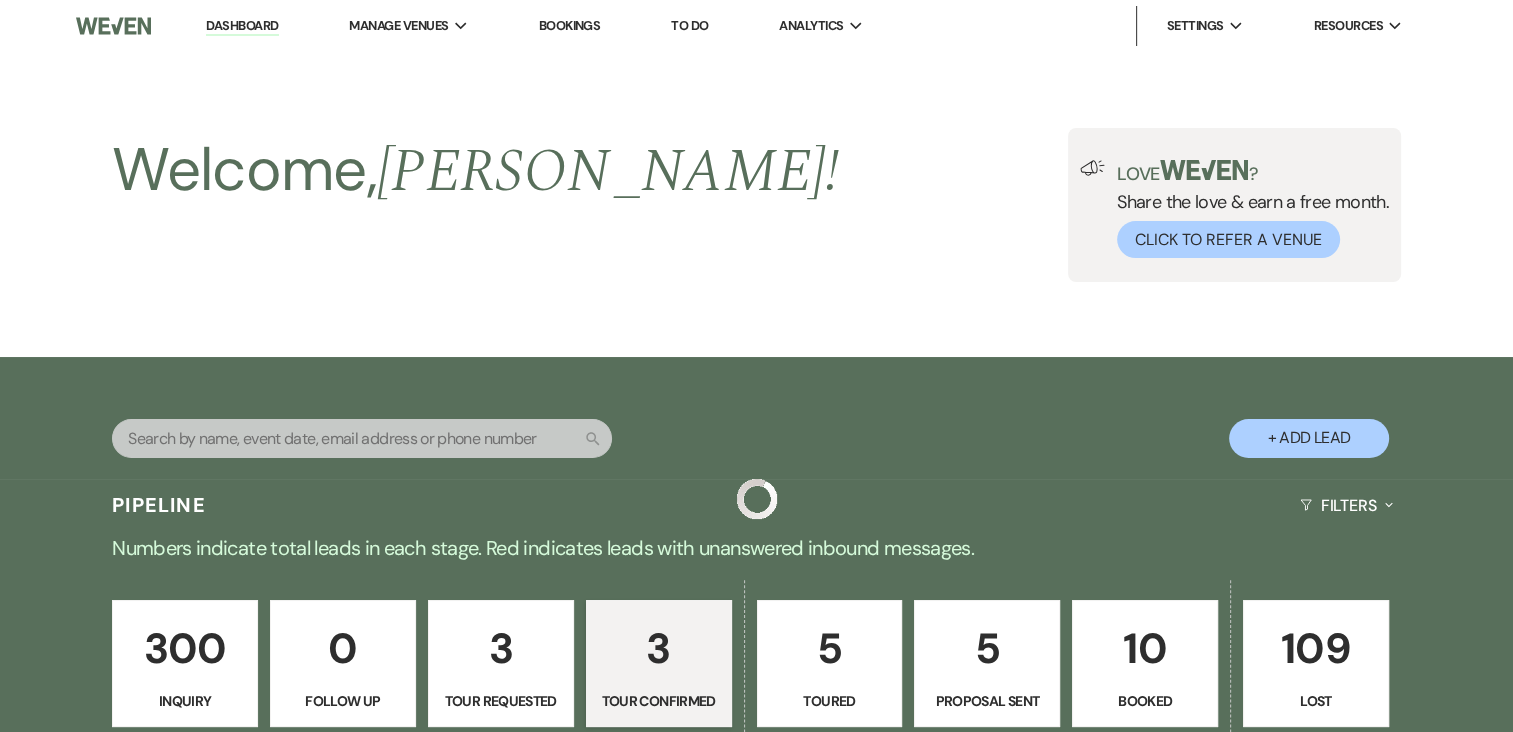 scroll, scrollTop: 693, scrollLeft: 0, axis: vertical 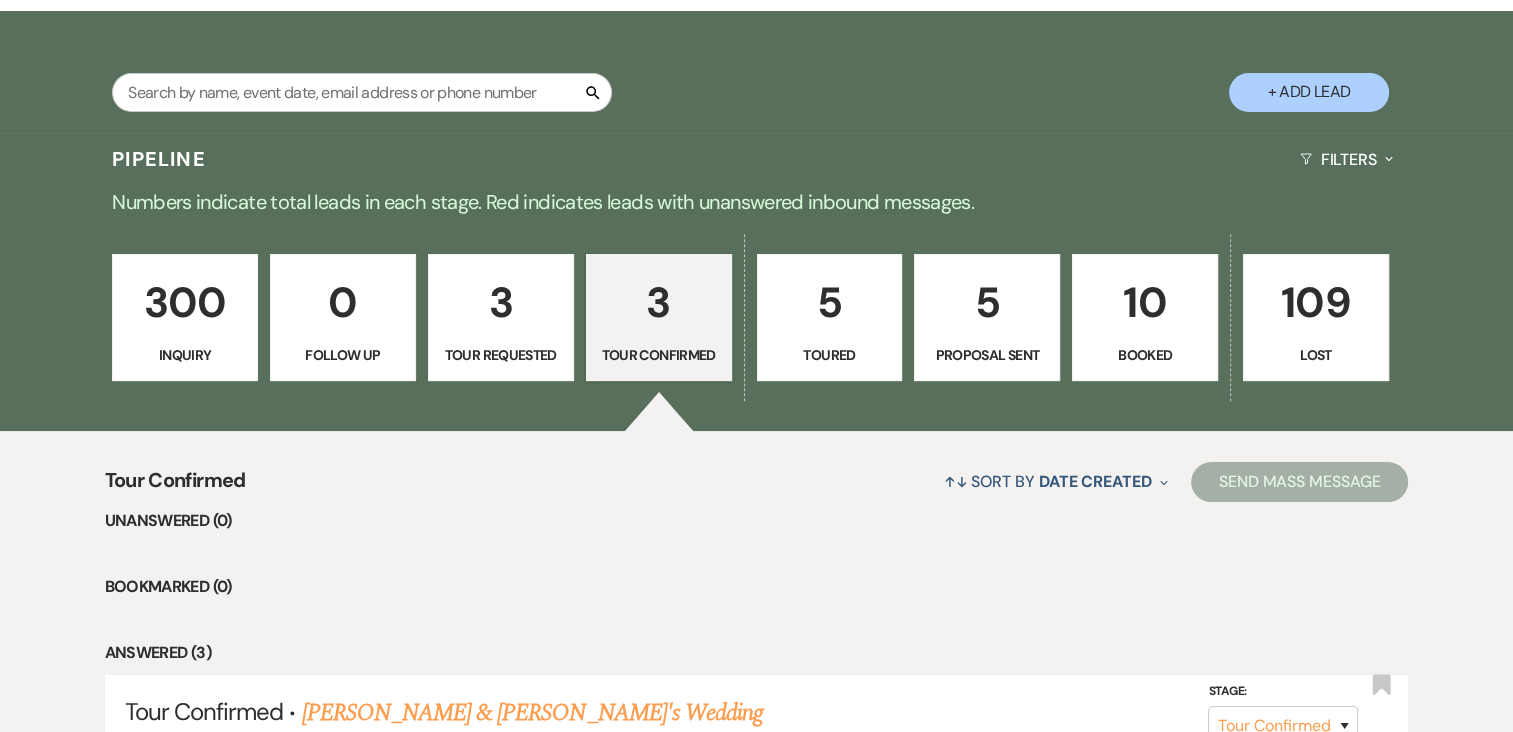 click on "10" at bounding box center [1145, 302] 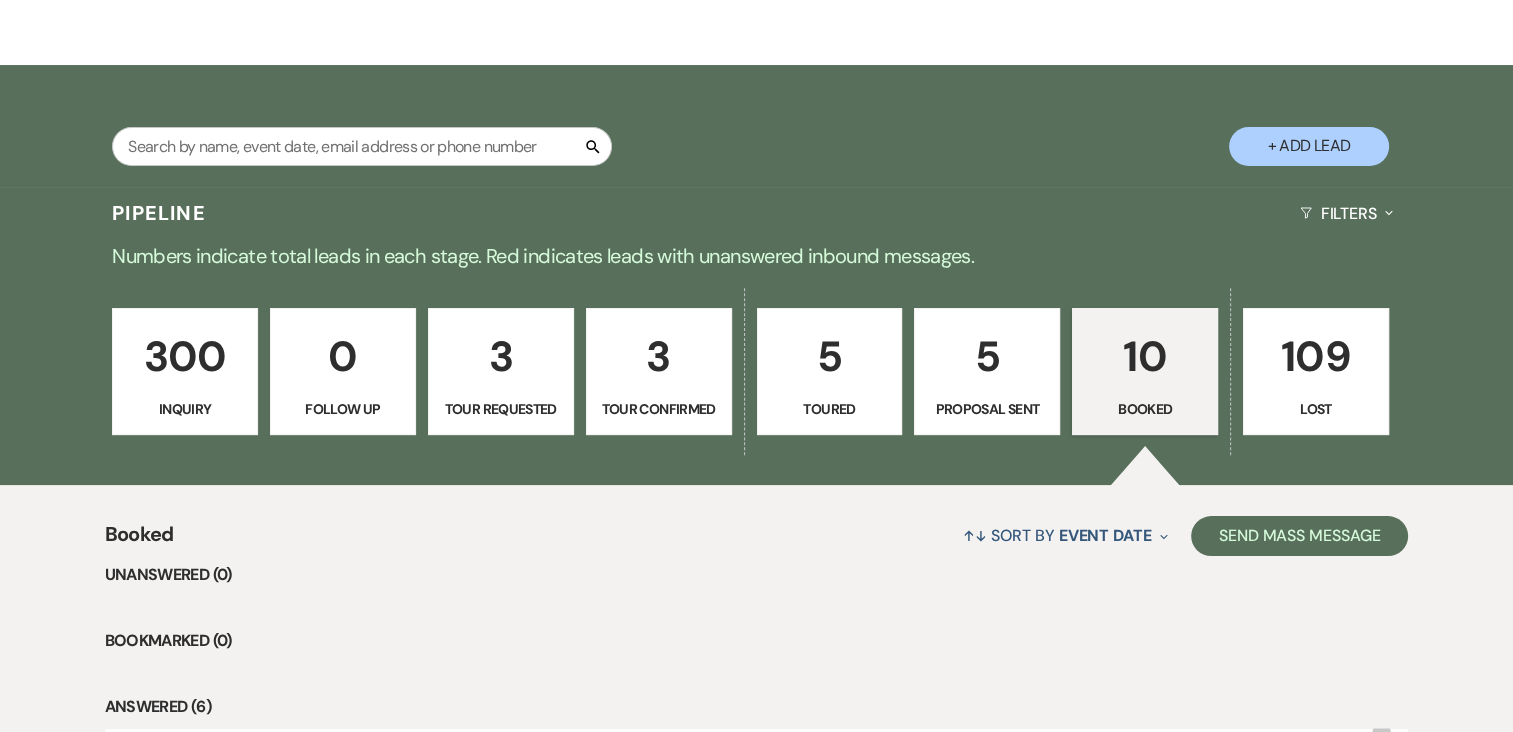 scroll, scrollTop: 346, scrollLeft: 0, axis: vertical 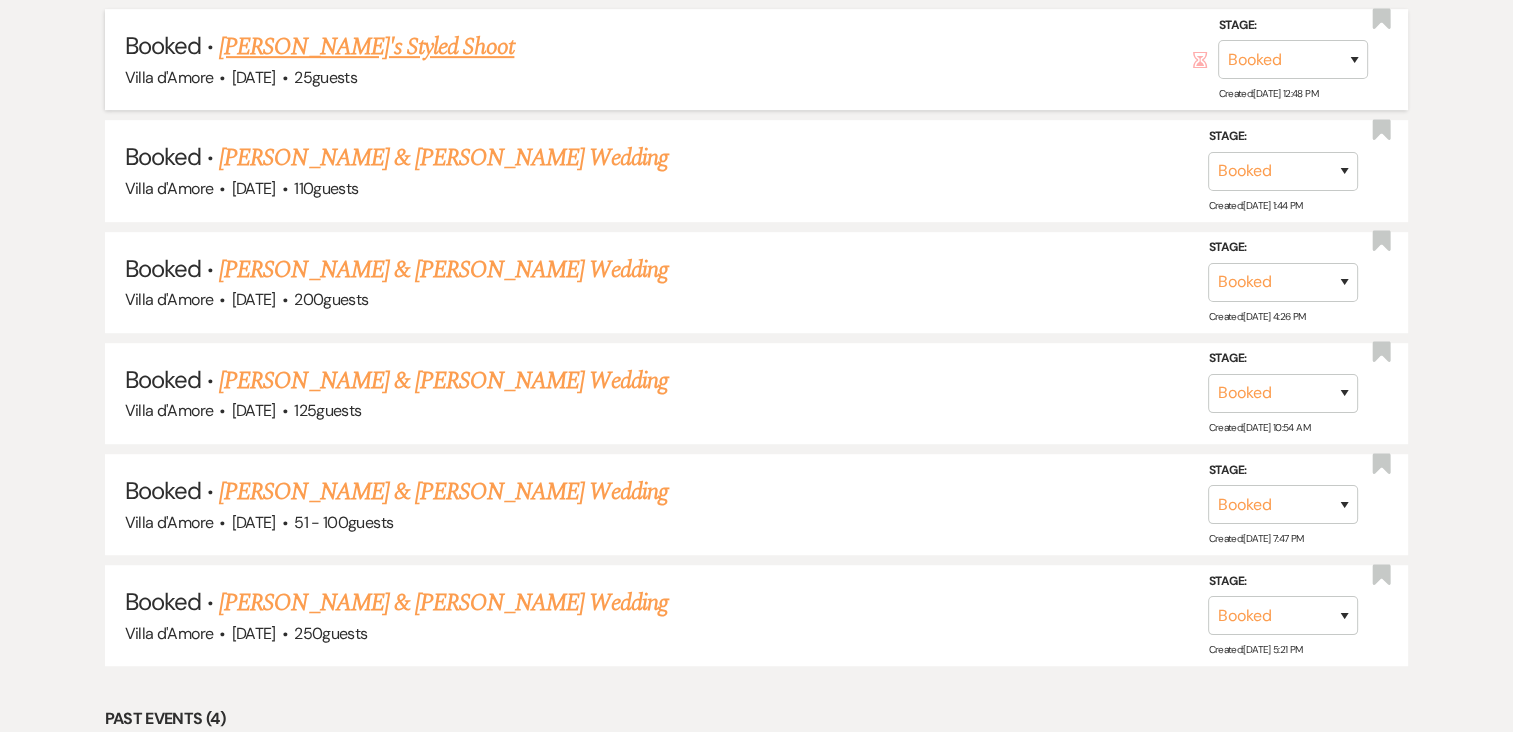 click on "[PERSON_NAME]'s Styled Shoot" at bounding box center (366, 47) 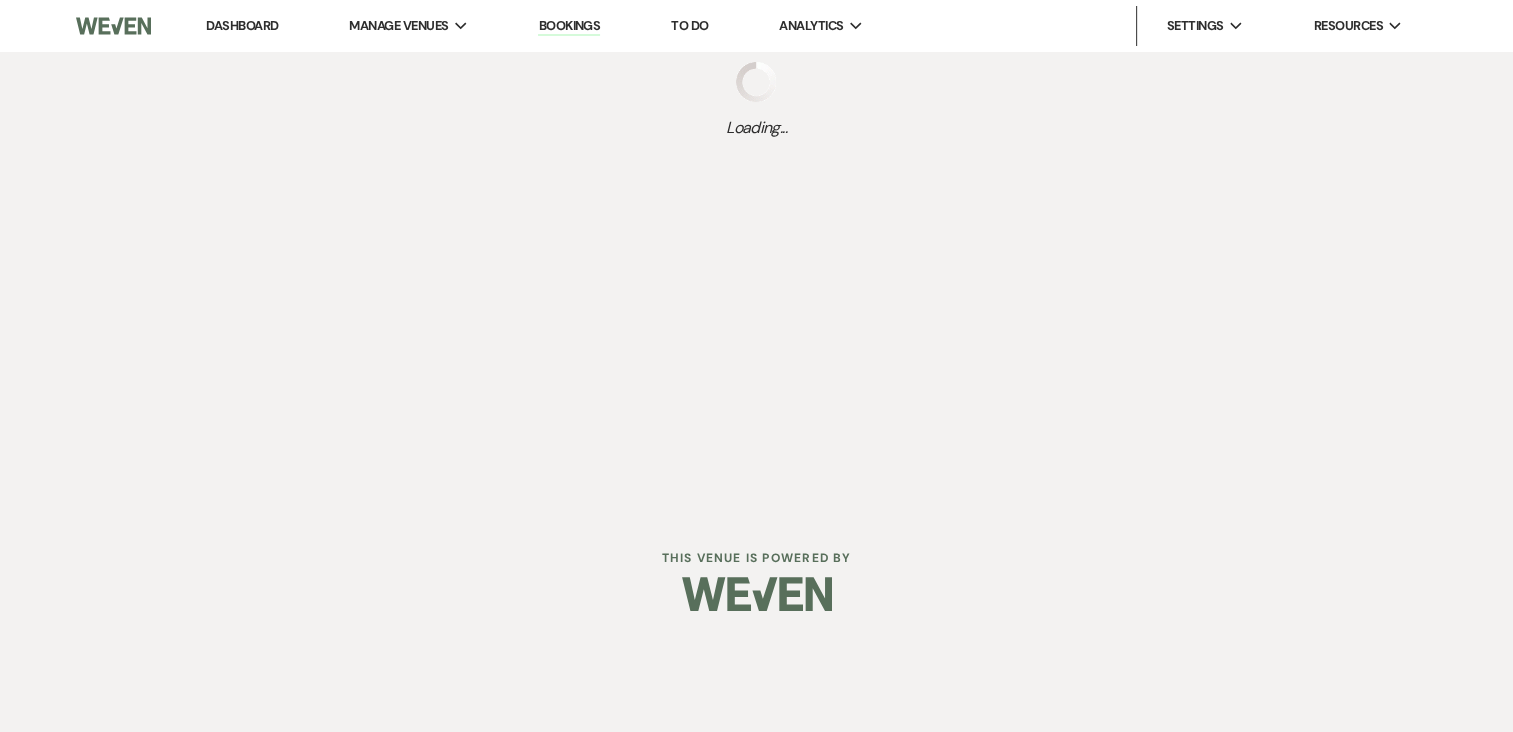scroll, scrollTop: 0, scrollLeft: 0, axis: both 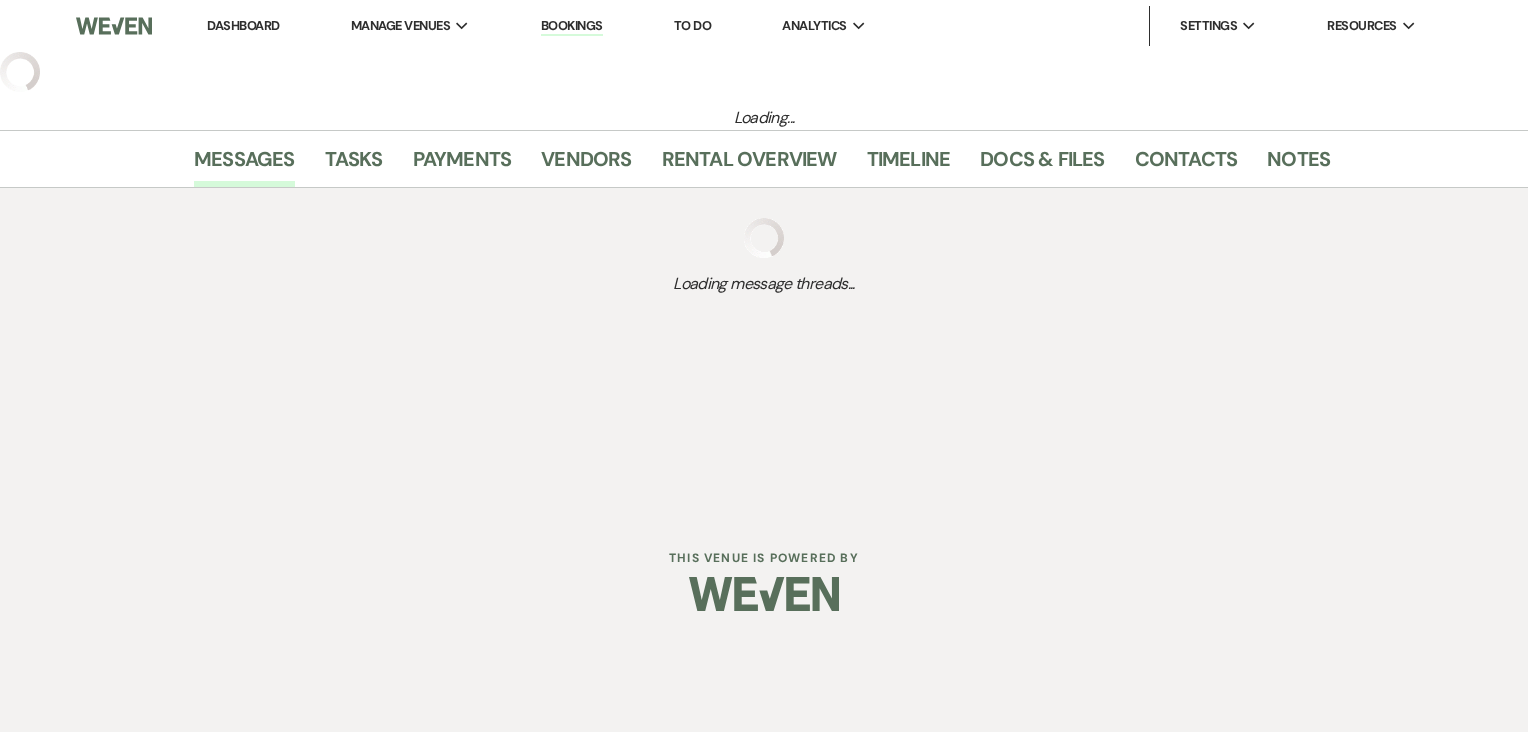 select on "5" 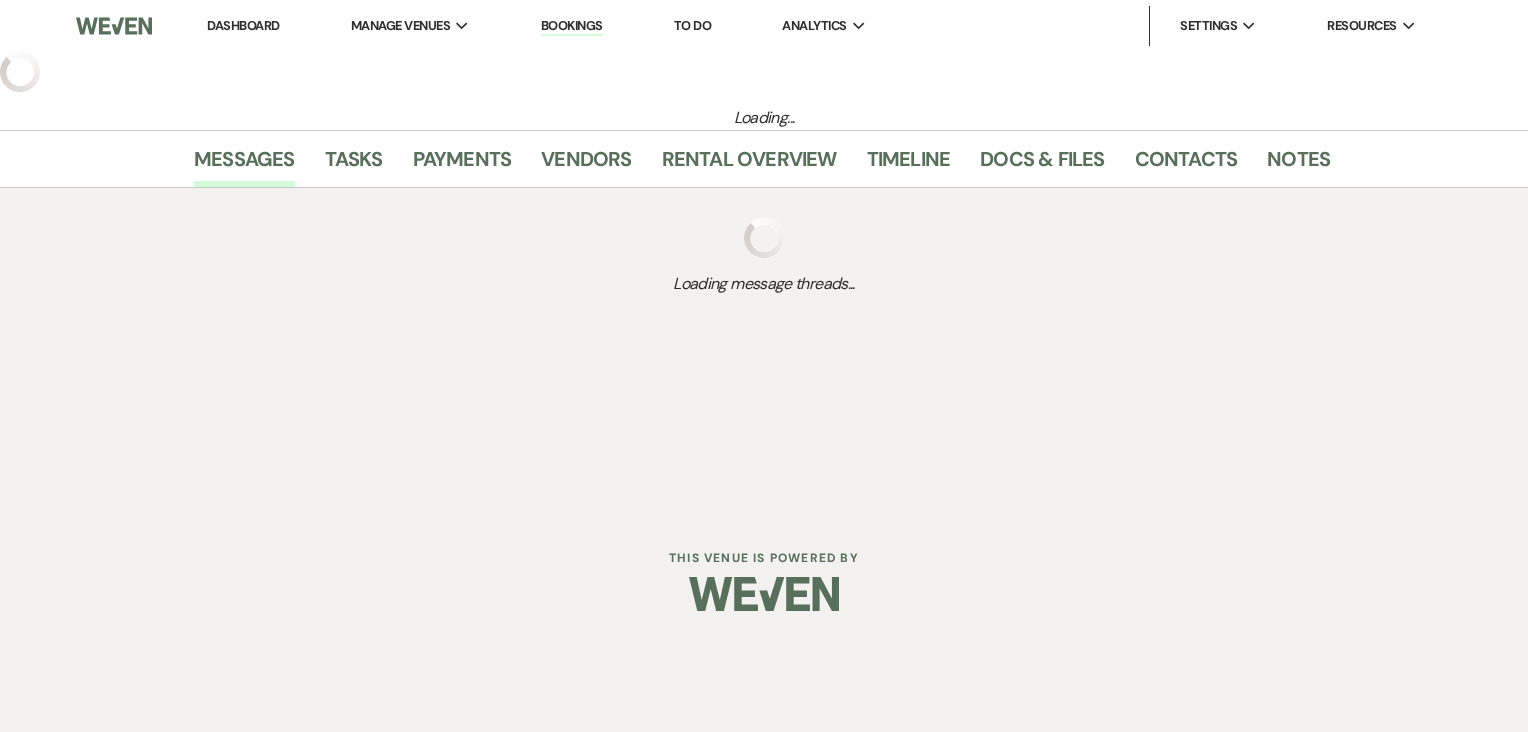select on "13" 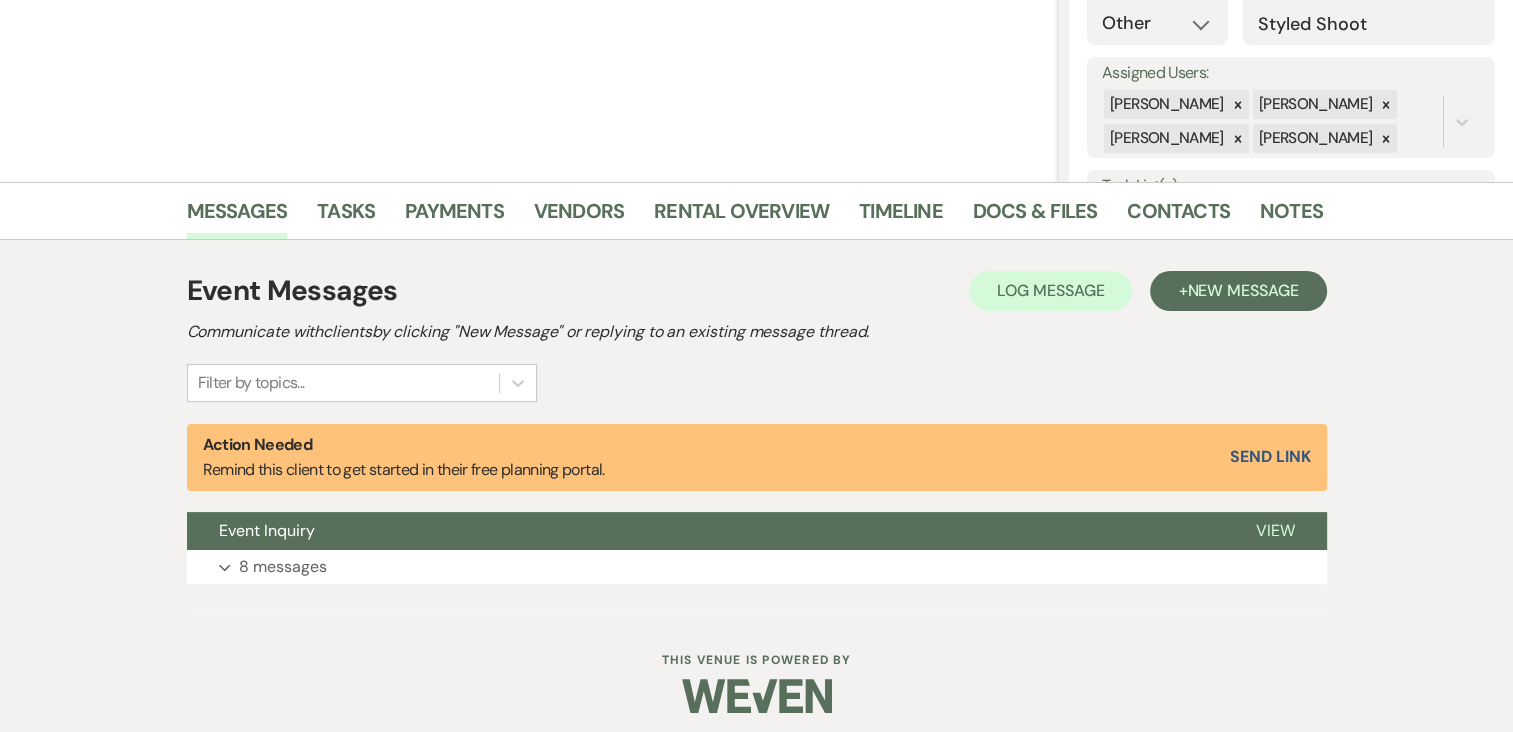 scroll, scrollTop: 330, scrollLeft: 0, axis: vertical 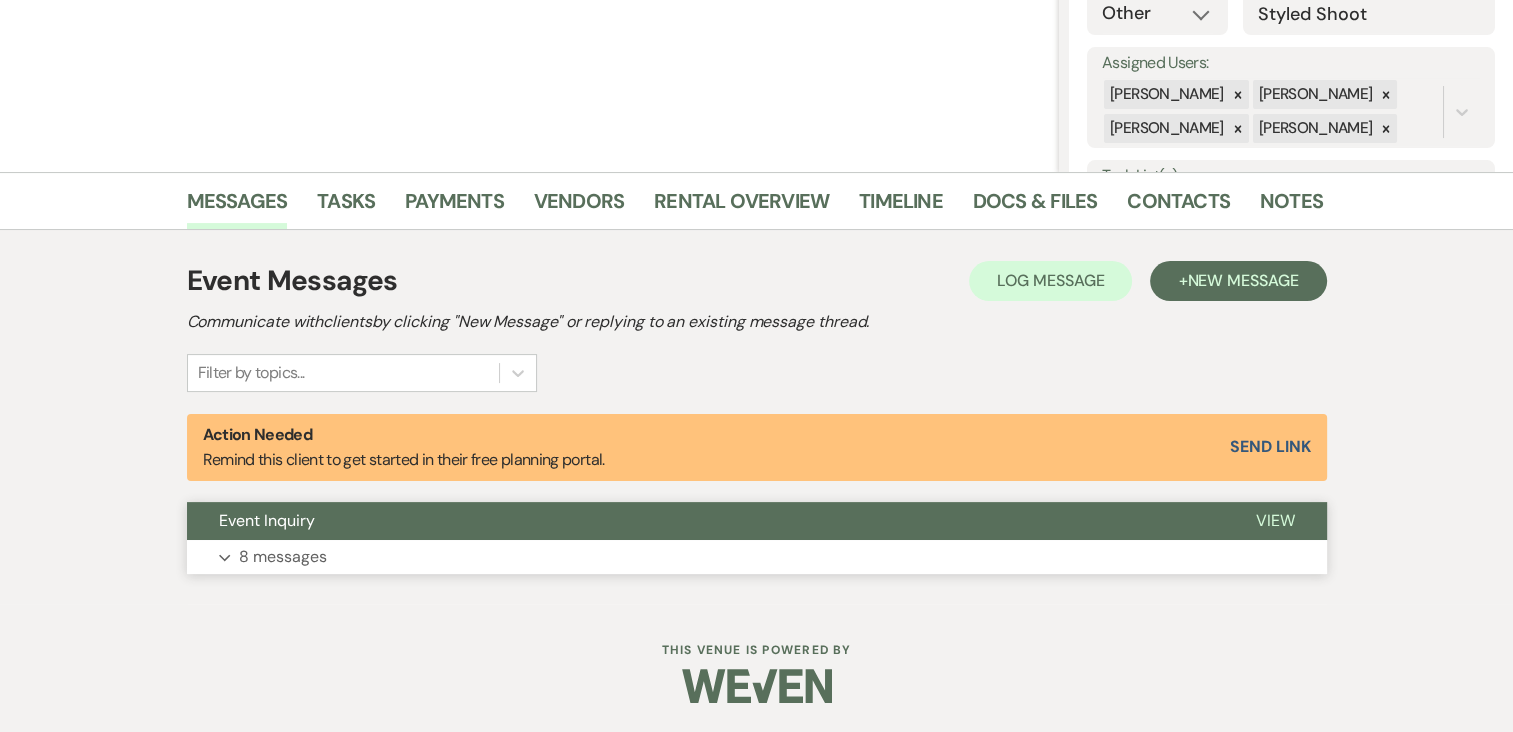 click on "8 messages" at bounding box center (283, 557) 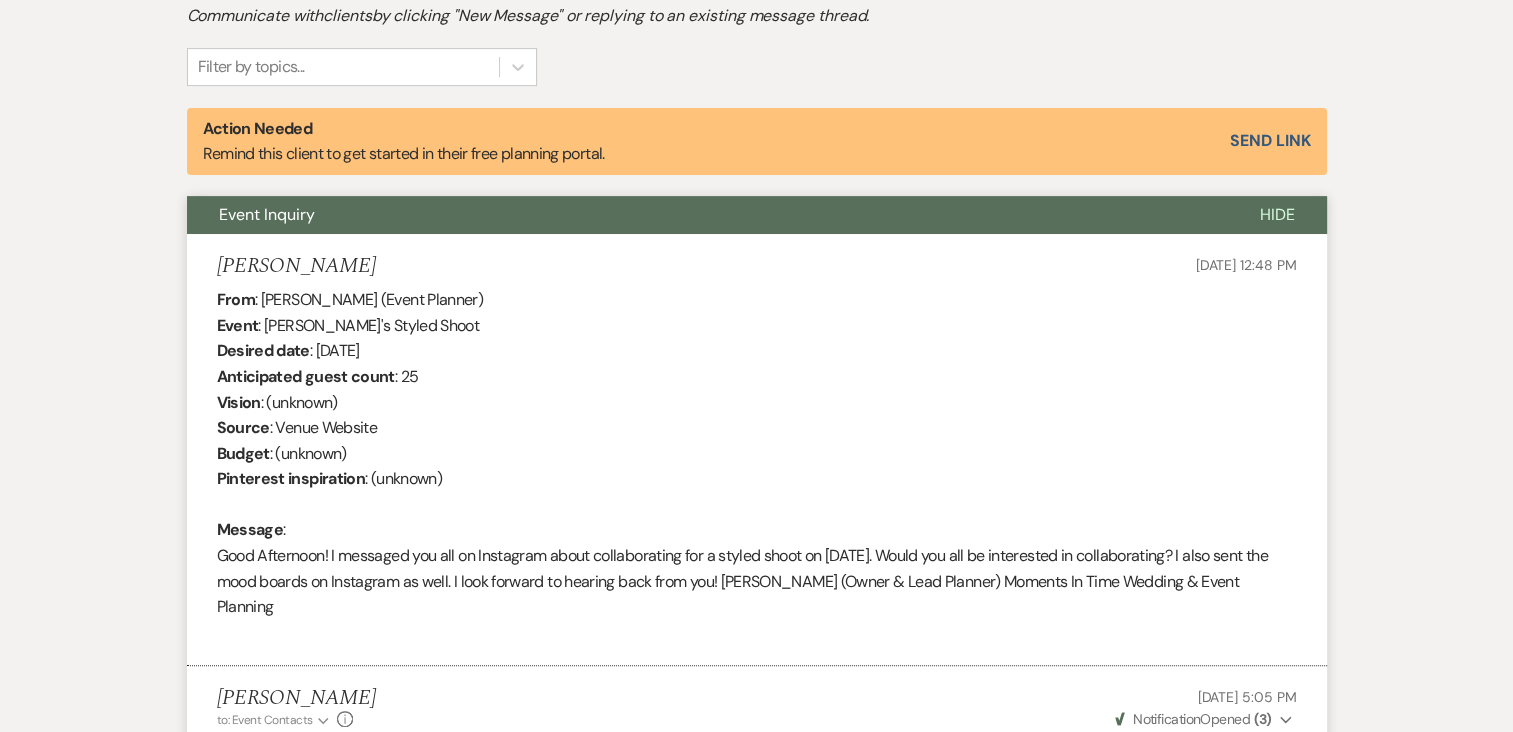 scroll, scrollTop: 690, scrollLeft: 0, axis: vertical 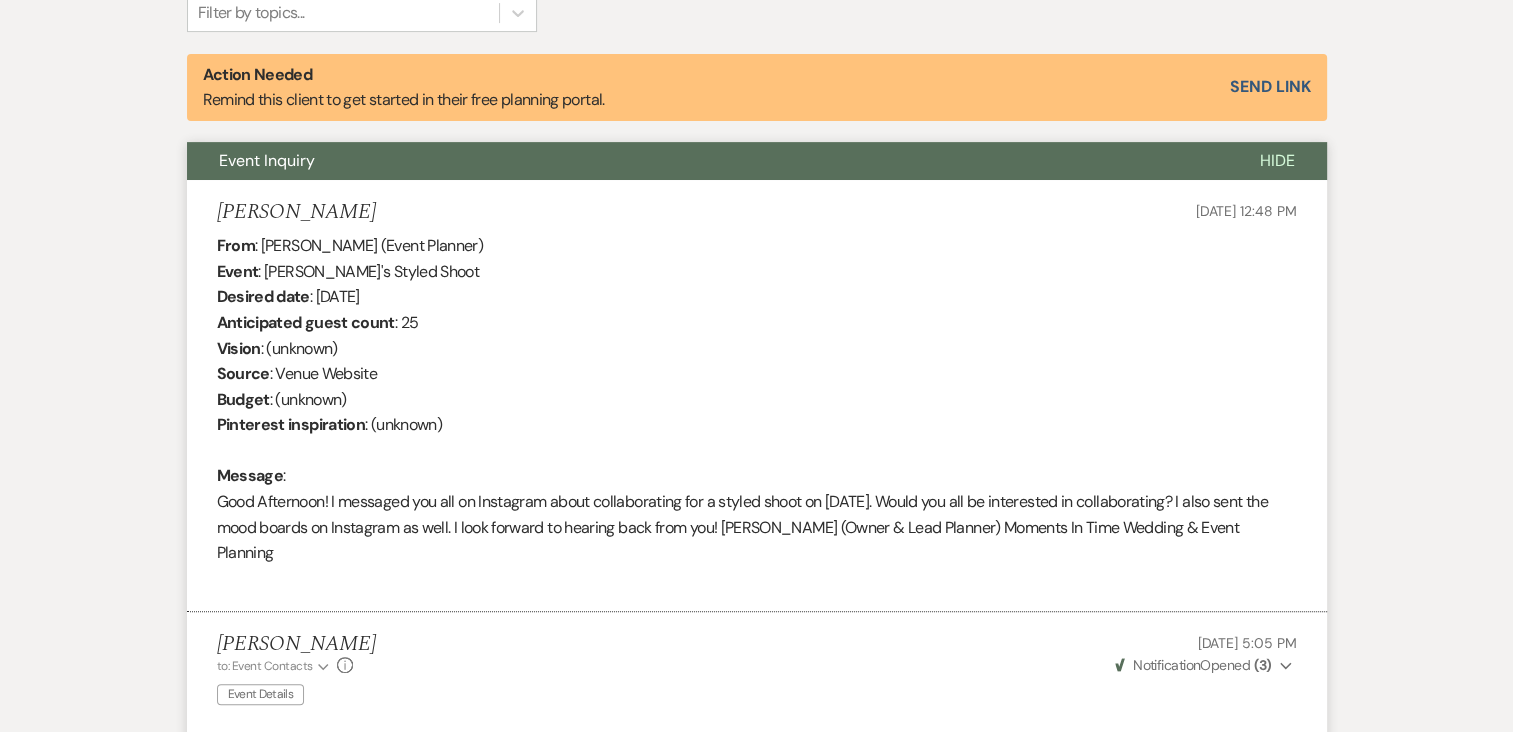 drag, startPoint x: 1357, startPoint y: 202, endPoint x: 1224, endPoint y: 193, distance: 133.30417 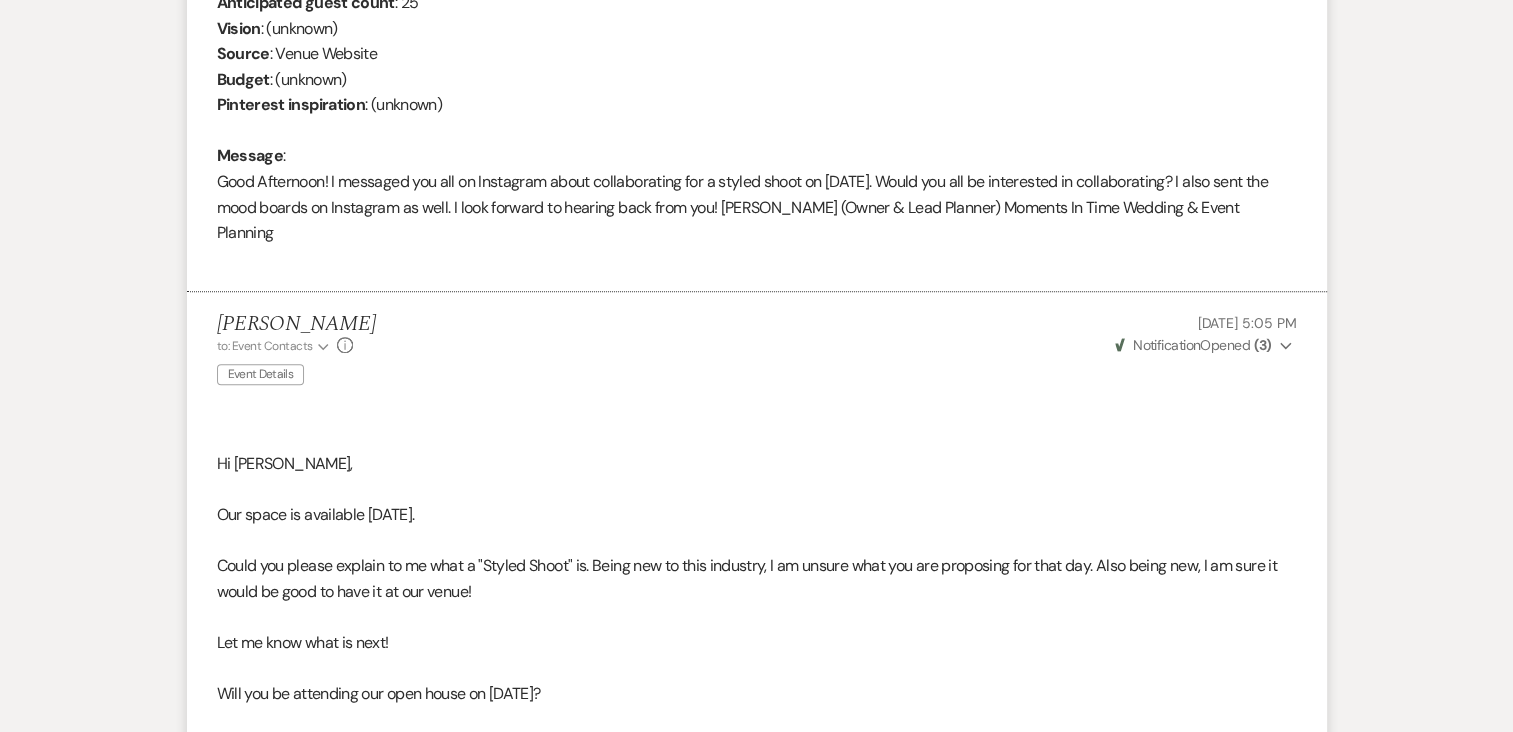 scroll, scrollTop: 1076, scrollLeft: 0, axis: vertical 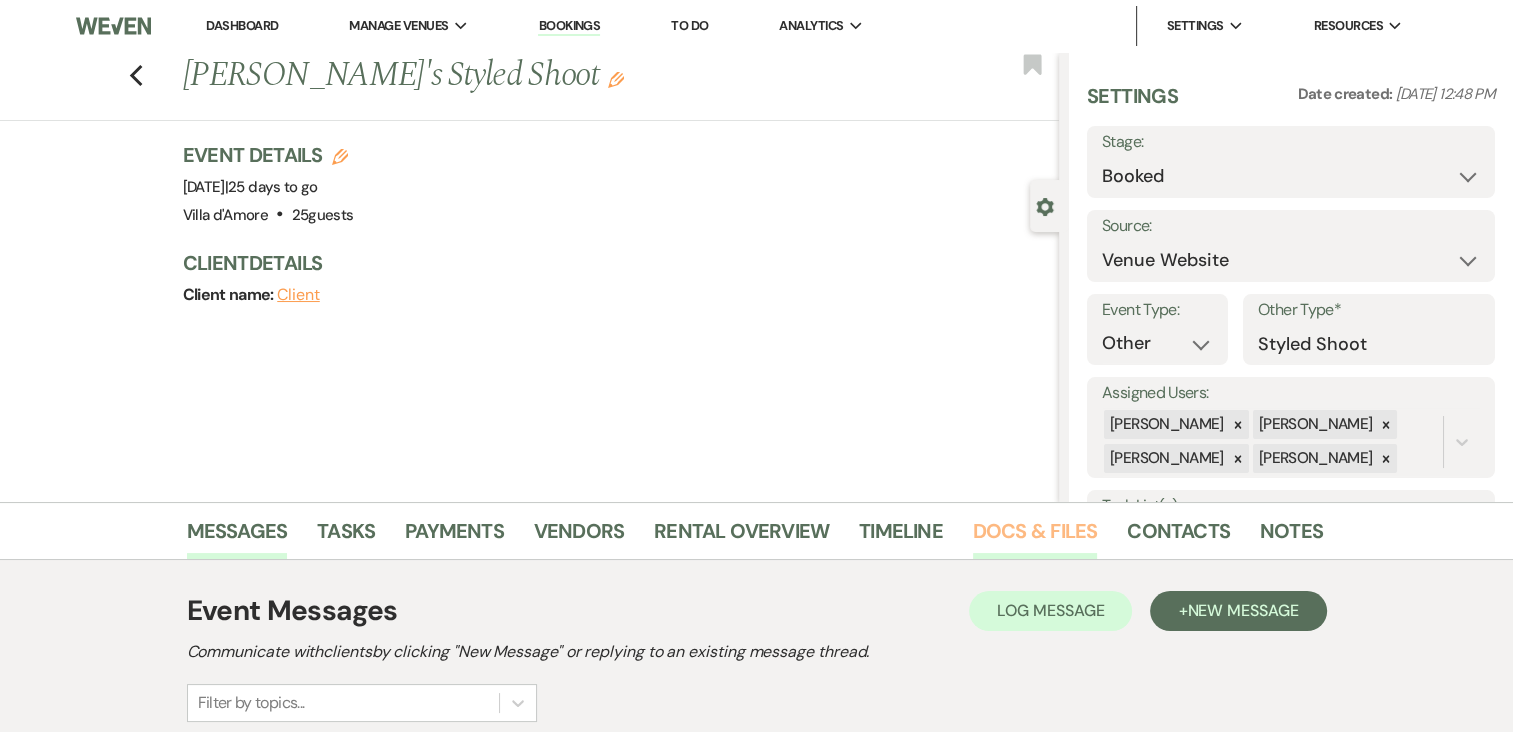 click on "Docs & Files" at bounding box center [1035, 537] 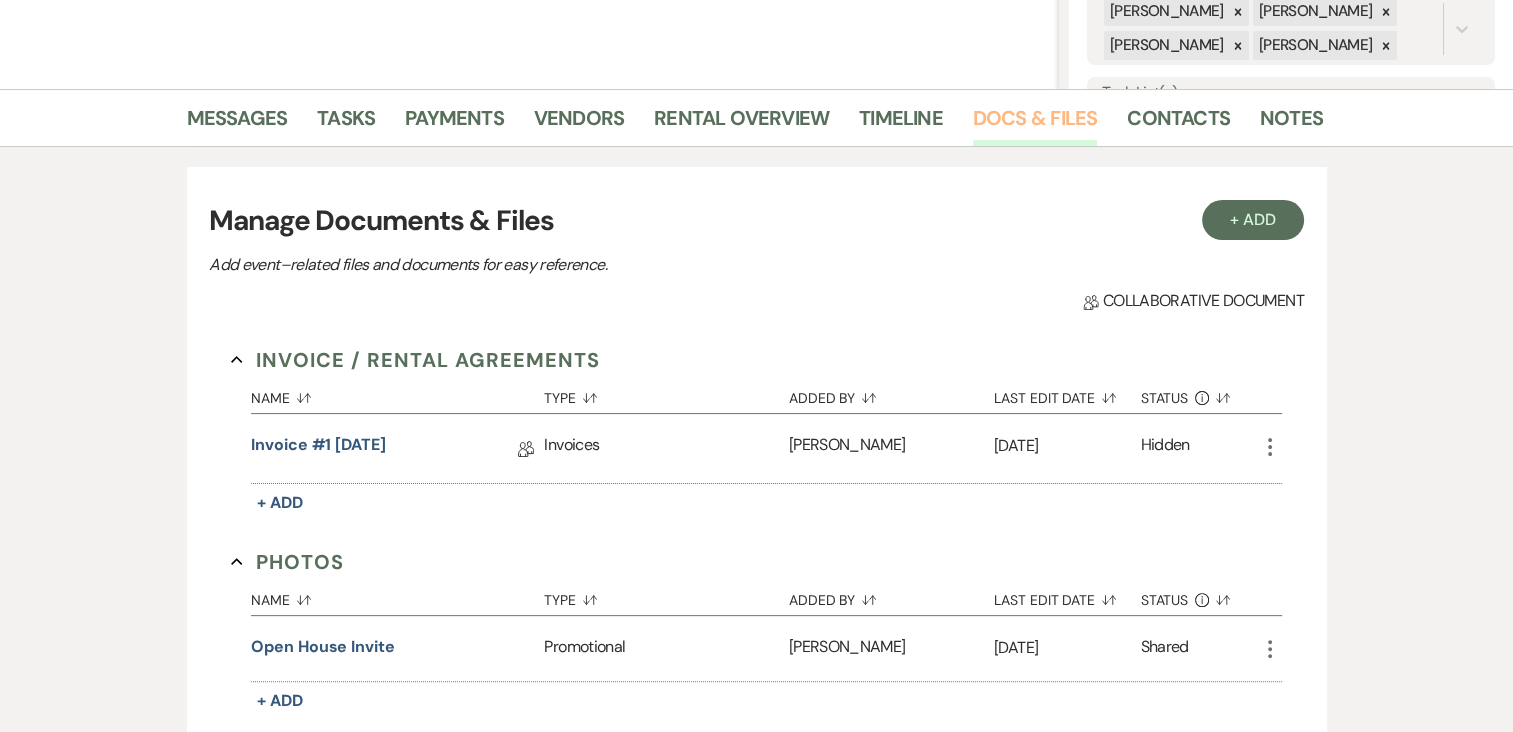scroll, scrollTop: 426, scrollLeft: 0, axis: vertical 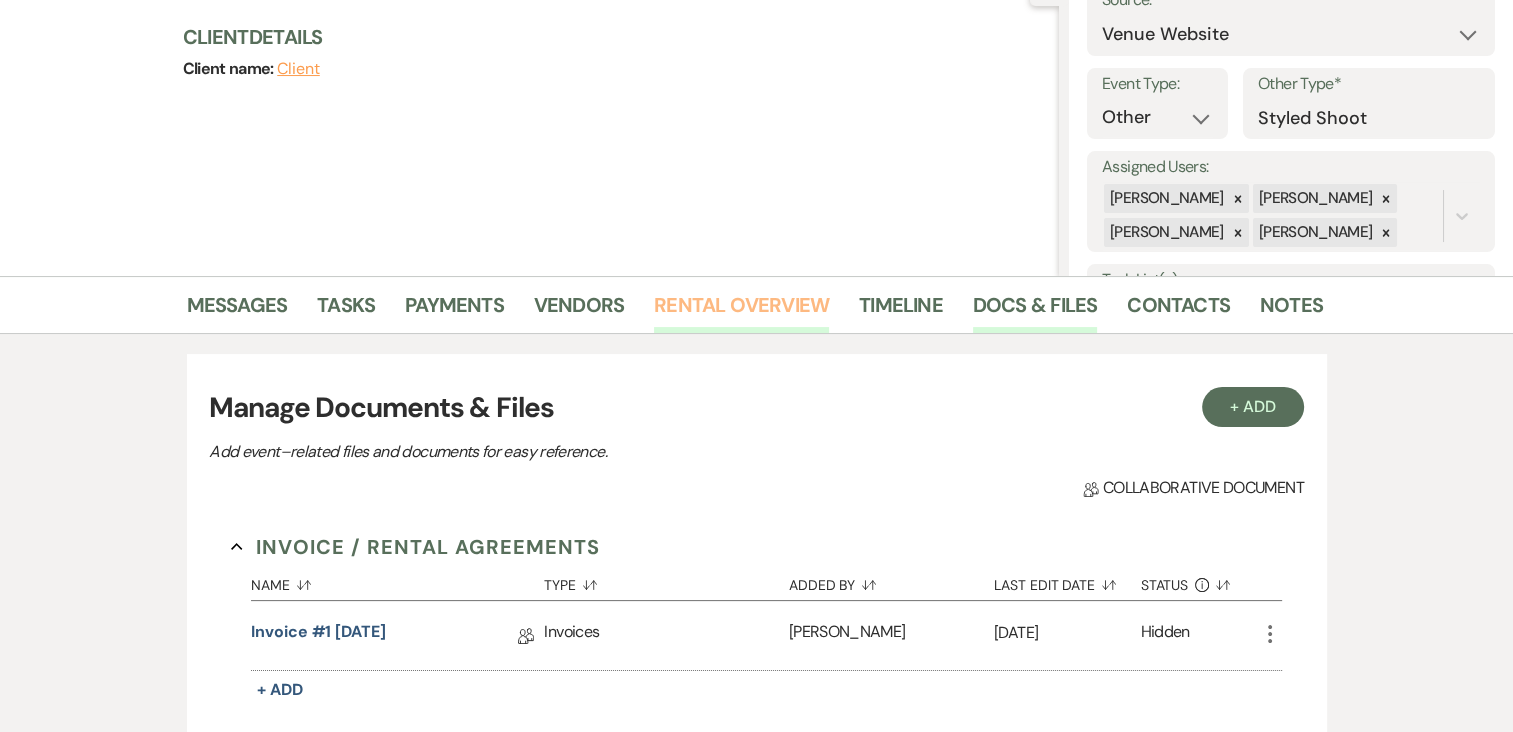 click on "Rental Overview" at bounding box center [741, 311] 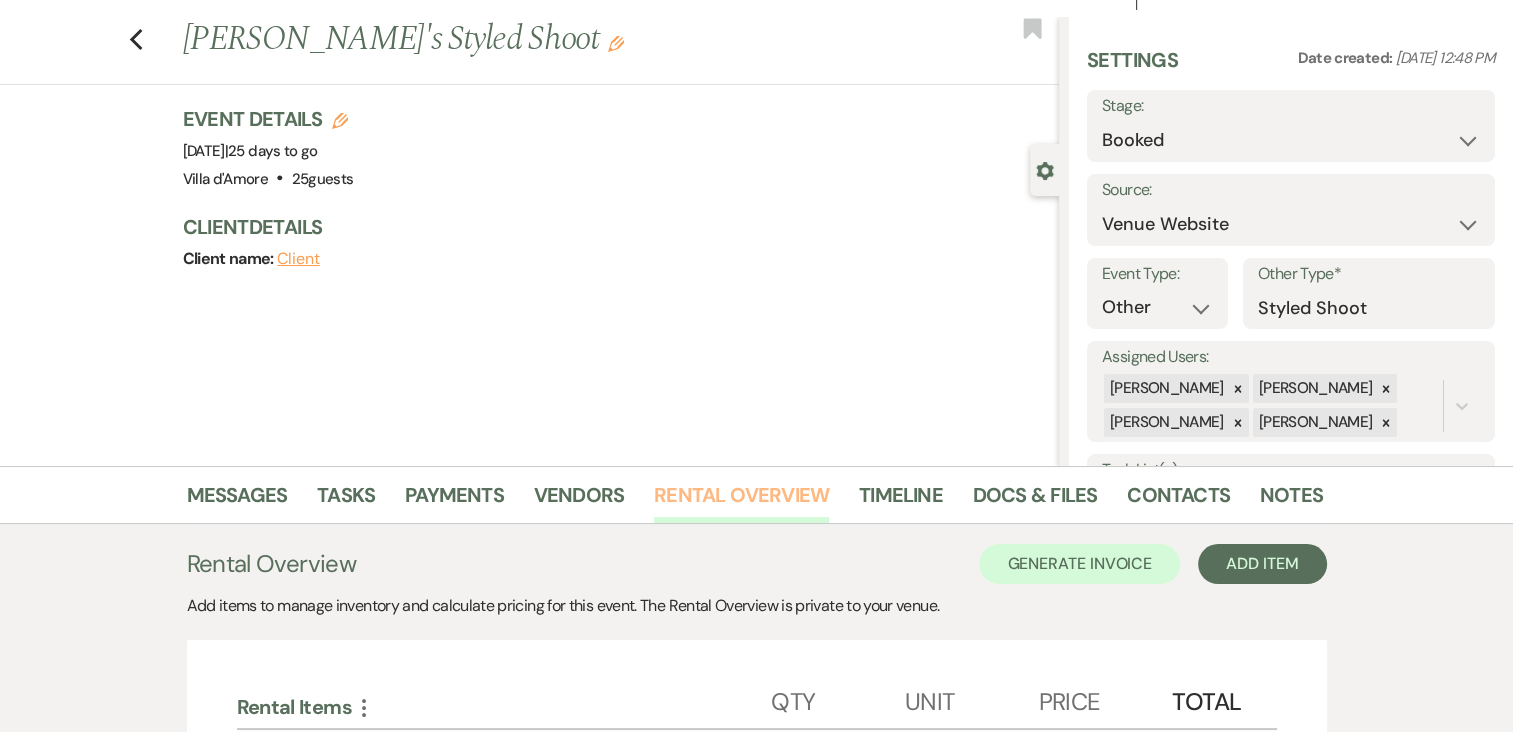 scroll, scrollTop: 226, scrollLeft: 0, axis: vertical 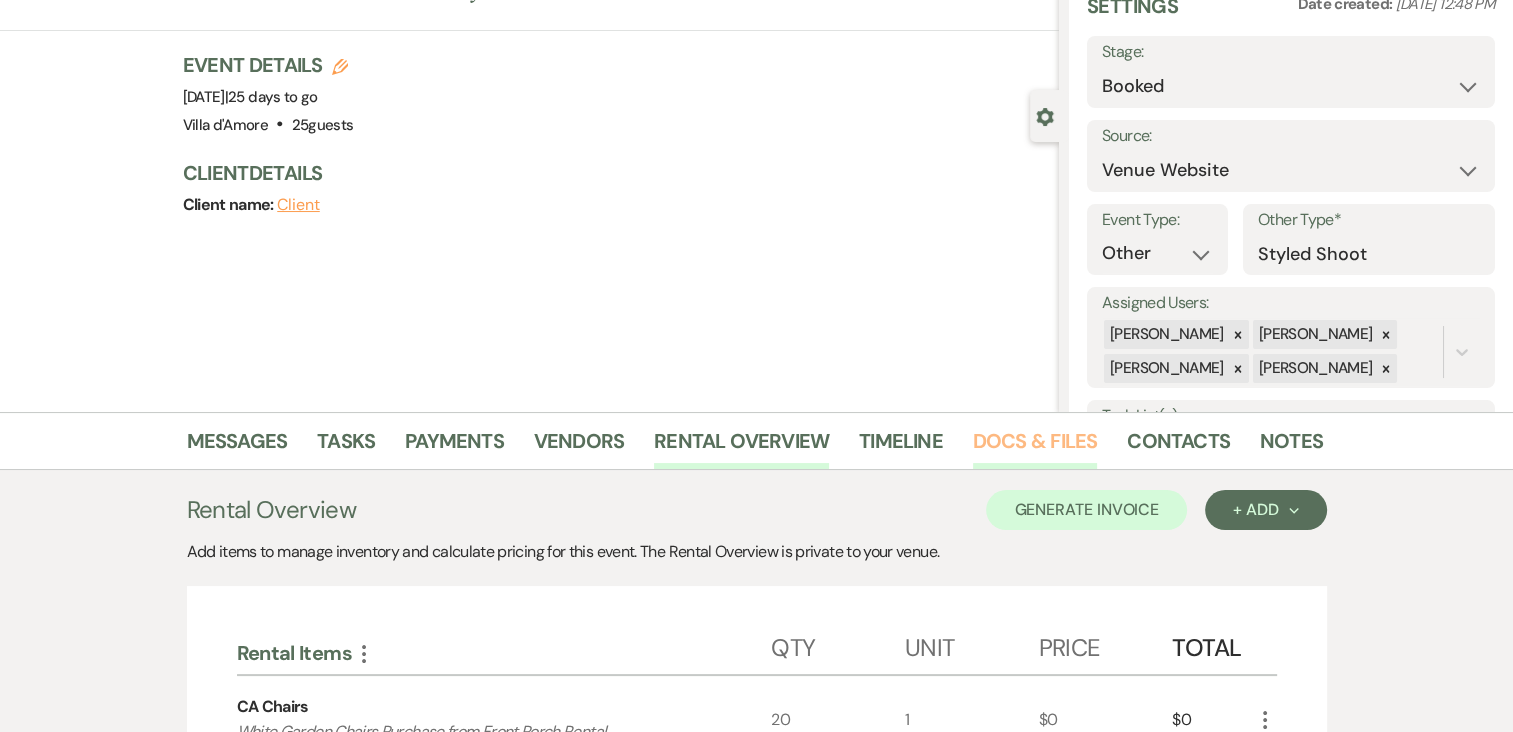 click on "Docs & Files" at bounding box center [1035, 447] 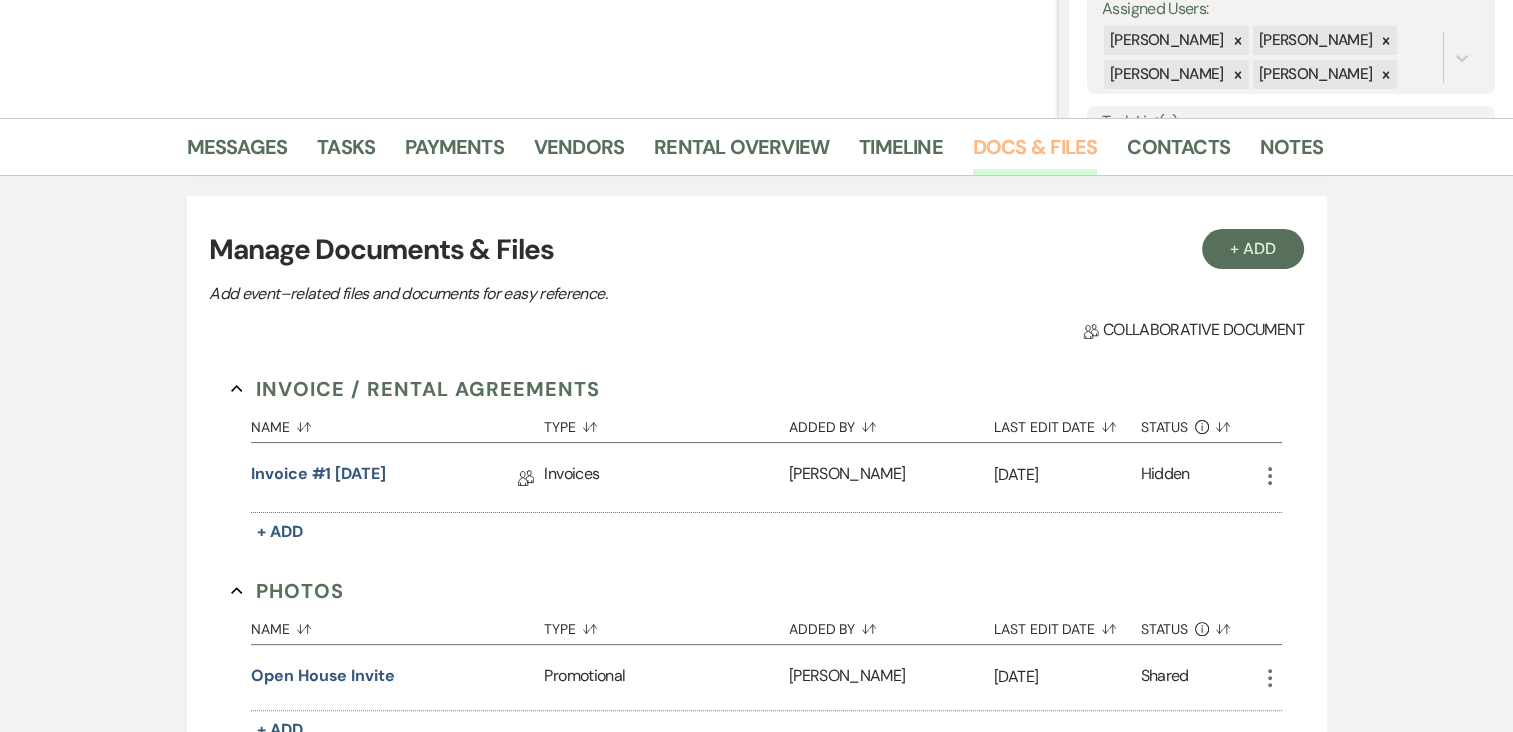 scroll, scrollTop: 477, scrollLeft: 0, axis: vertical 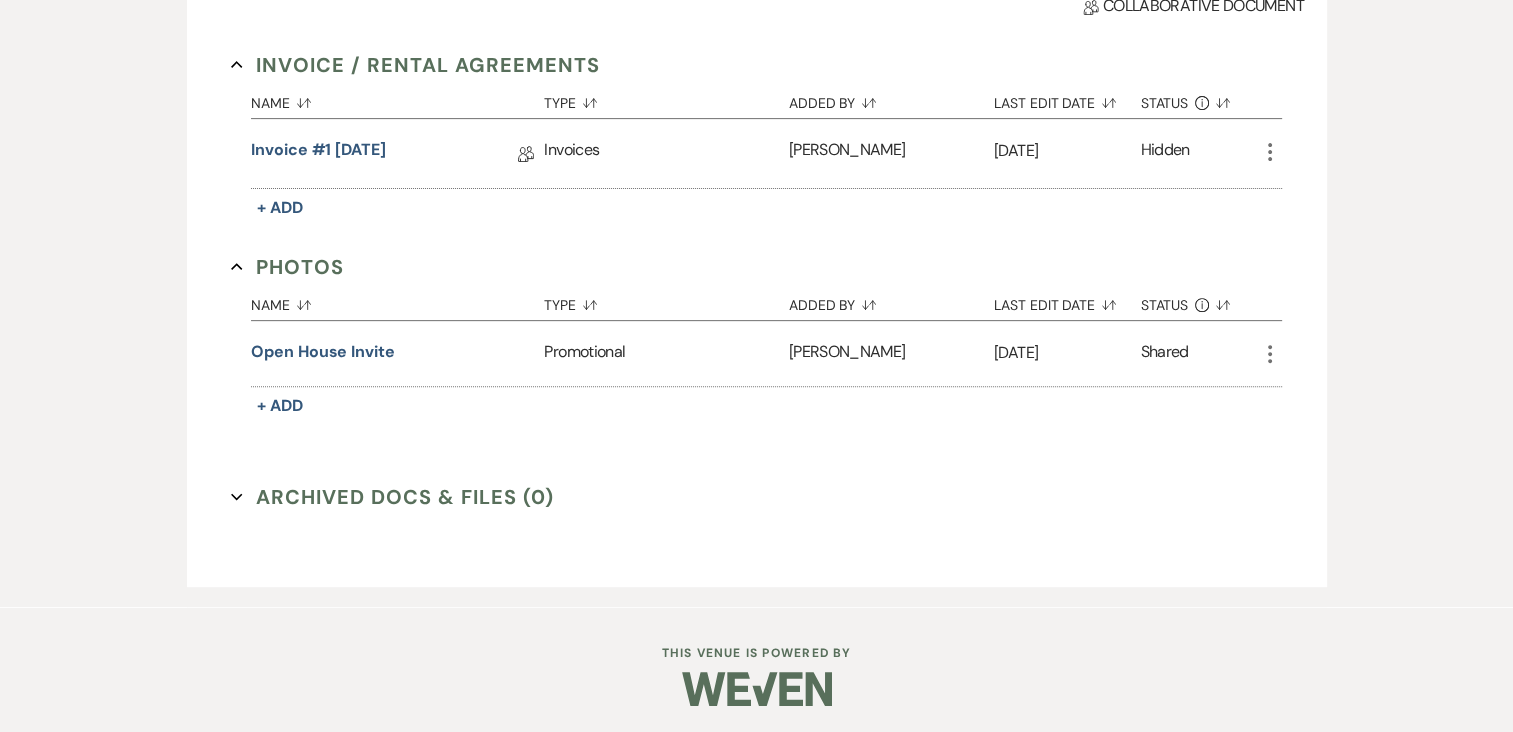 click on "Archived Docs & Files (0) Expand" at bounding box center (392, 497) 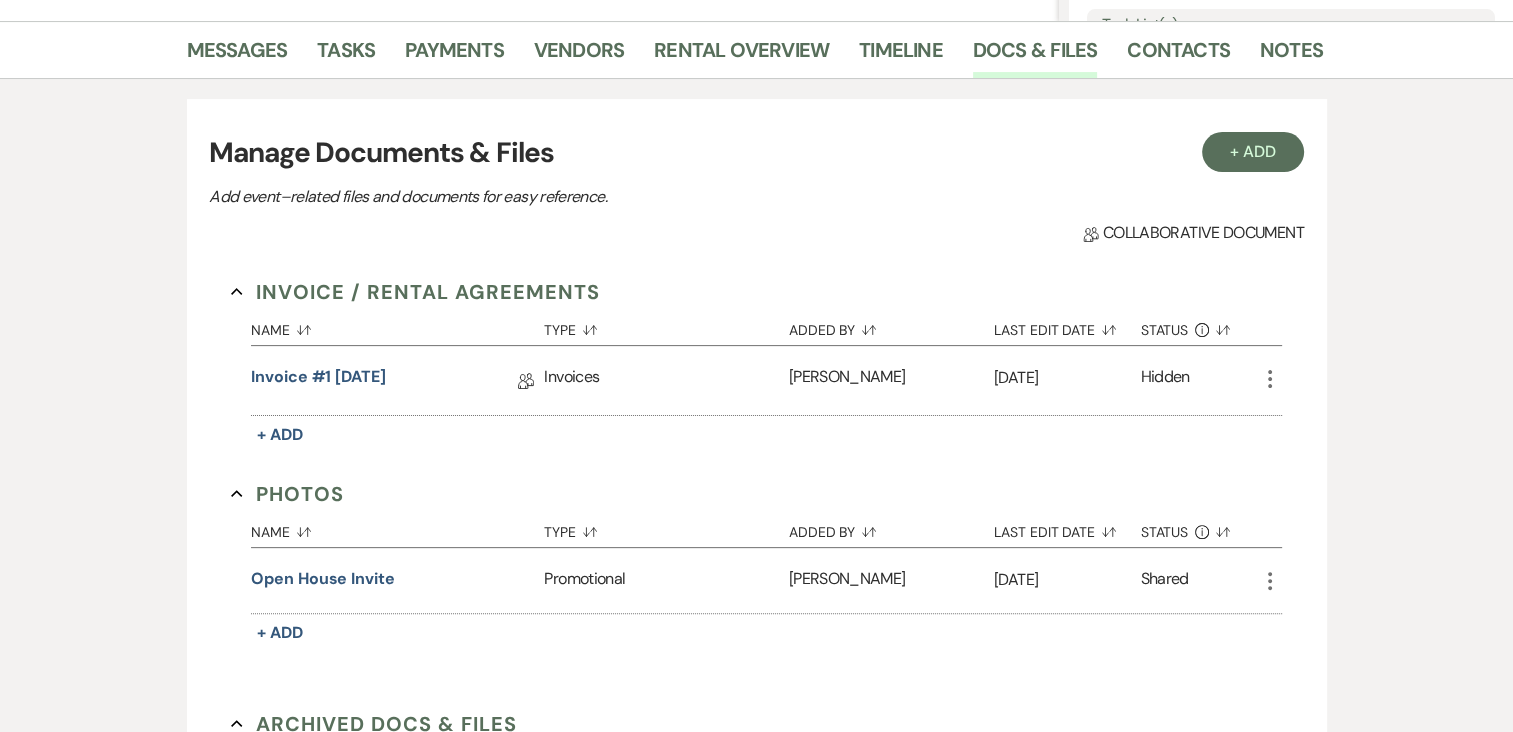 scroll, scrollTop: 401, scrollLeft: 0, axis: vertical 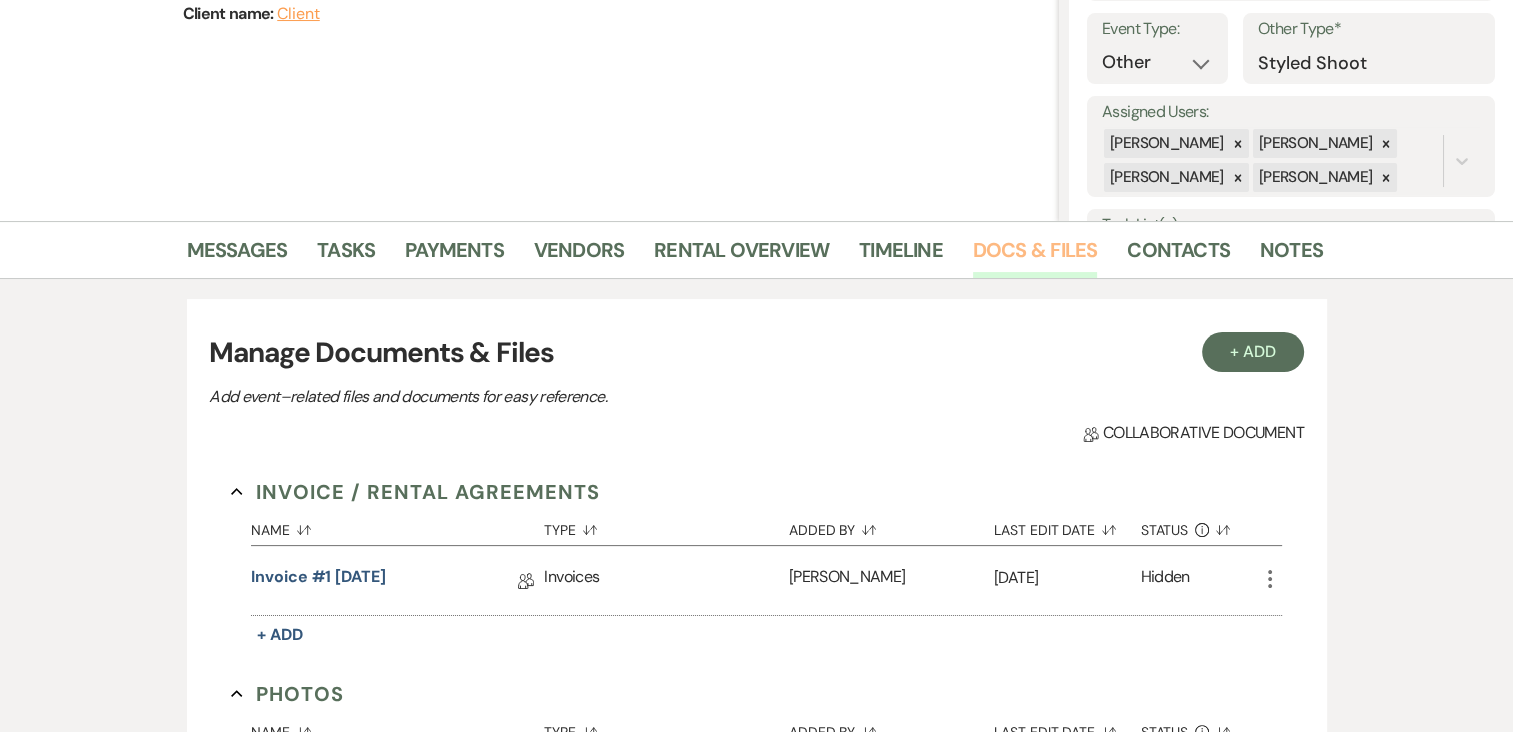 click on "Docs & Files" at bounding box center (1035, 256) 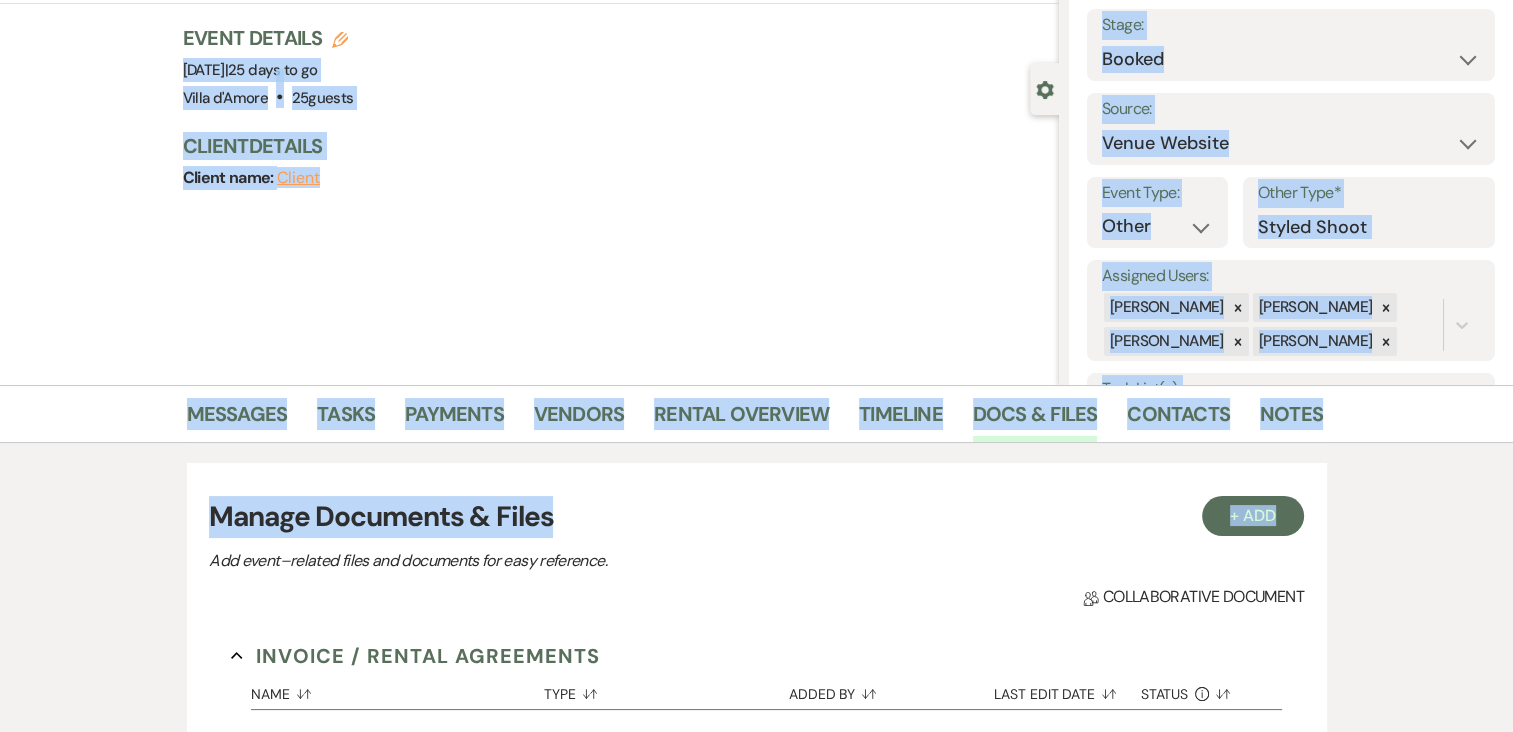 drag, startPoint x: 959, startPoint y: 368, endPoint x: 950, endPoint y: -29, distance: 397.102 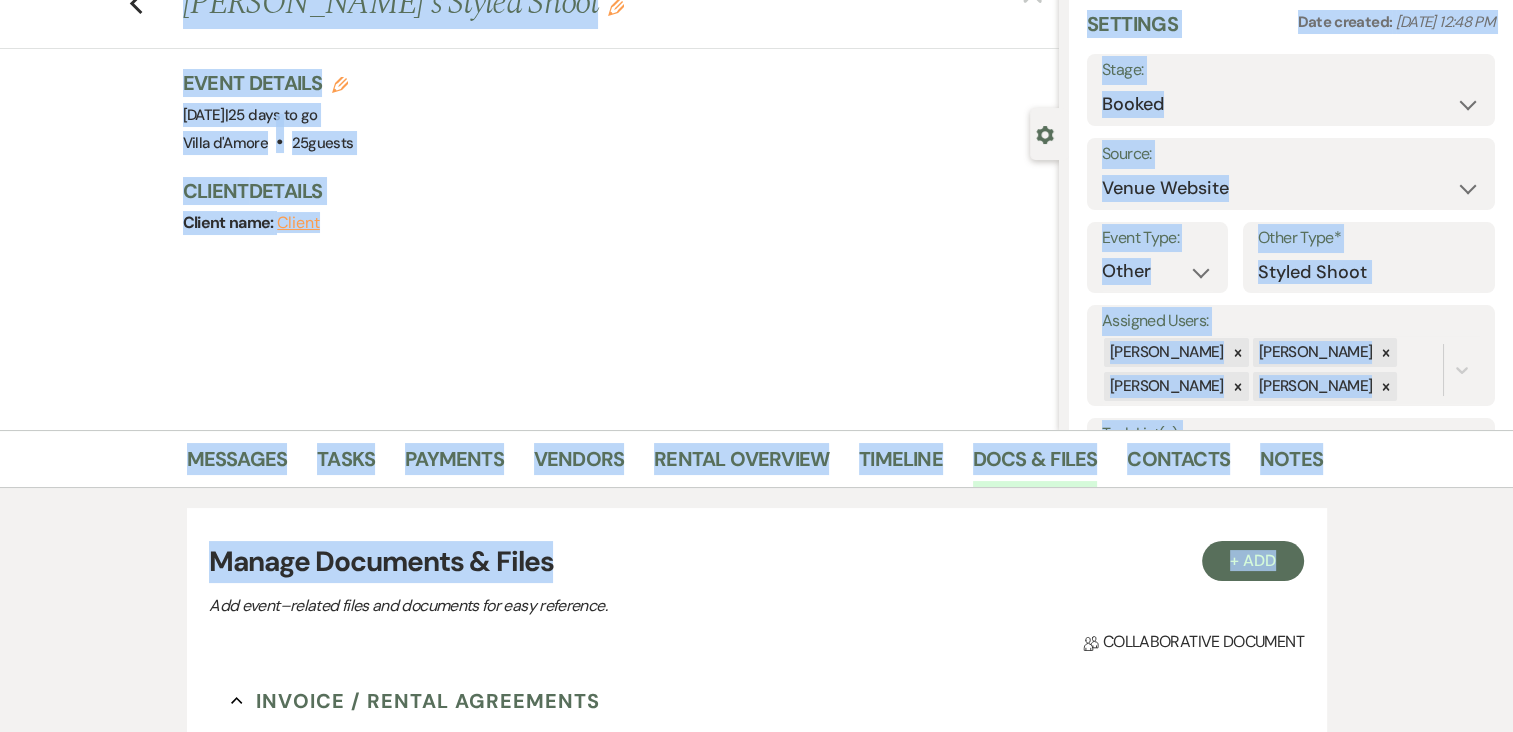 drag, startPoint x: 950, startPoint y: -29, endPoint x: 875, endPoint y: 208, distance: 248.58398 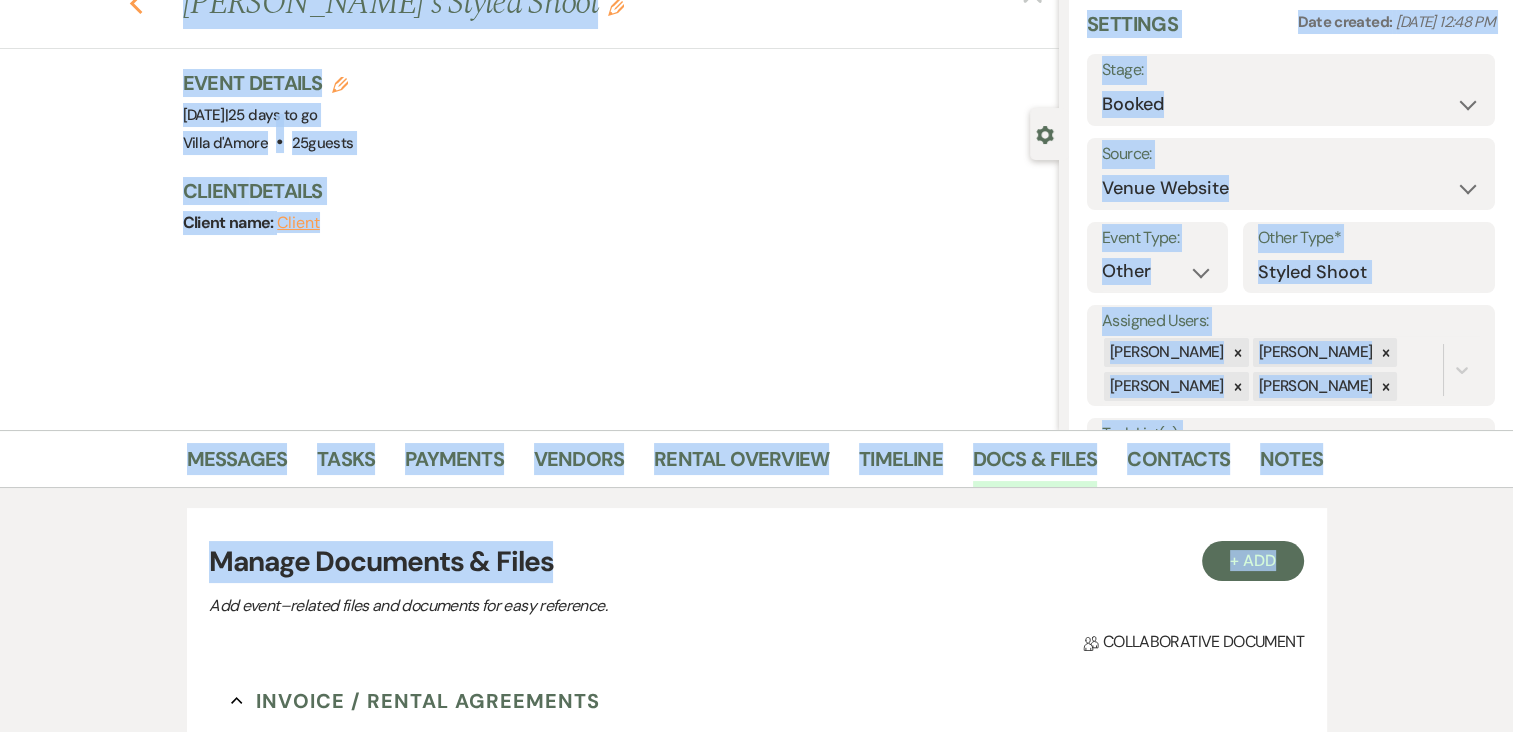 click on "Previous" 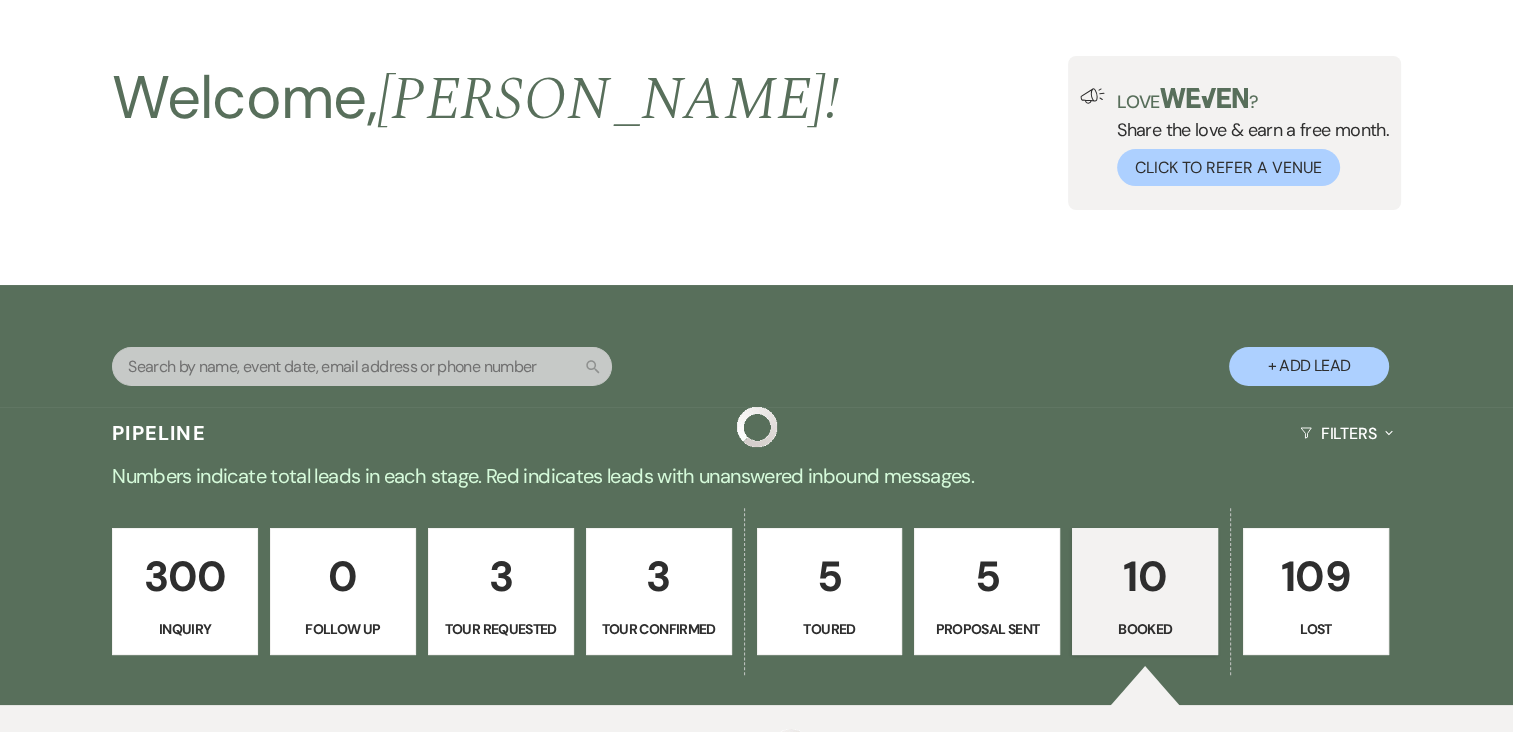 scroll, scrollTop: 1012, scrollLeft: 0, axis: vertical 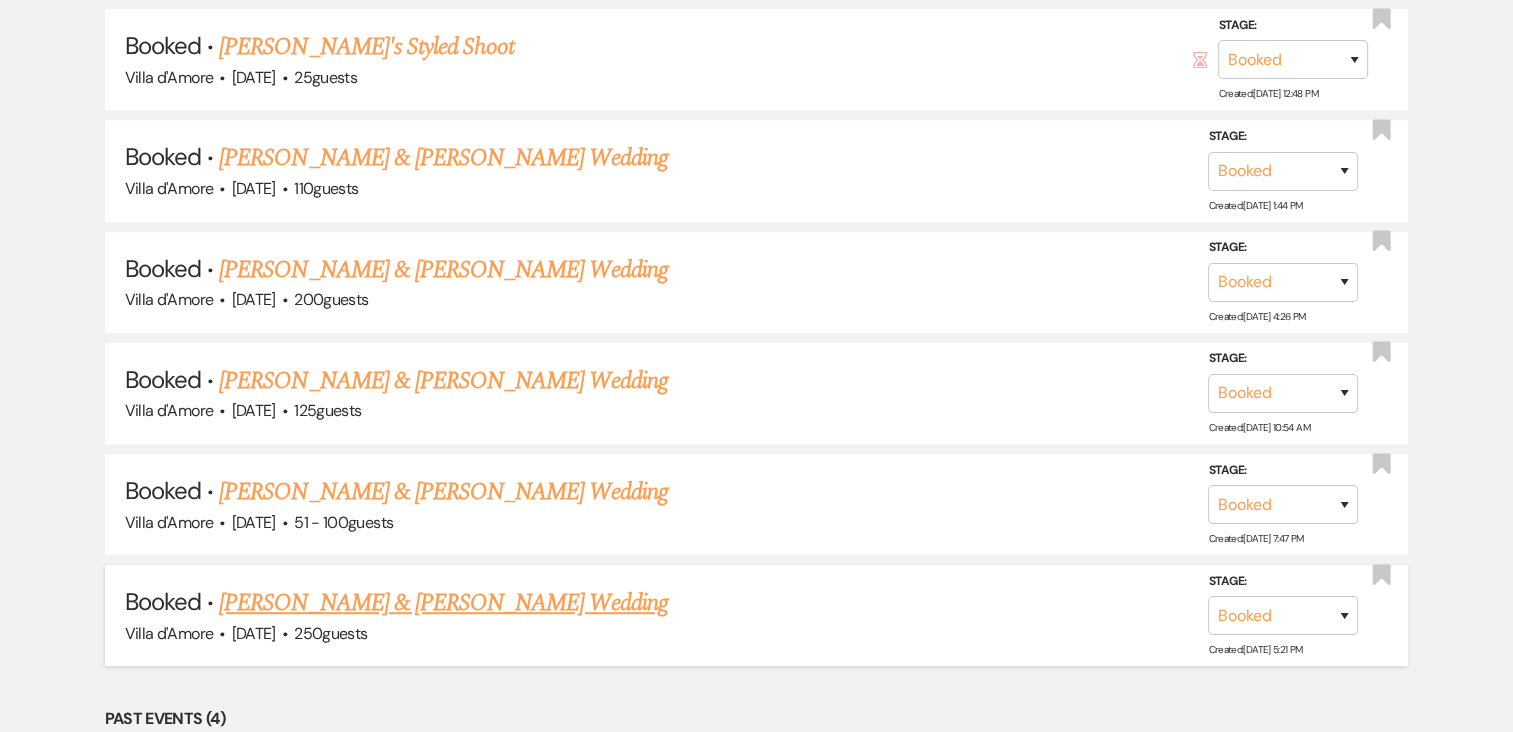 click on "[PERSON_NAME] & [PERSON_NAME] Wedding" at bounding box center (443, 603) 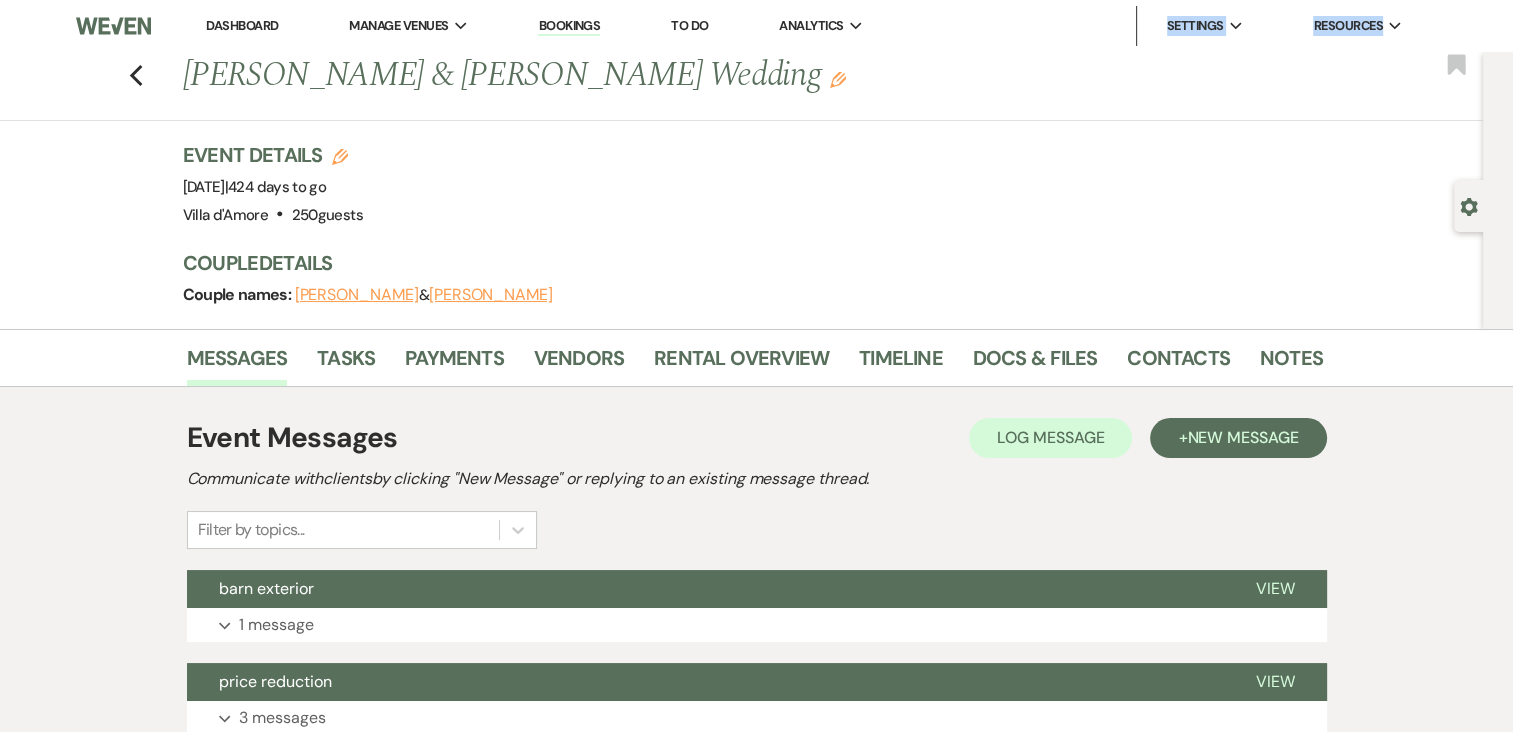 click 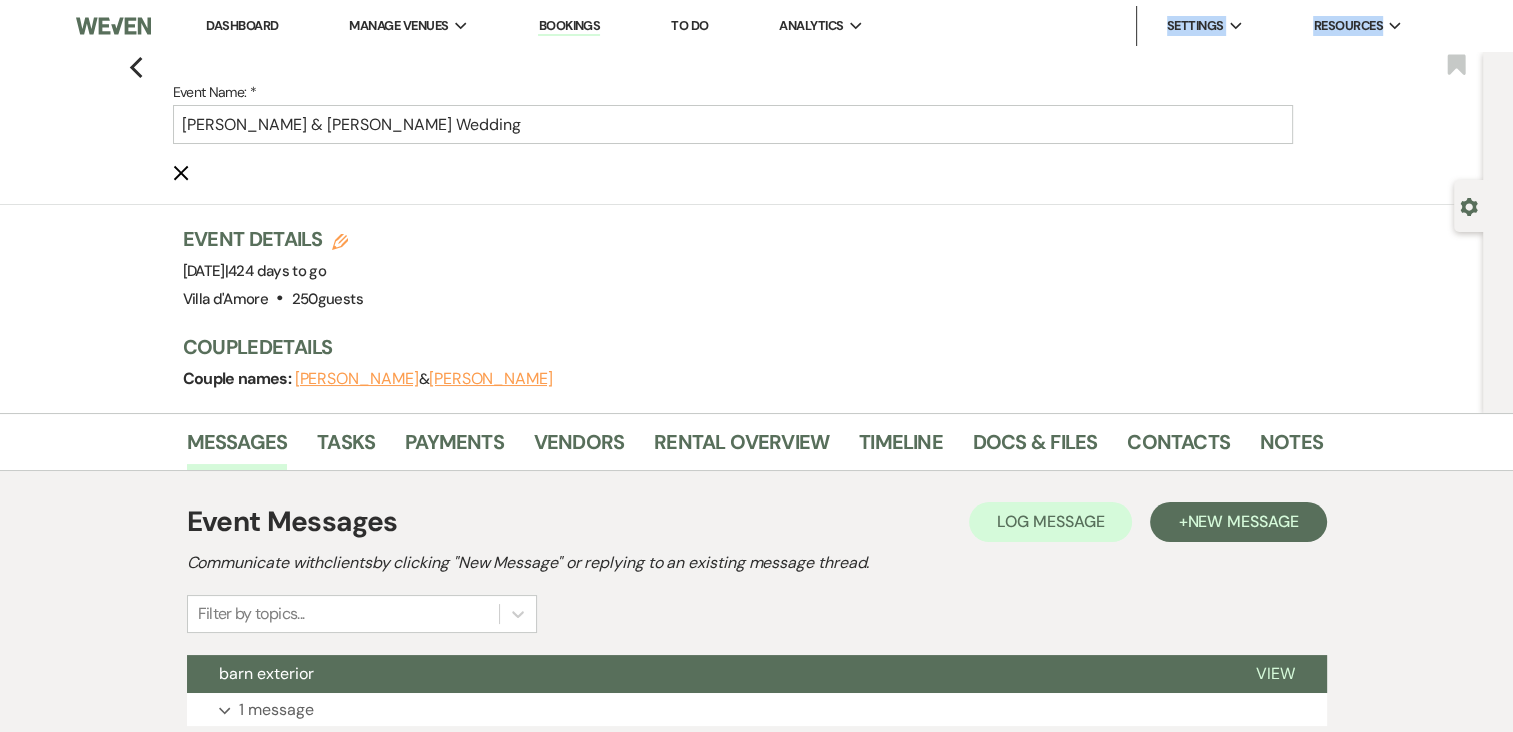 click on "Edit" 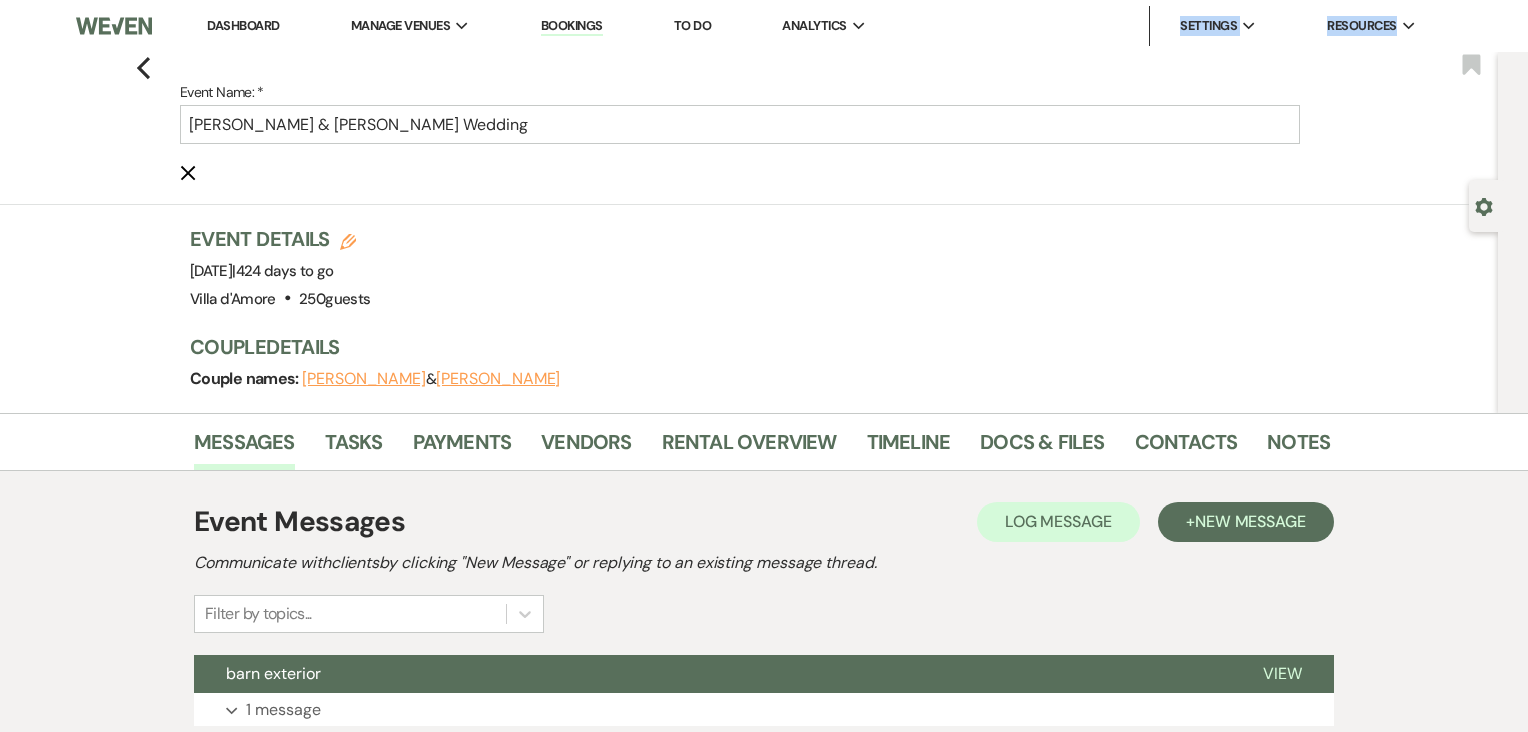 select on "808" 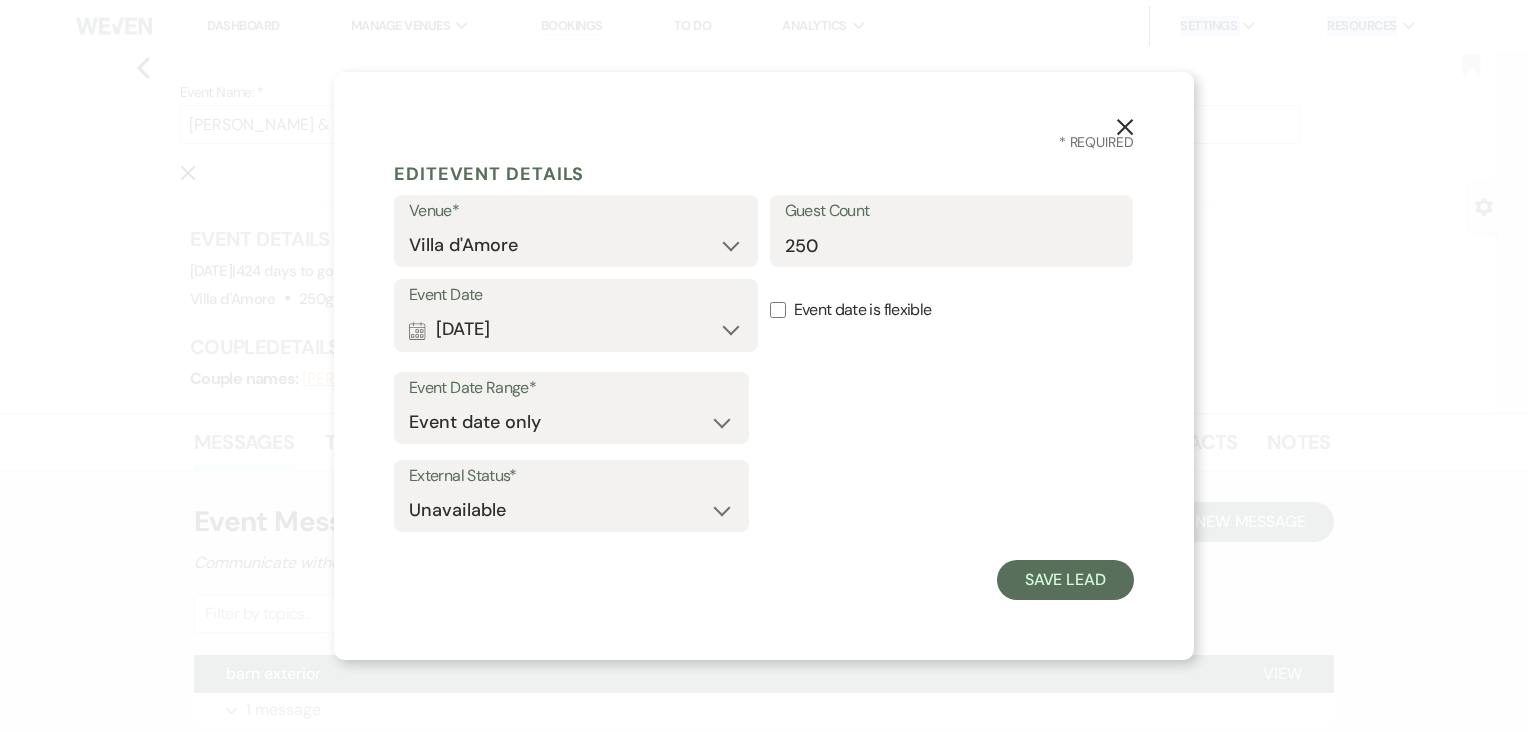click 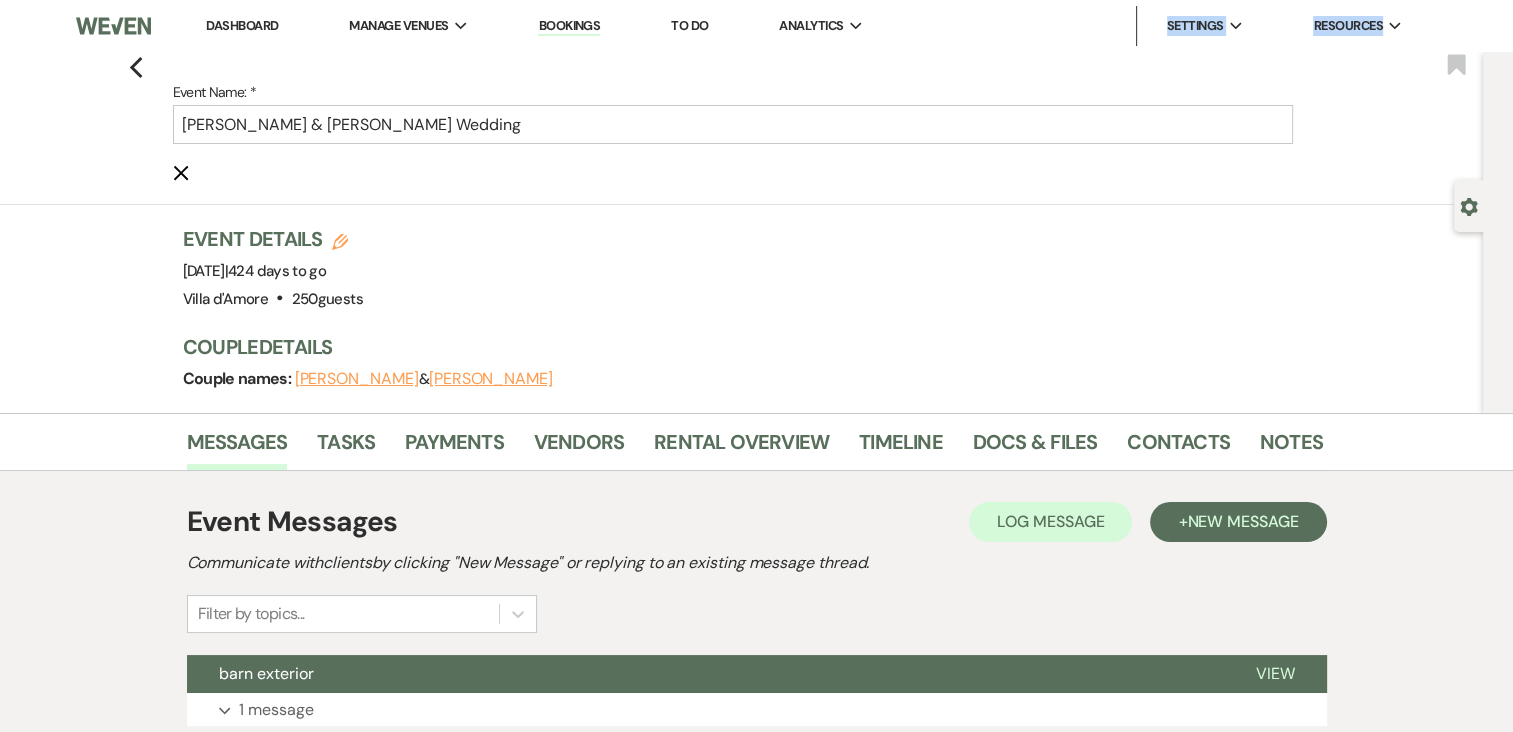 click on "Gabe Davis" at bounding box center [357, 379] 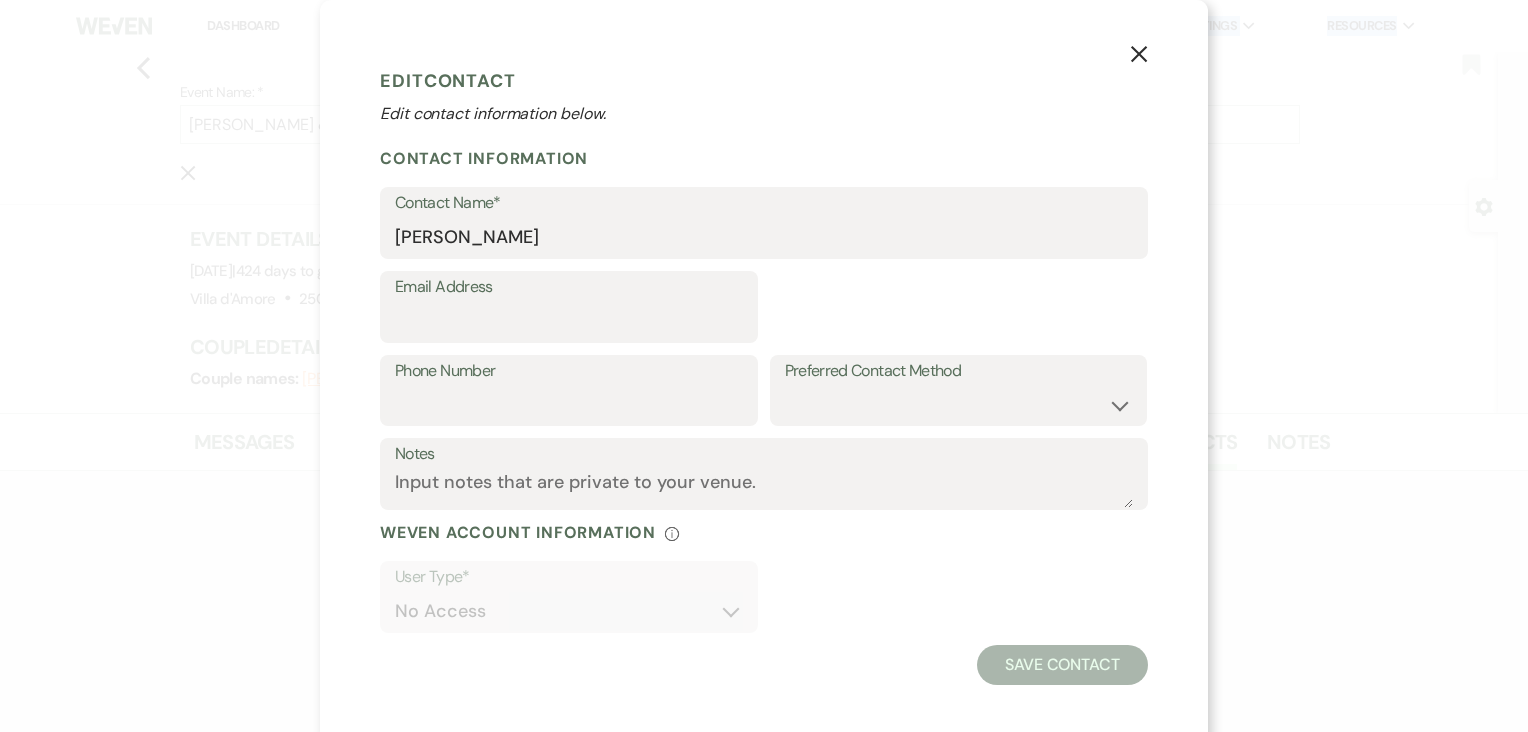 select on "1" 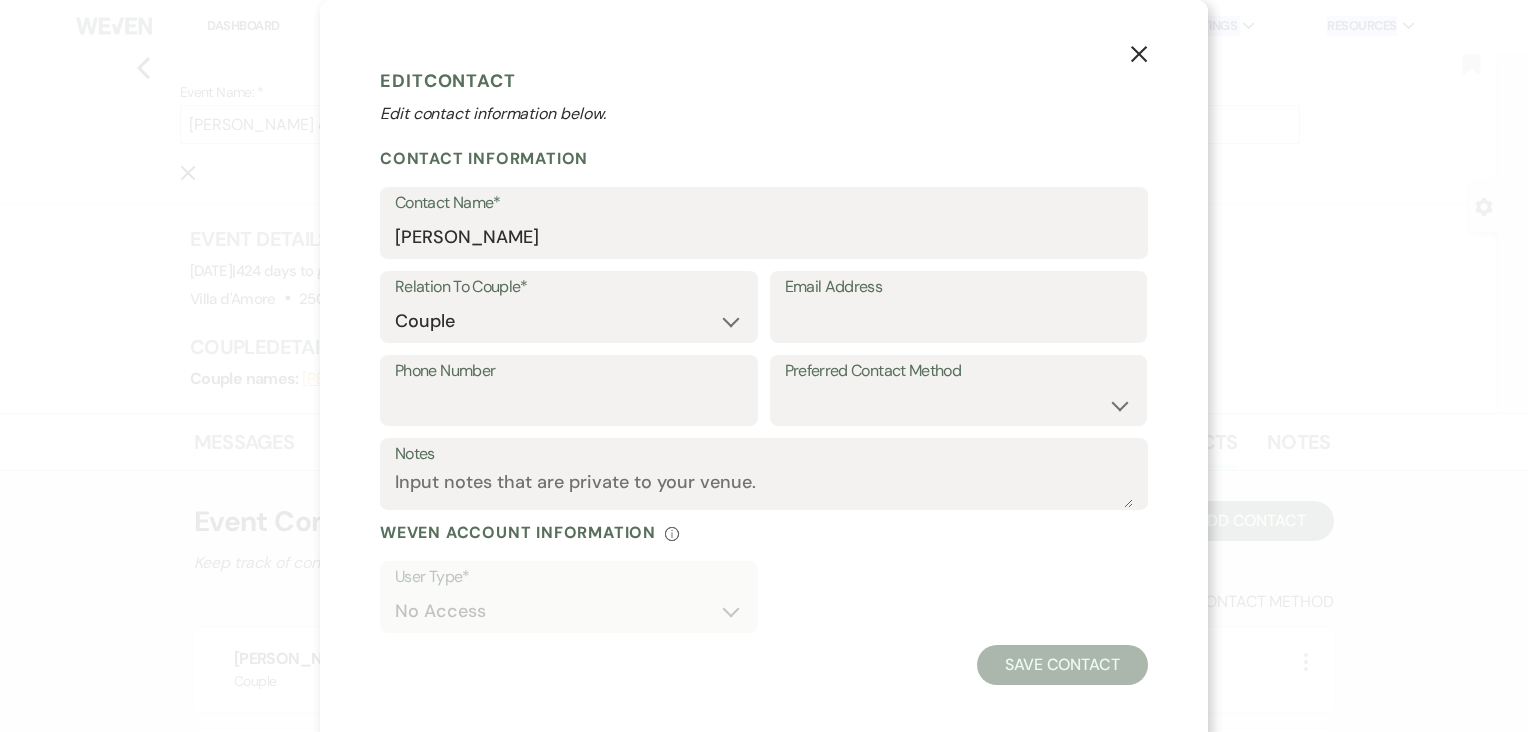 click 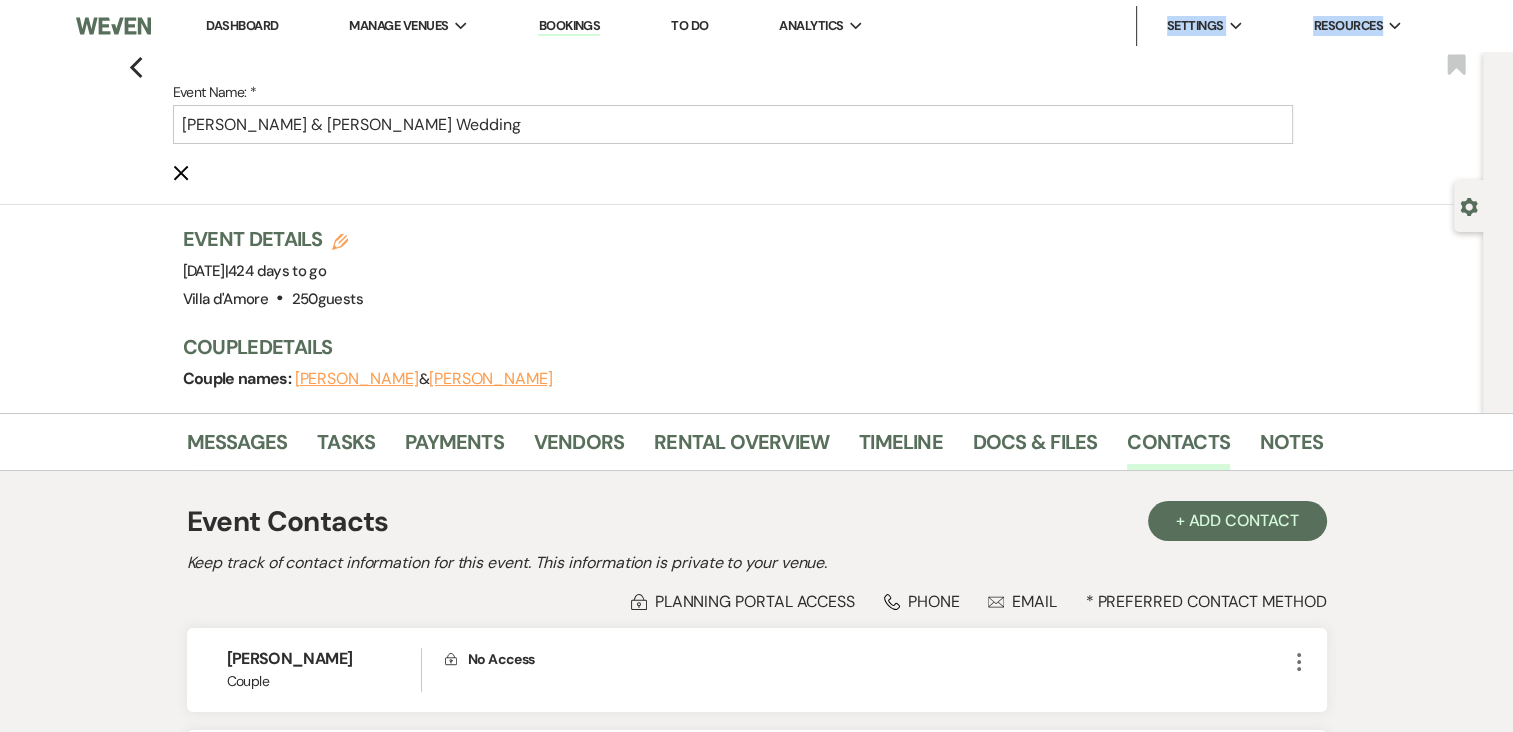 click on "Madison Nance" at bounding box center (491, 379) 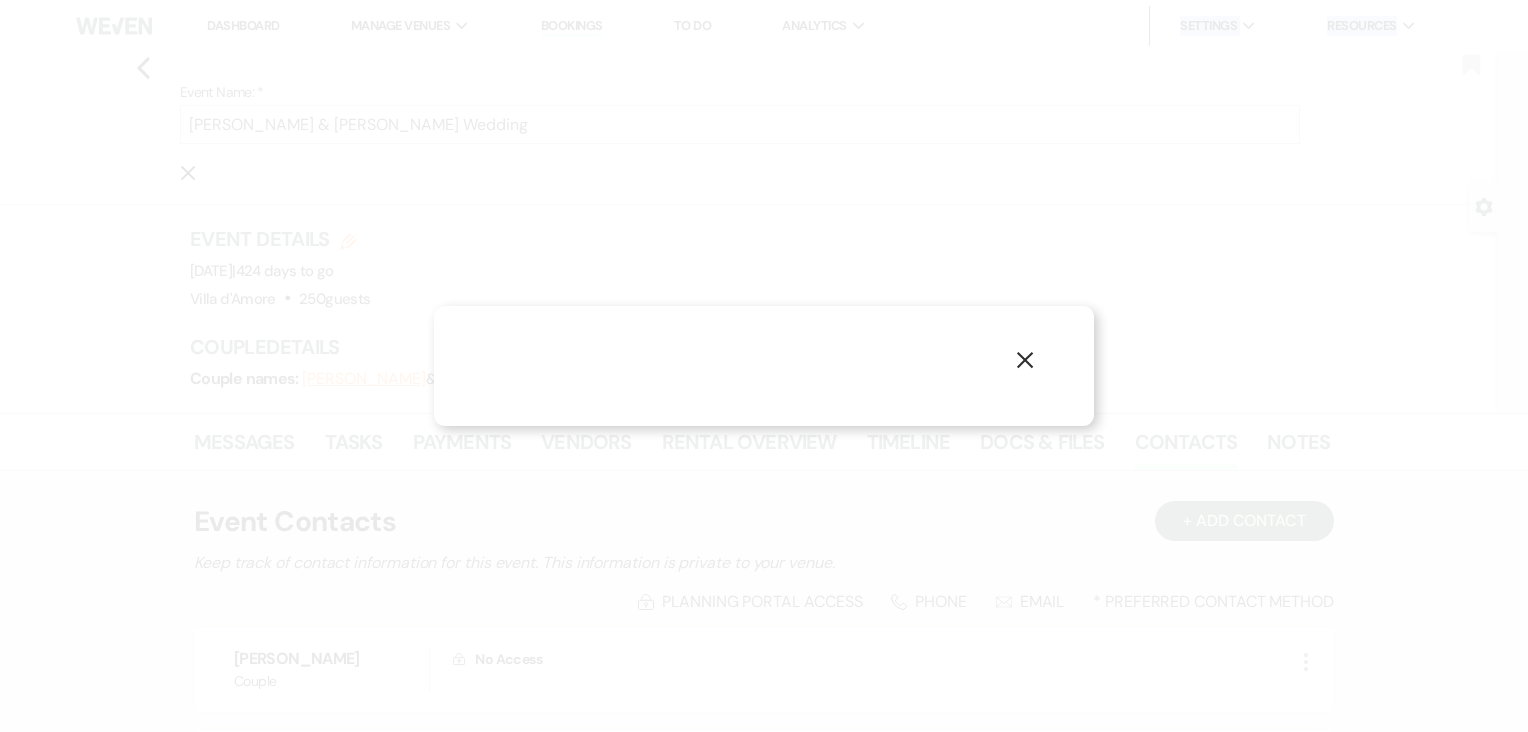 select on "1" 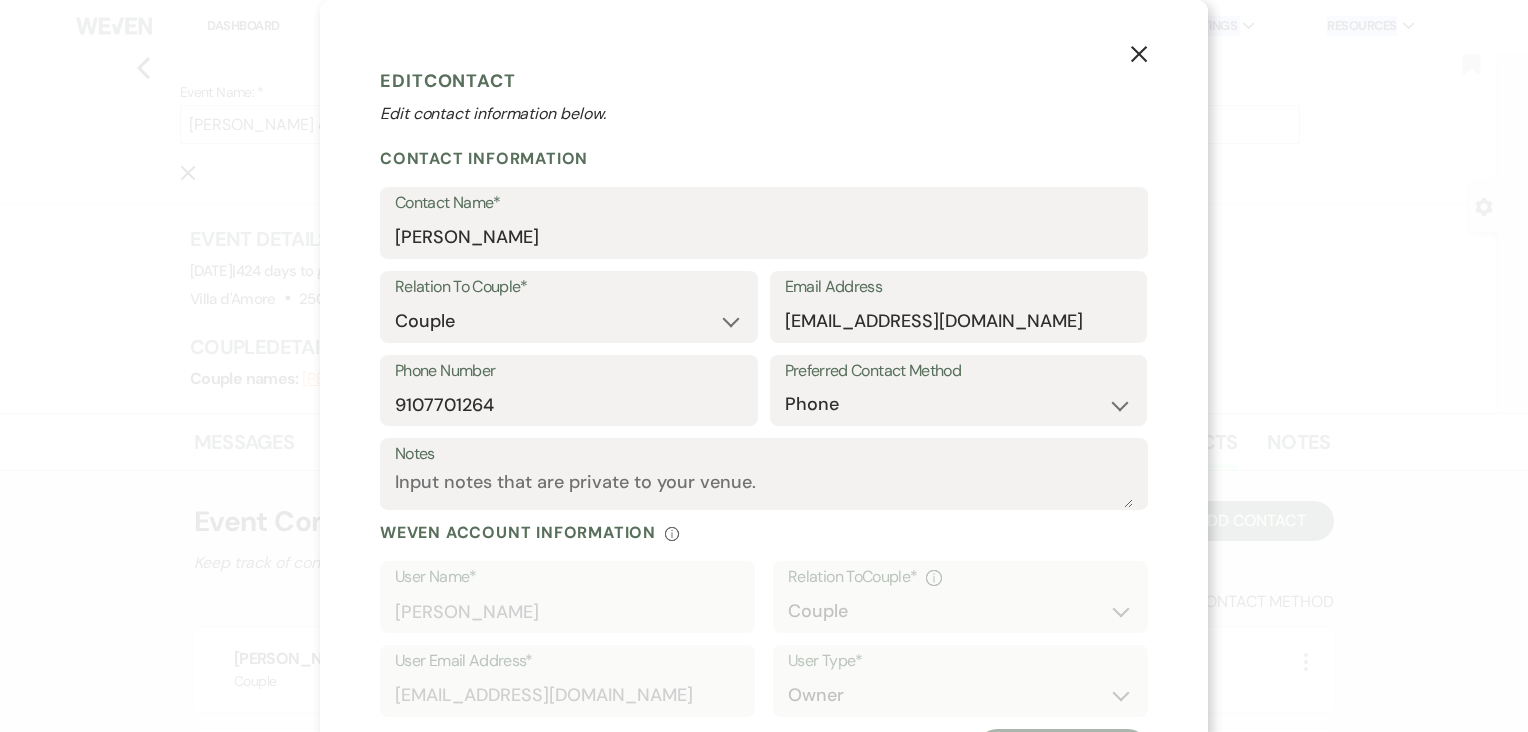 click 